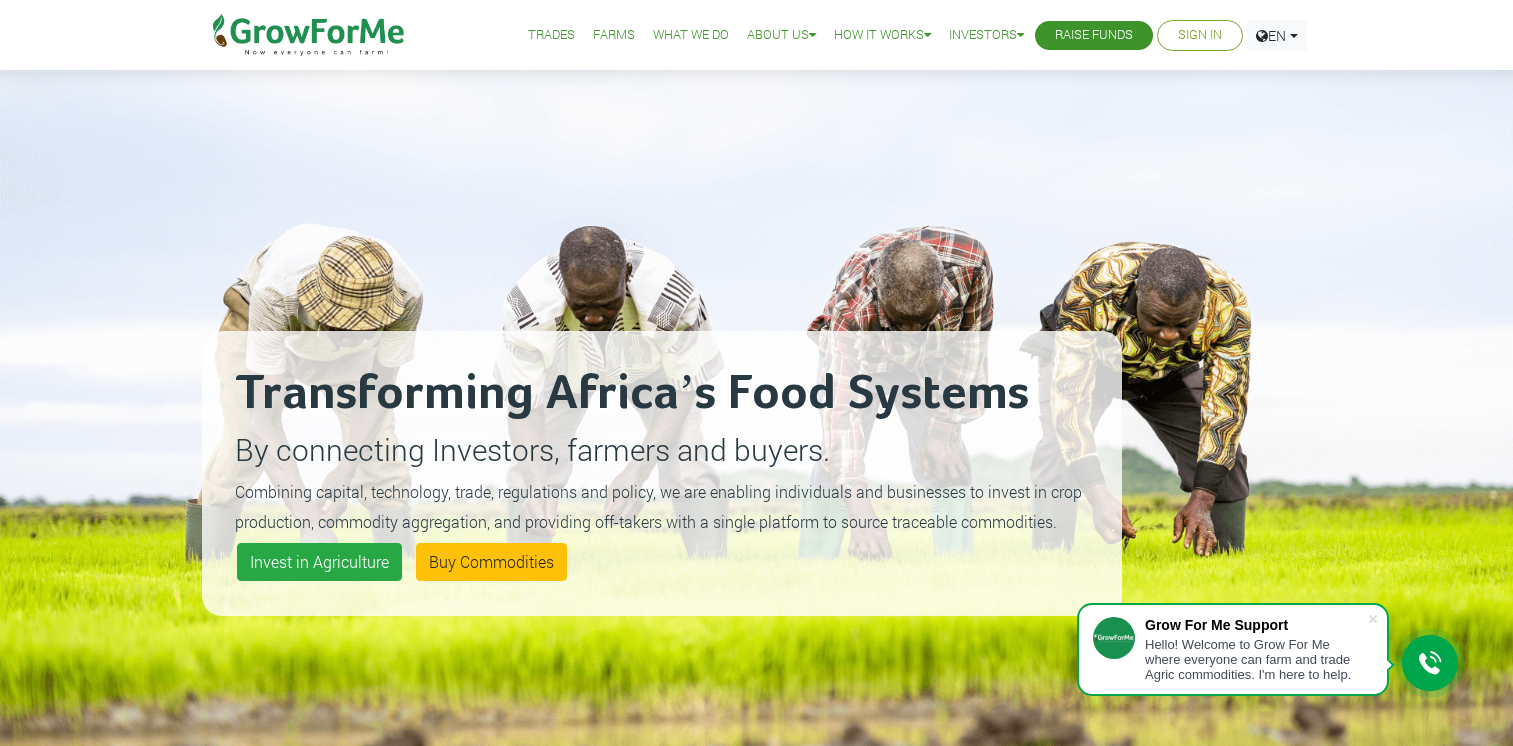 scroll, scrollTop: 0, scrollLeft: 0, axis: both 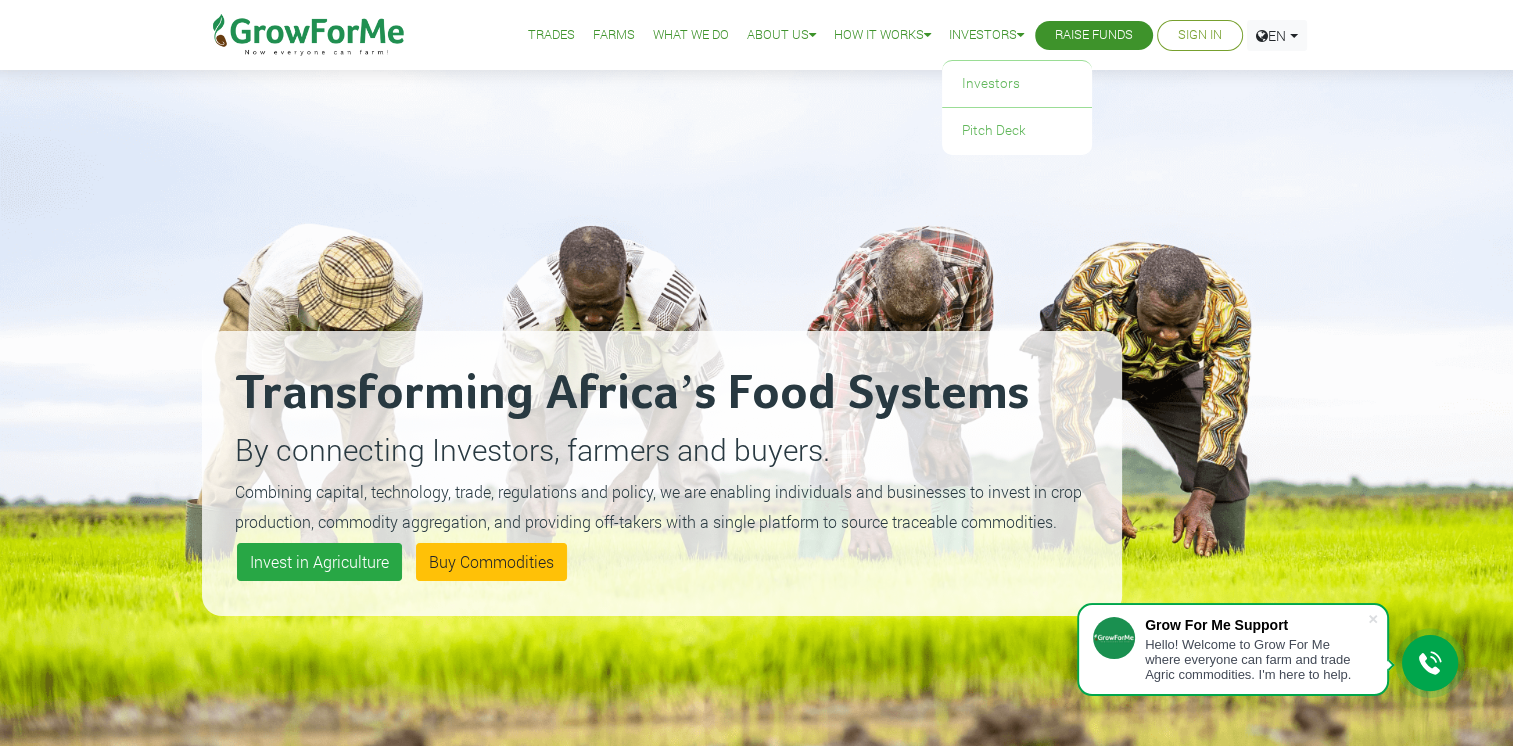 click at bounding box center [1020, 35] 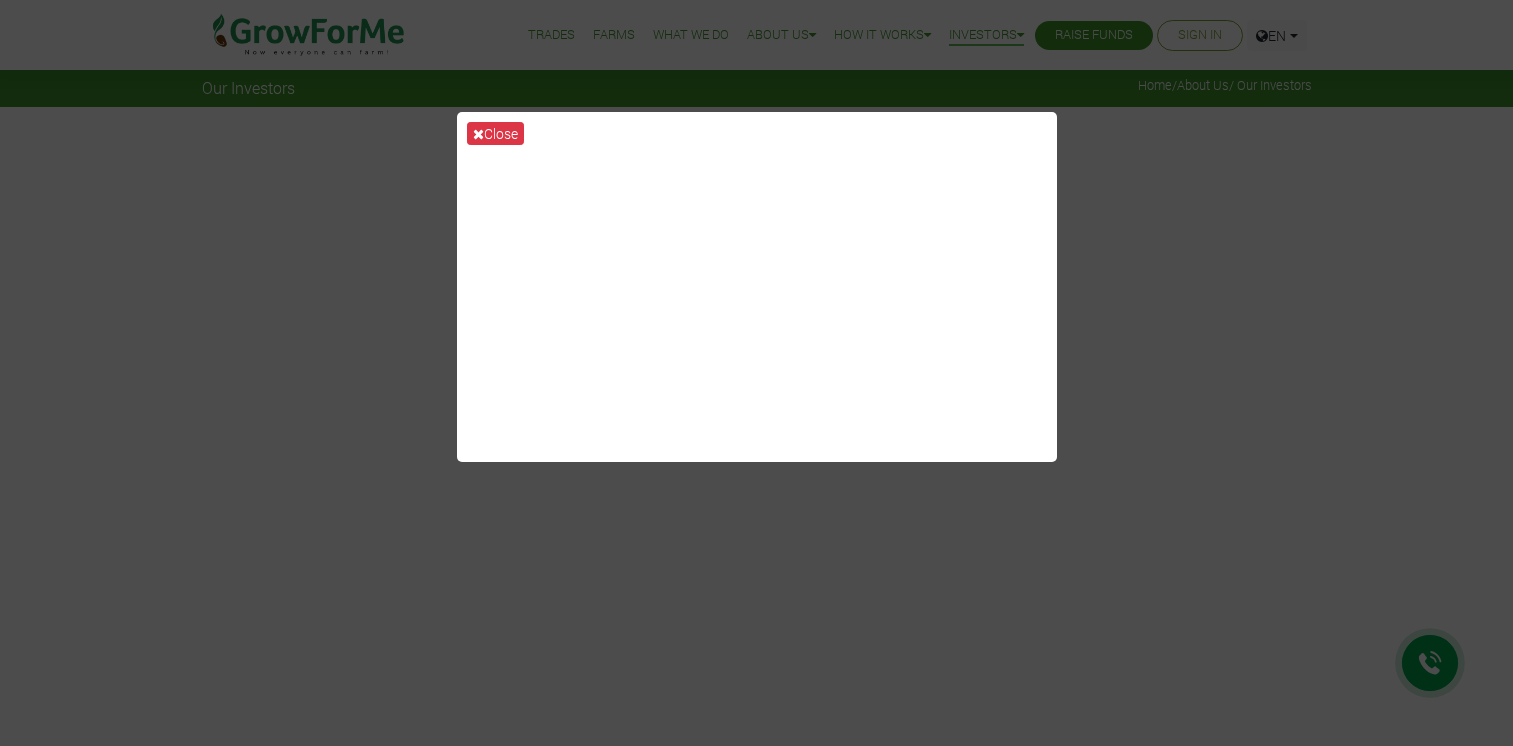 scroll, scrollTop: 0, scrollLeft: 0, axis: both 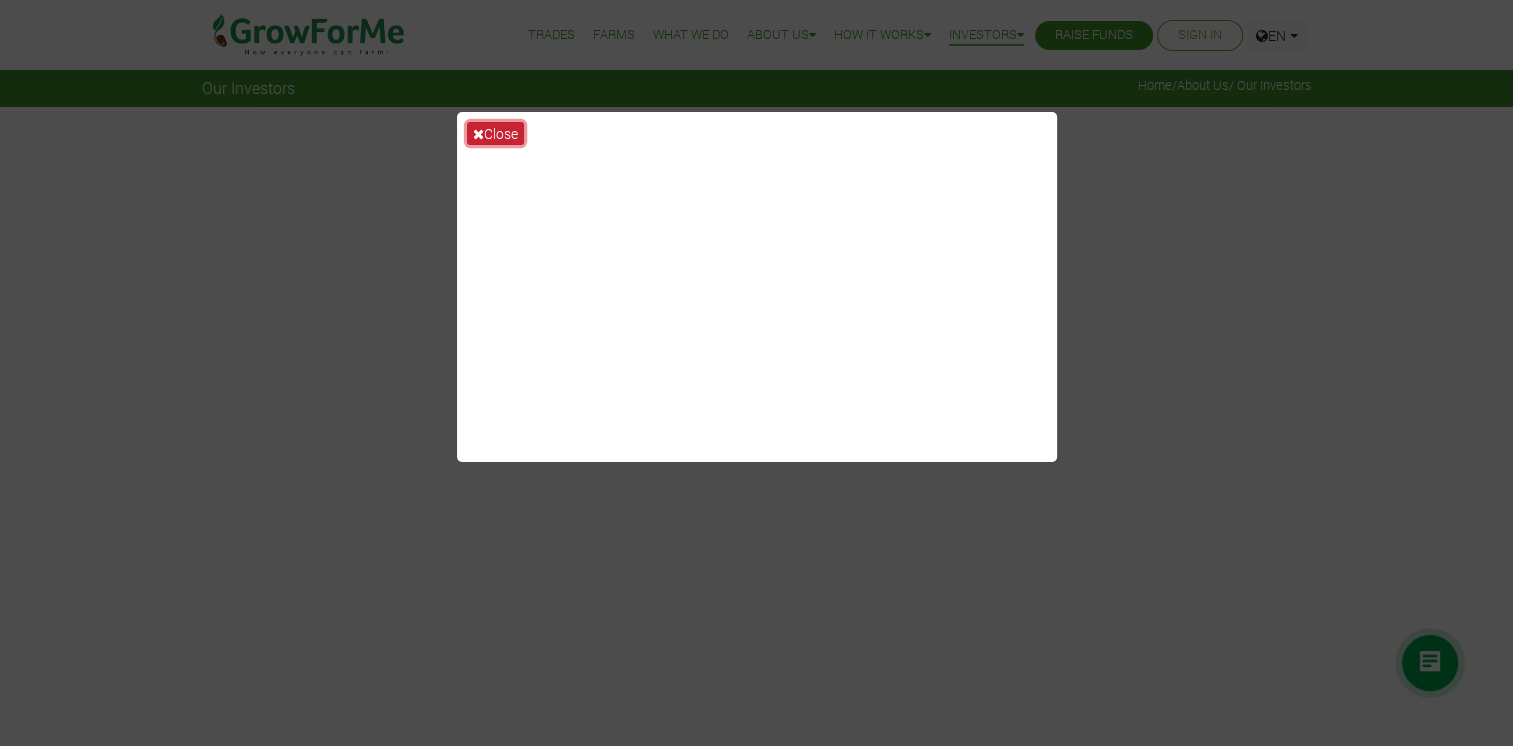 click at bounding box center [478, 134] 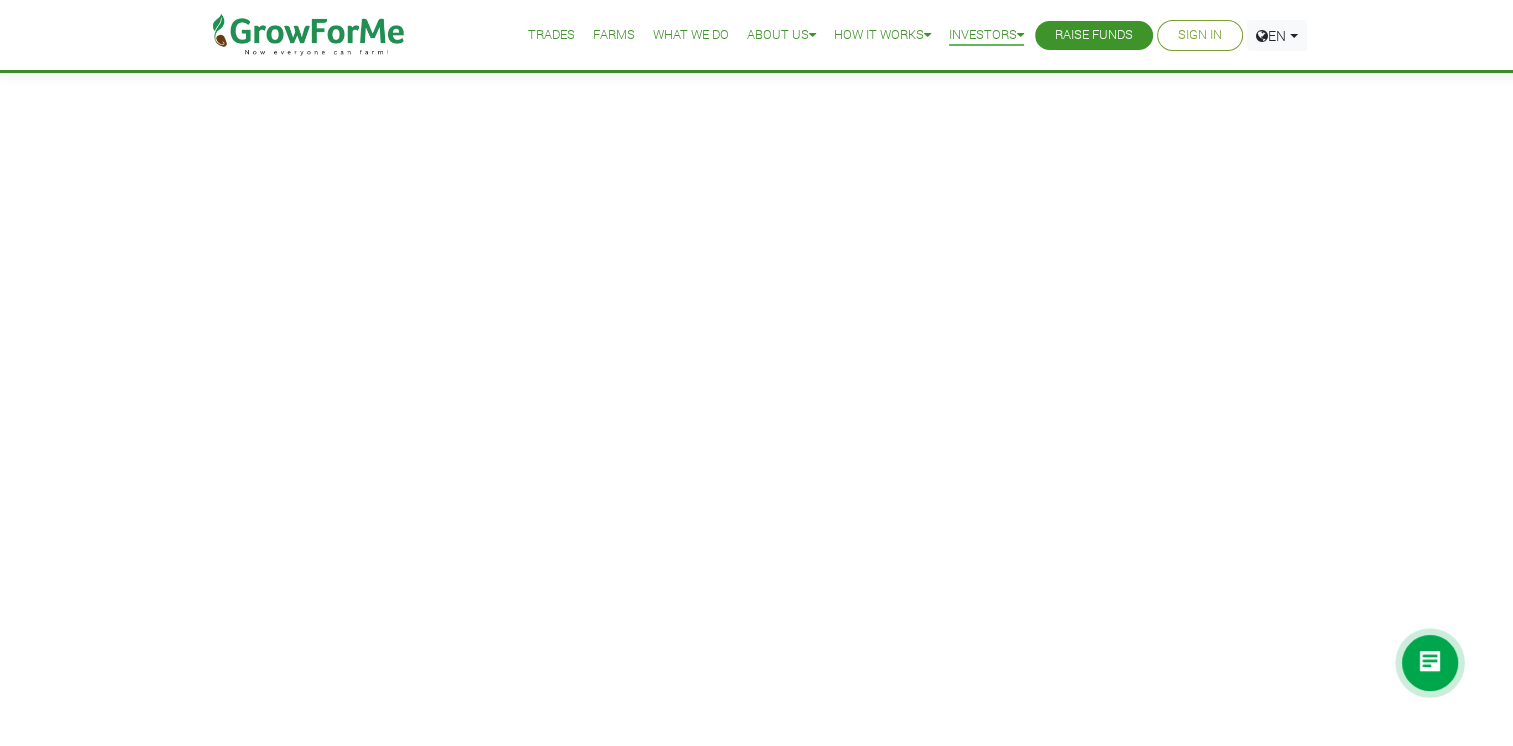 scroll, scrollTop: 0, scrollLeft: 0, axis: both 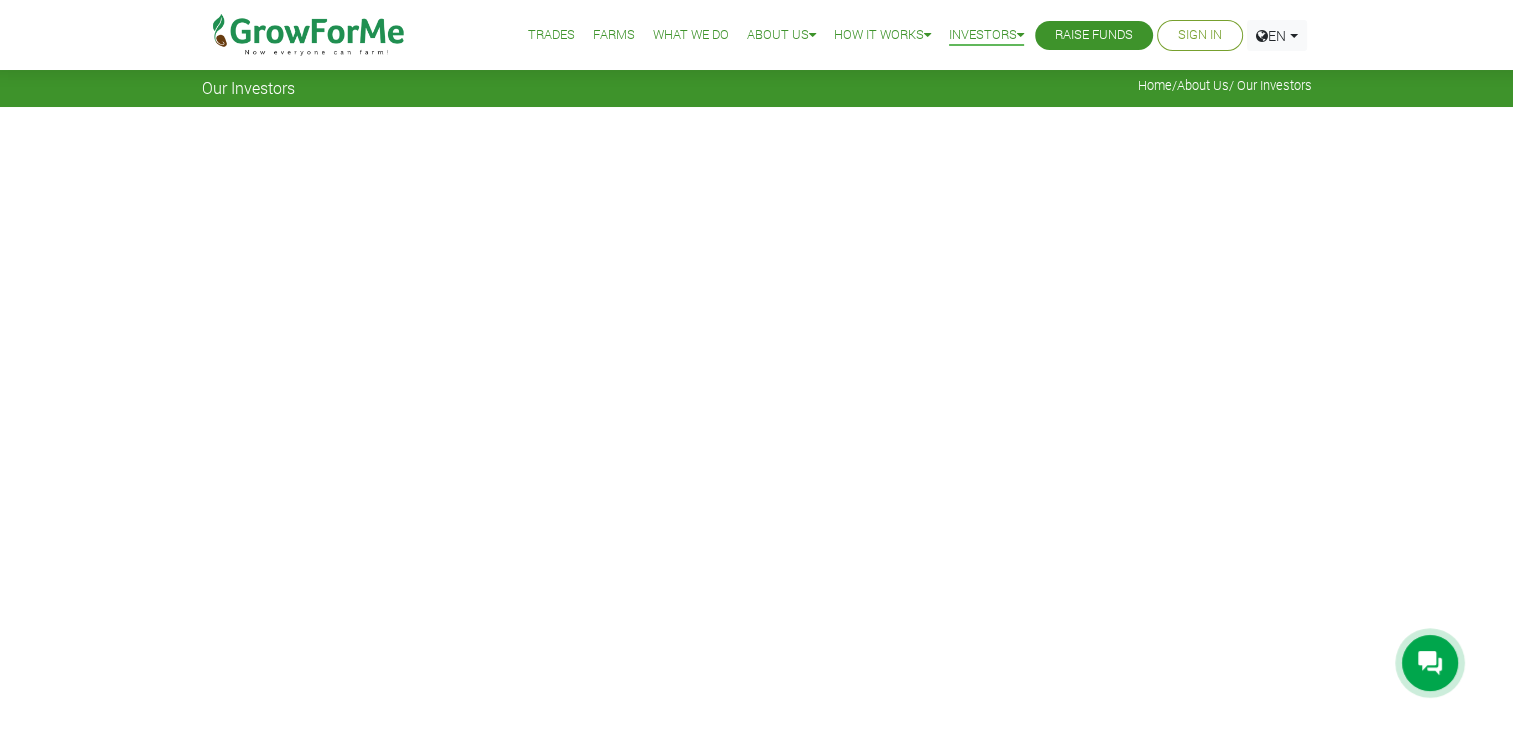 click on "Raise Funds" at bounding box center [1094, 35] 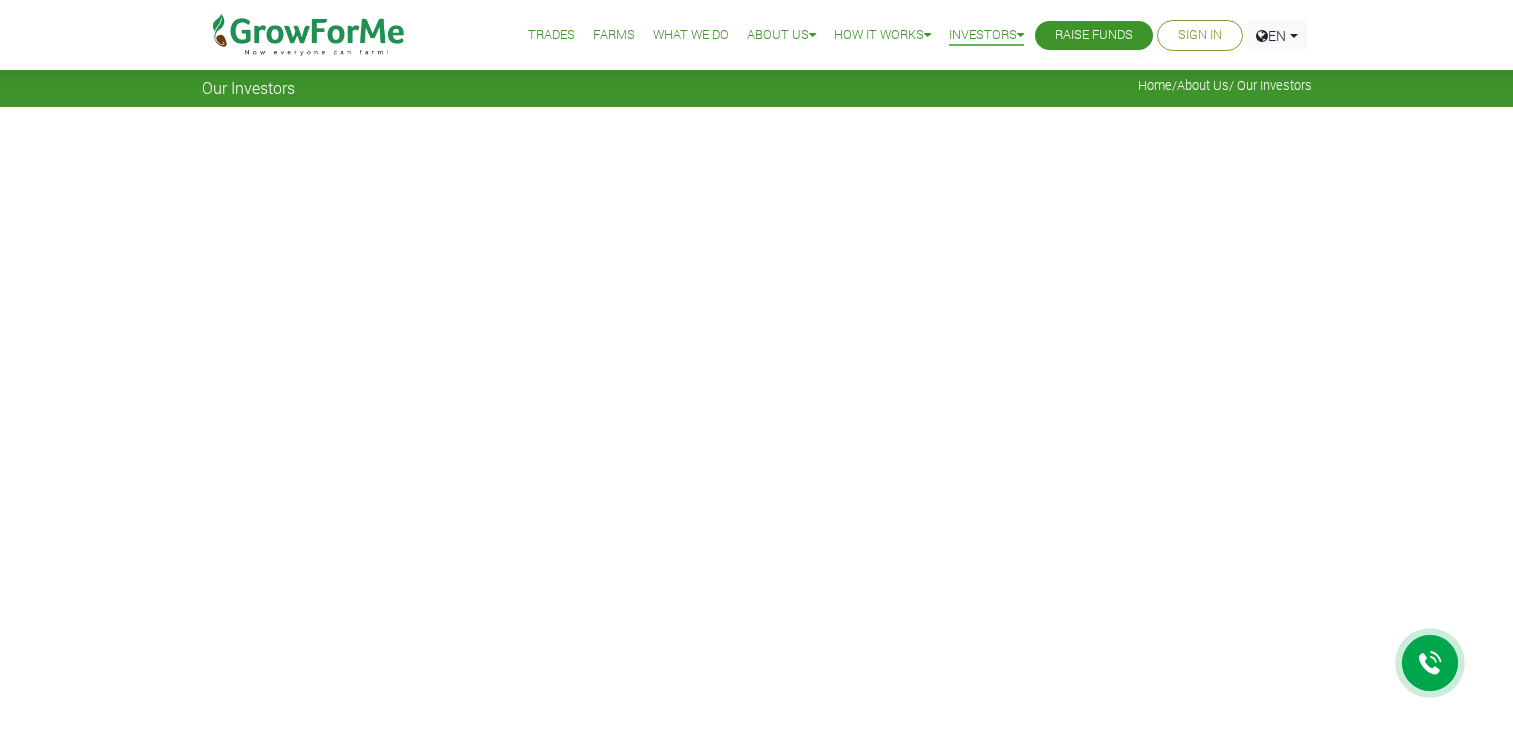 scroll, scrollTop: 0, scrollLeft: 0, axis: both 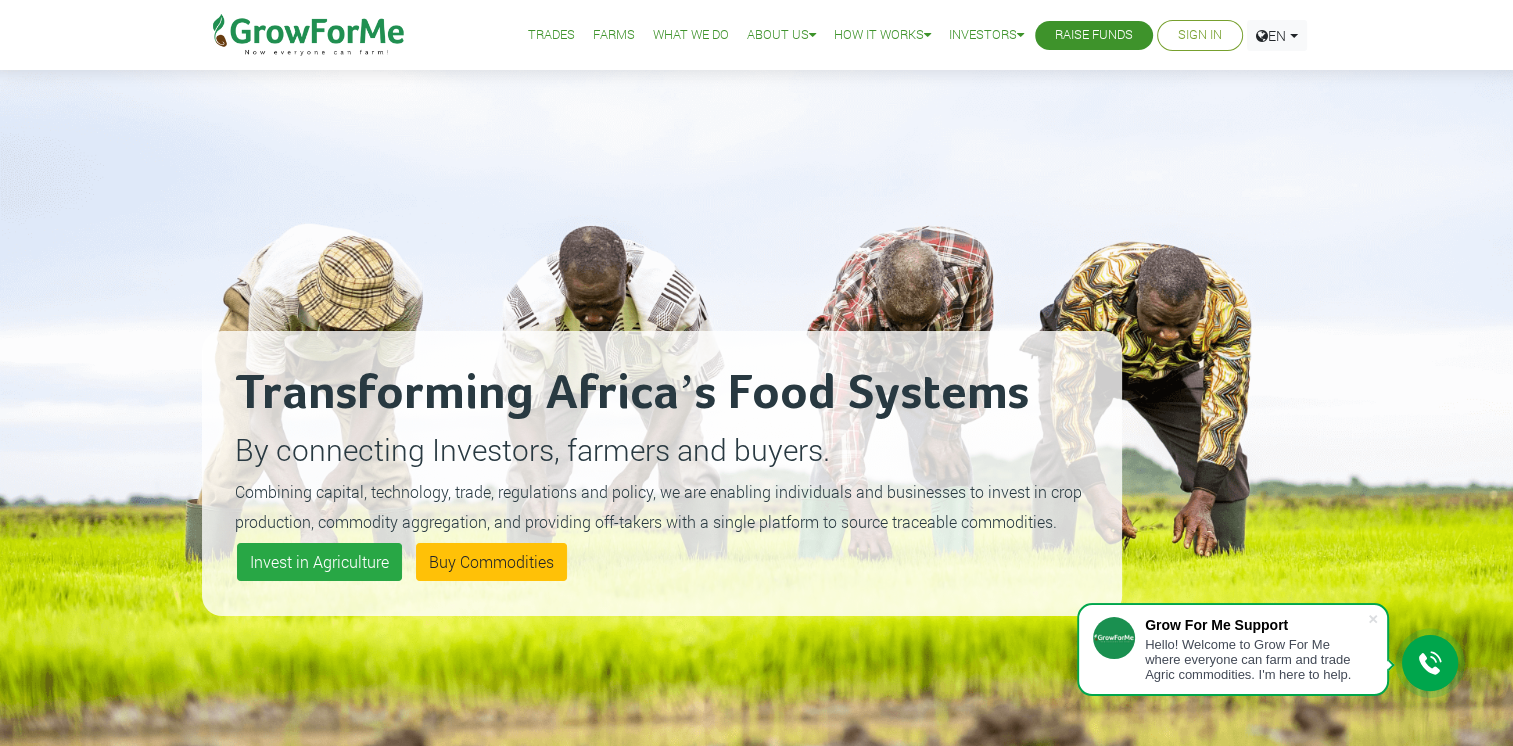 click on "Sign In" at bounding box center (1200, 35) 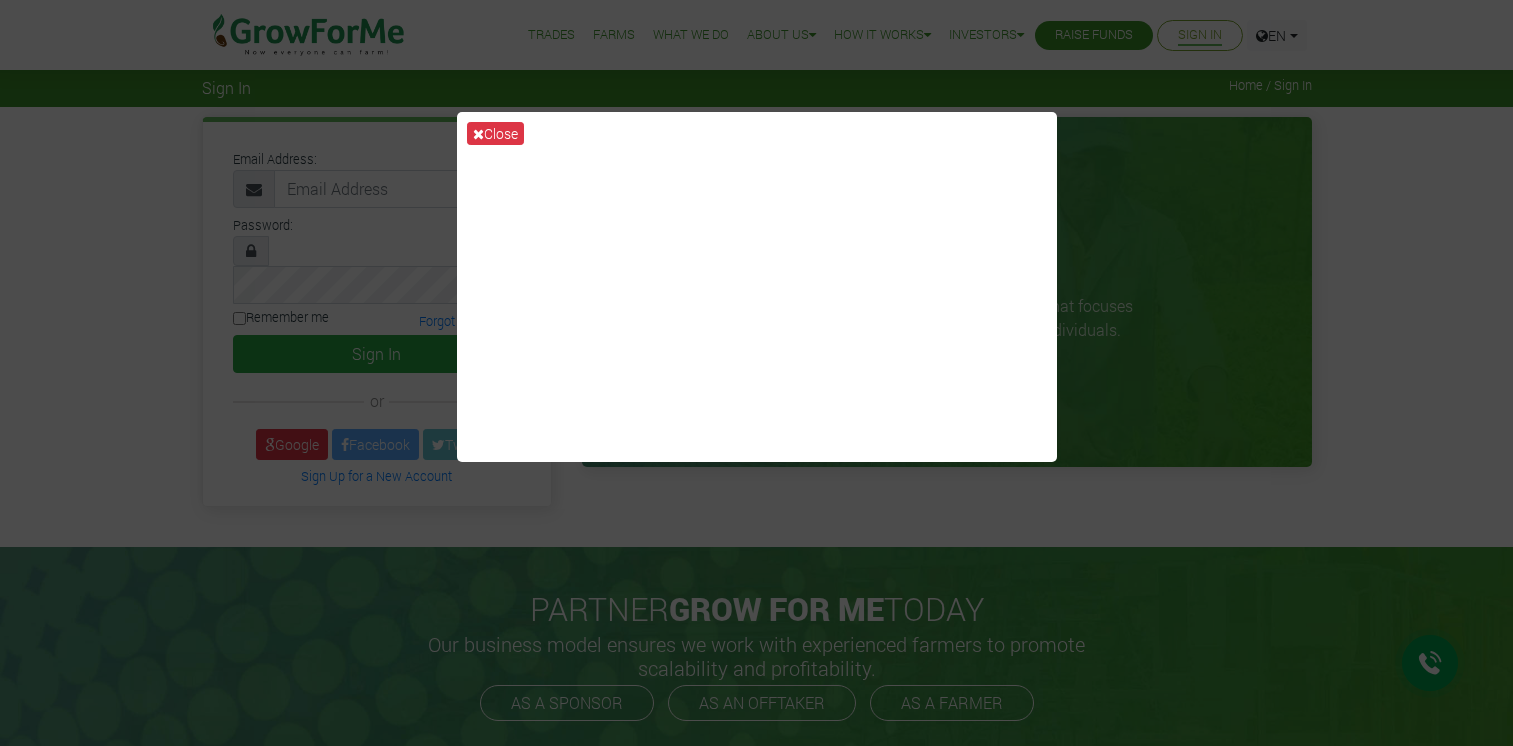 scroll, scrollTop: 0, scrollLeft: 0, axis: both 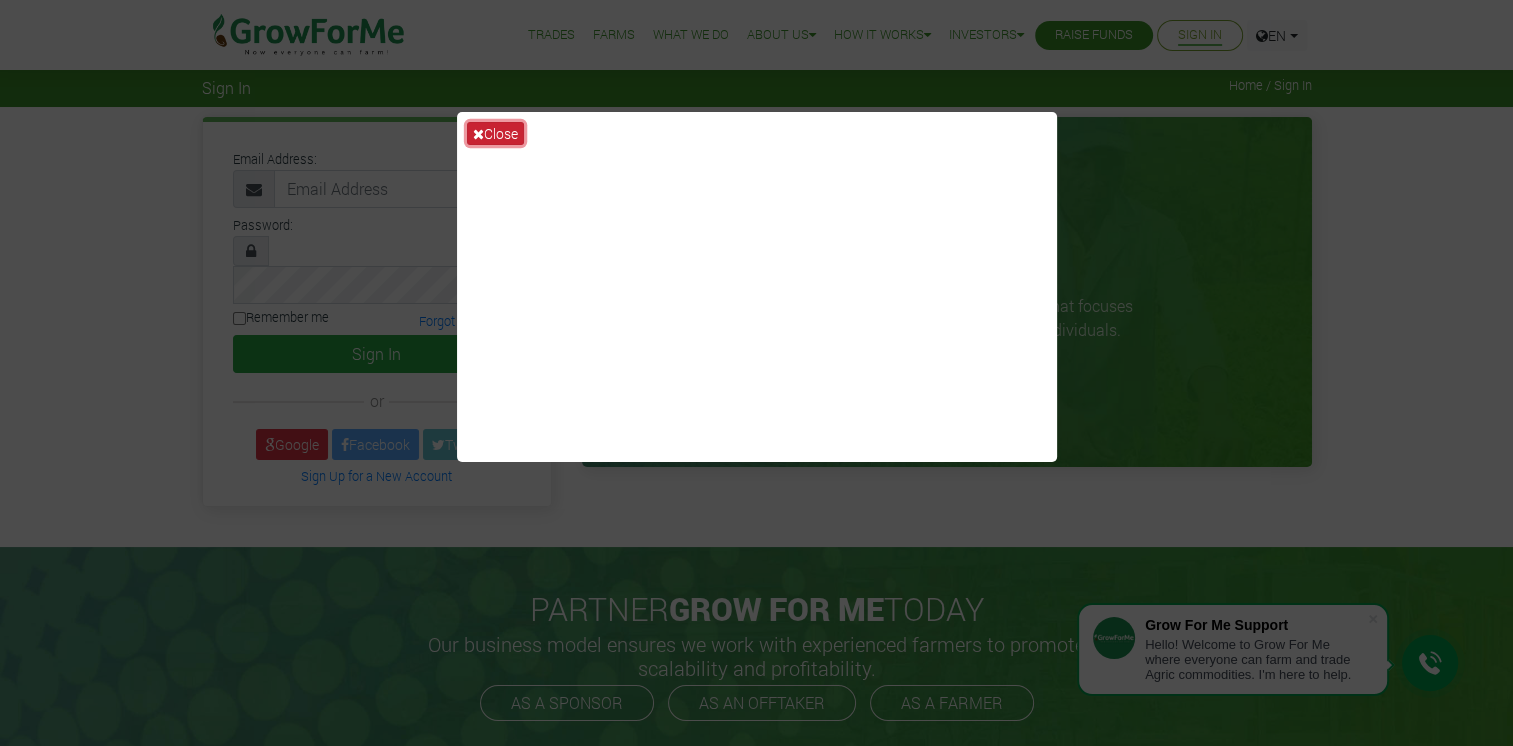 click on "Close" at bounding box center [495, 133] 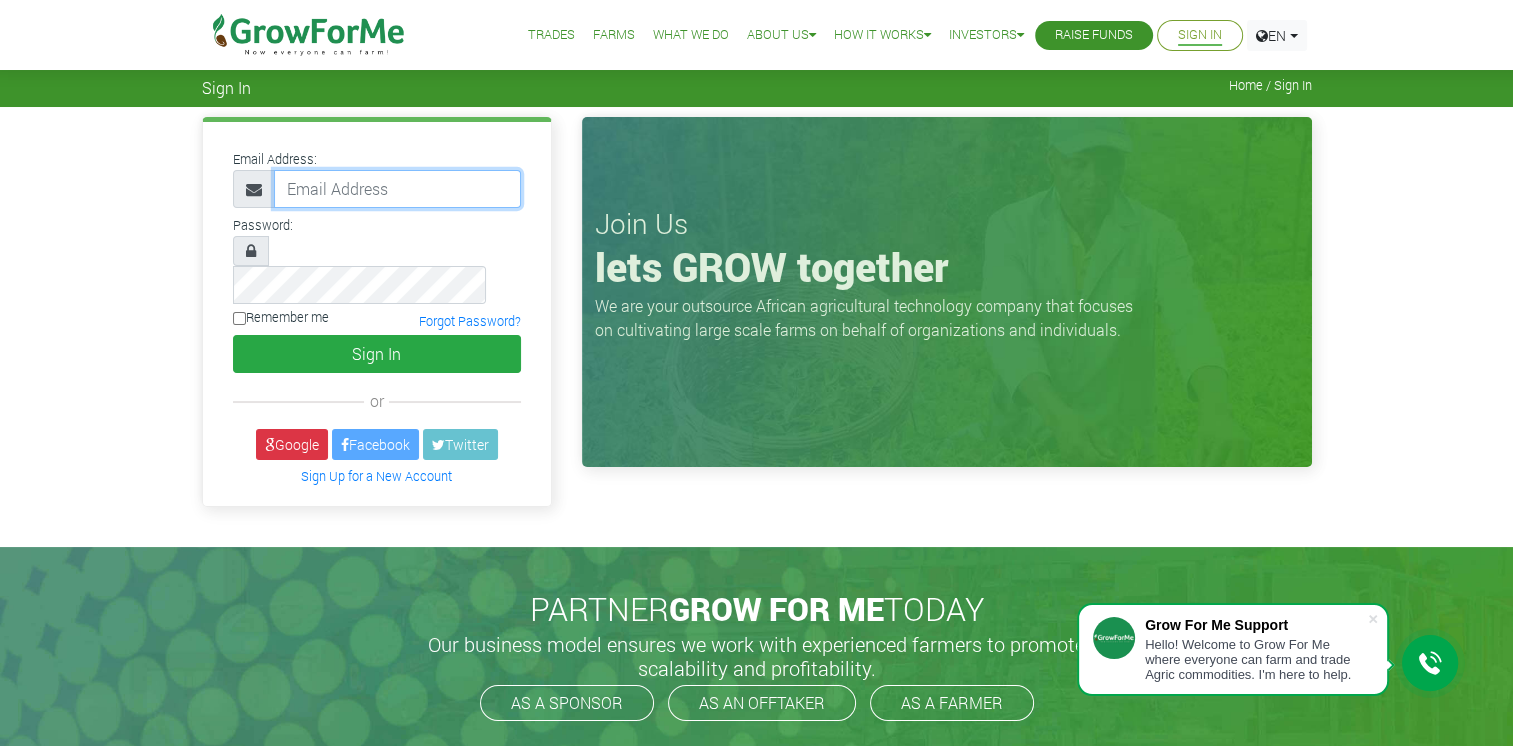 click at bounding box center (397, 189) 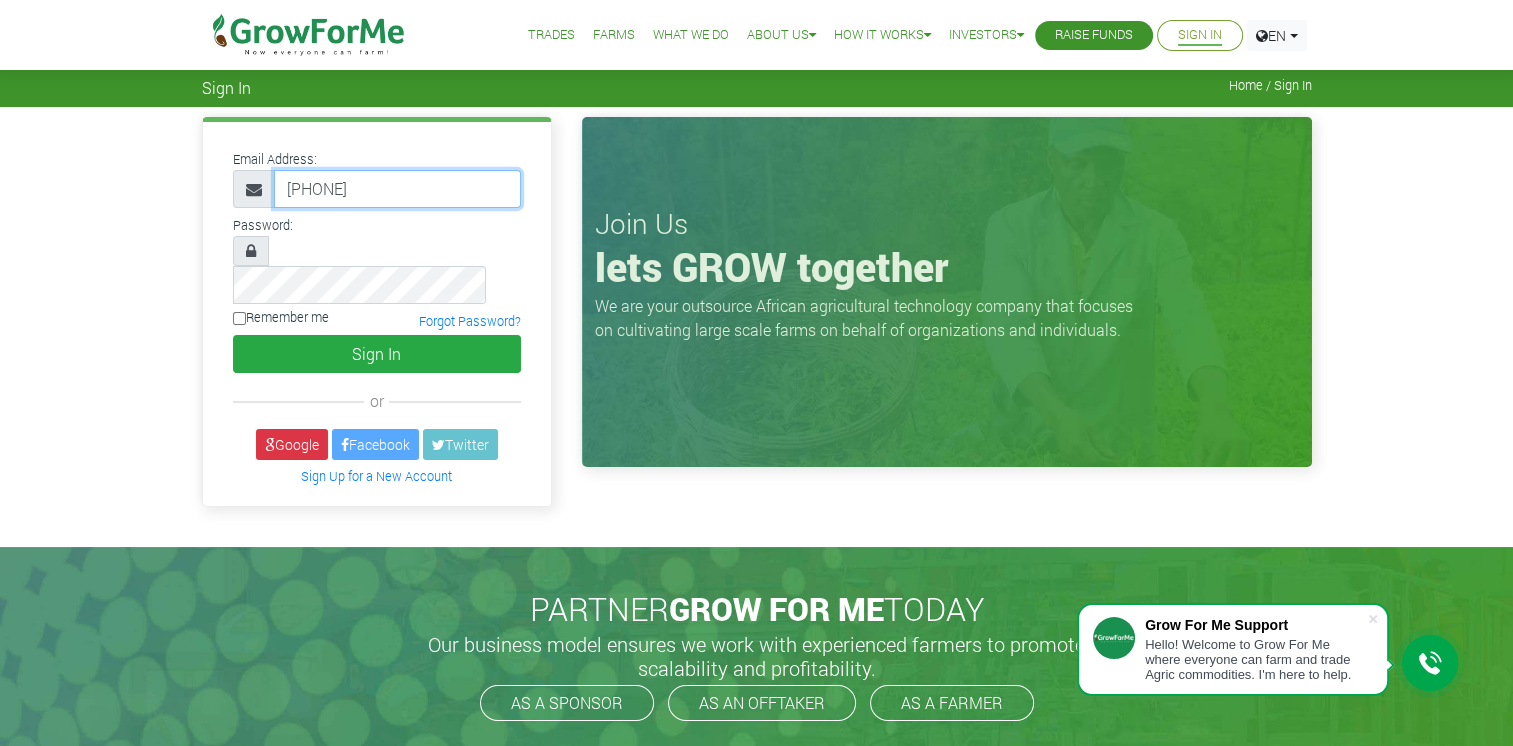 click on "[PHONE]" at bounding box center (397, 189) 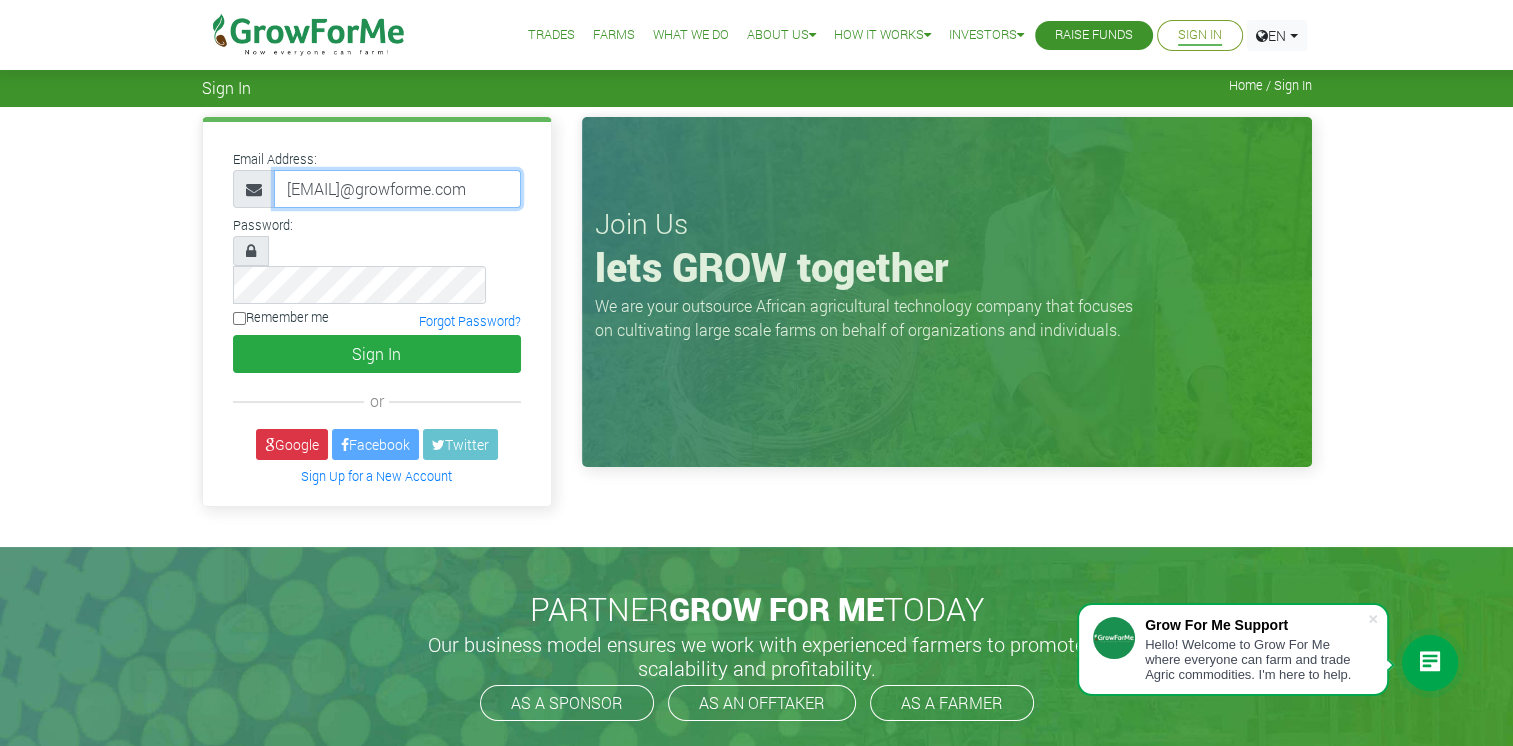 scroll, scrollTop: 0, scrollLeft: 11, axis: horizontal 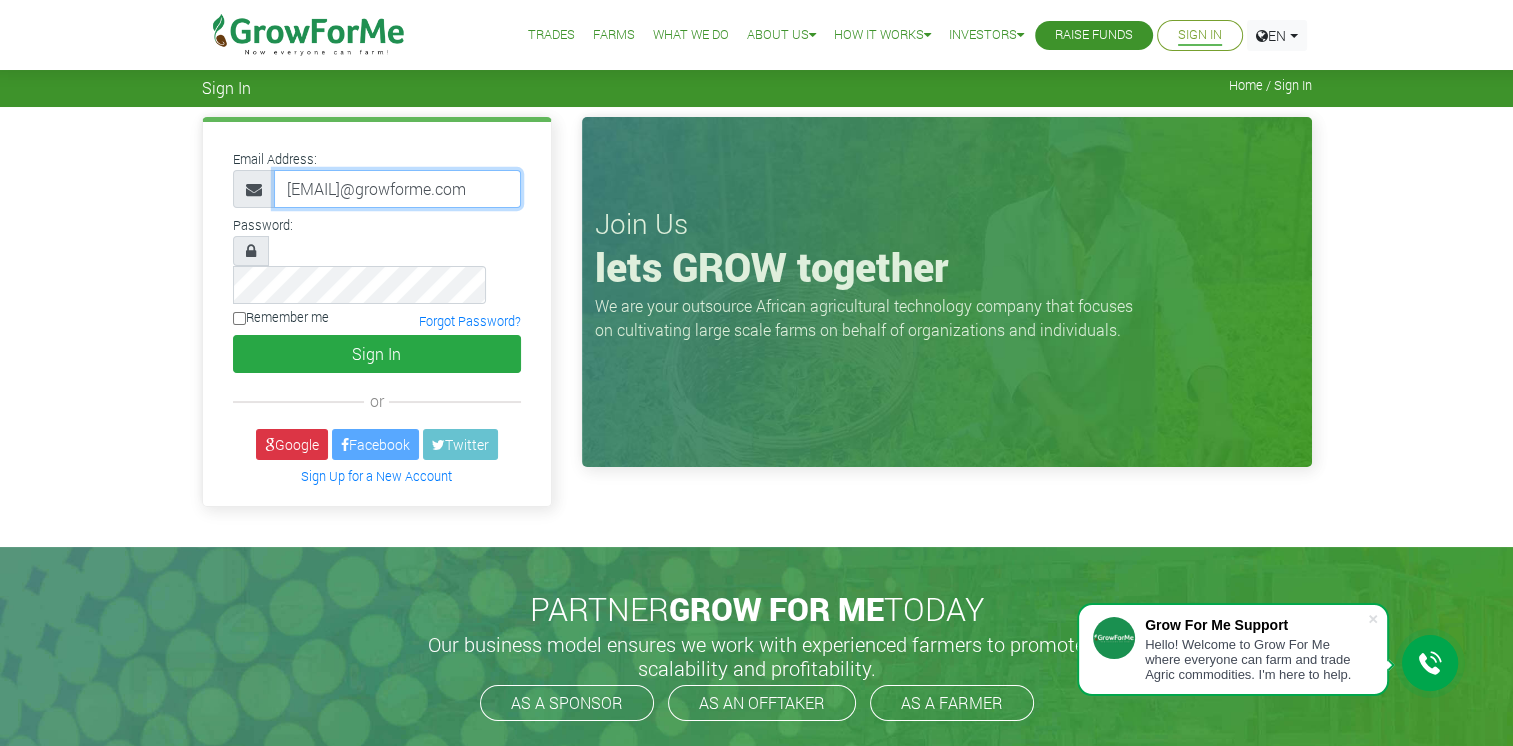 type on "233547952554@growforme.com" 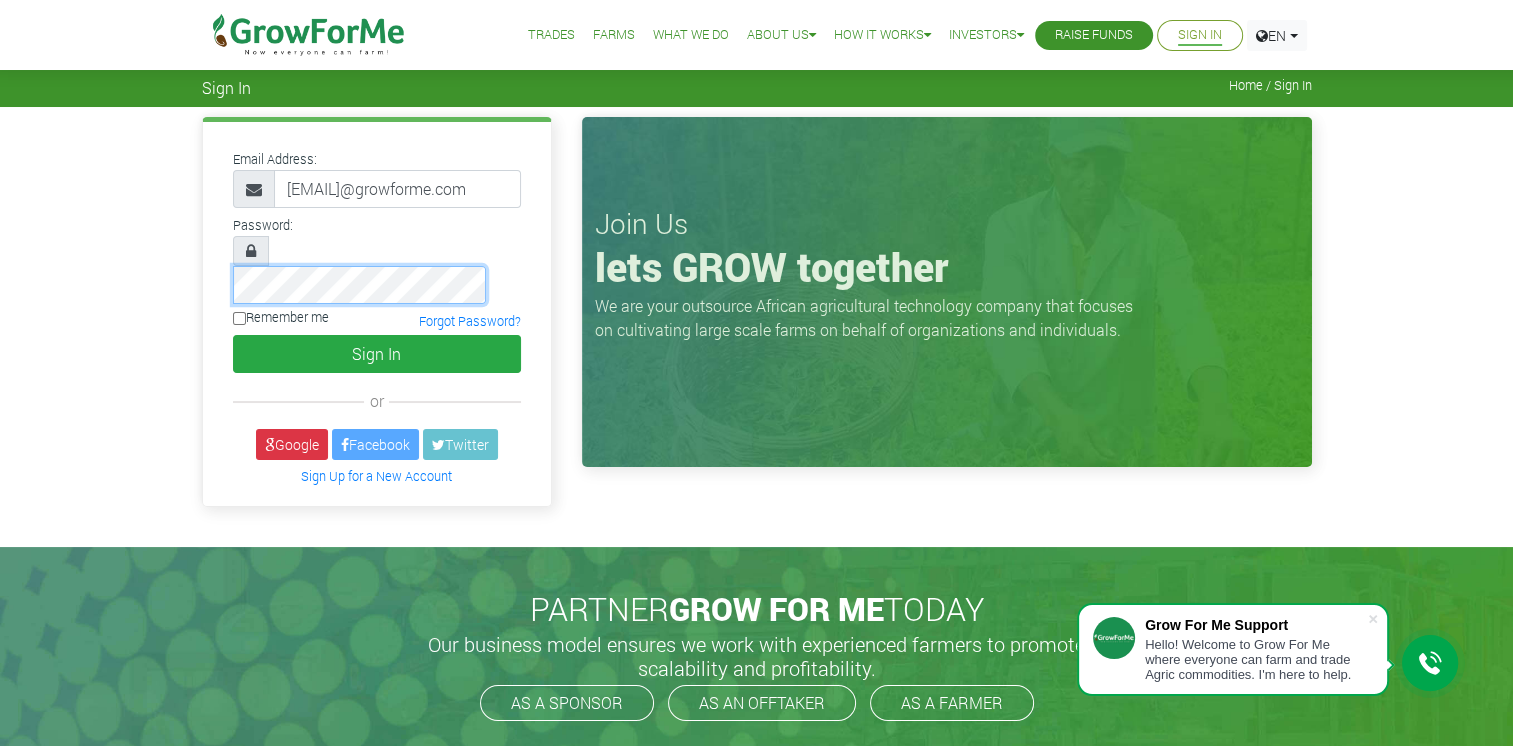 scroll, scrollTop: 0, scrollLeft: 0, axis: both 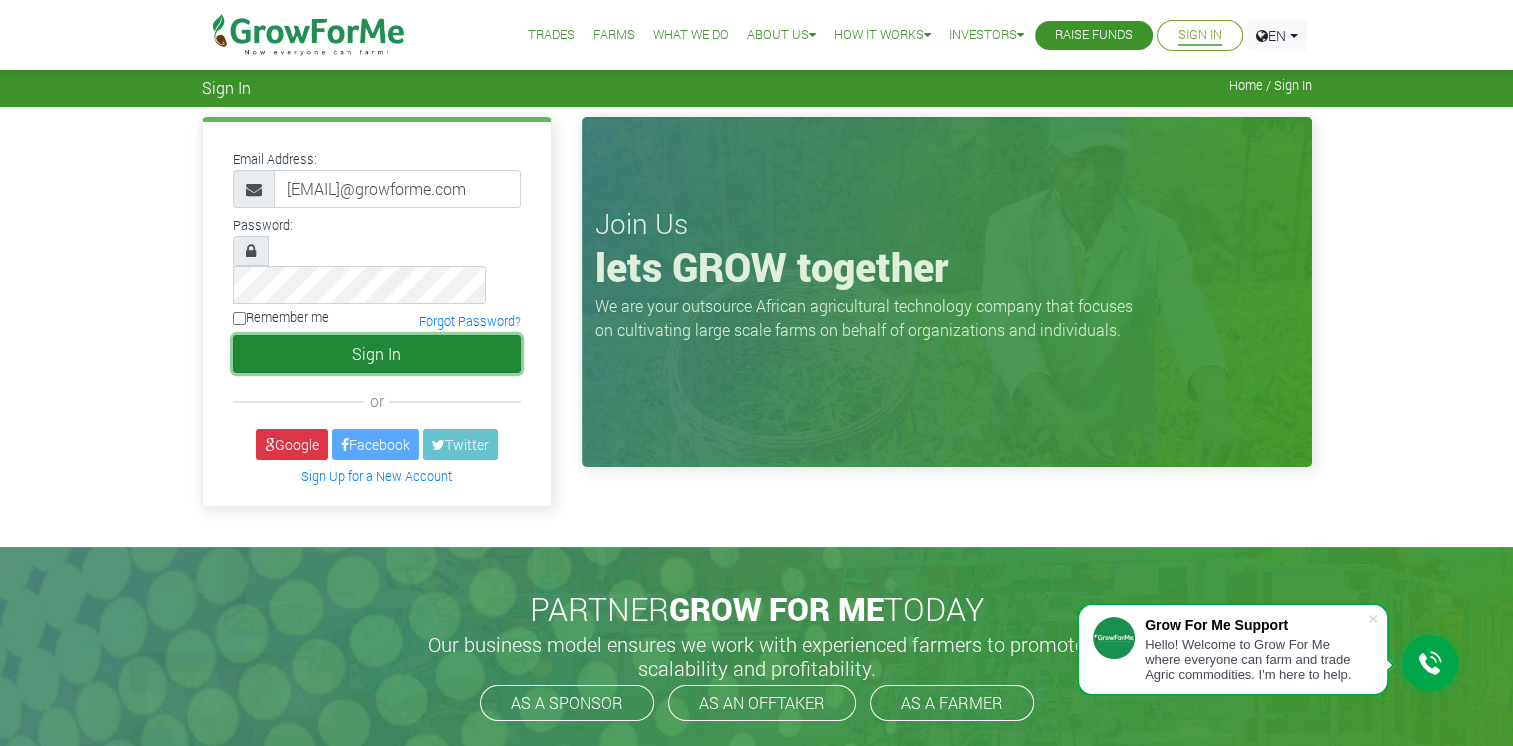 click on "Sign In" at bounding box center [377, 354] 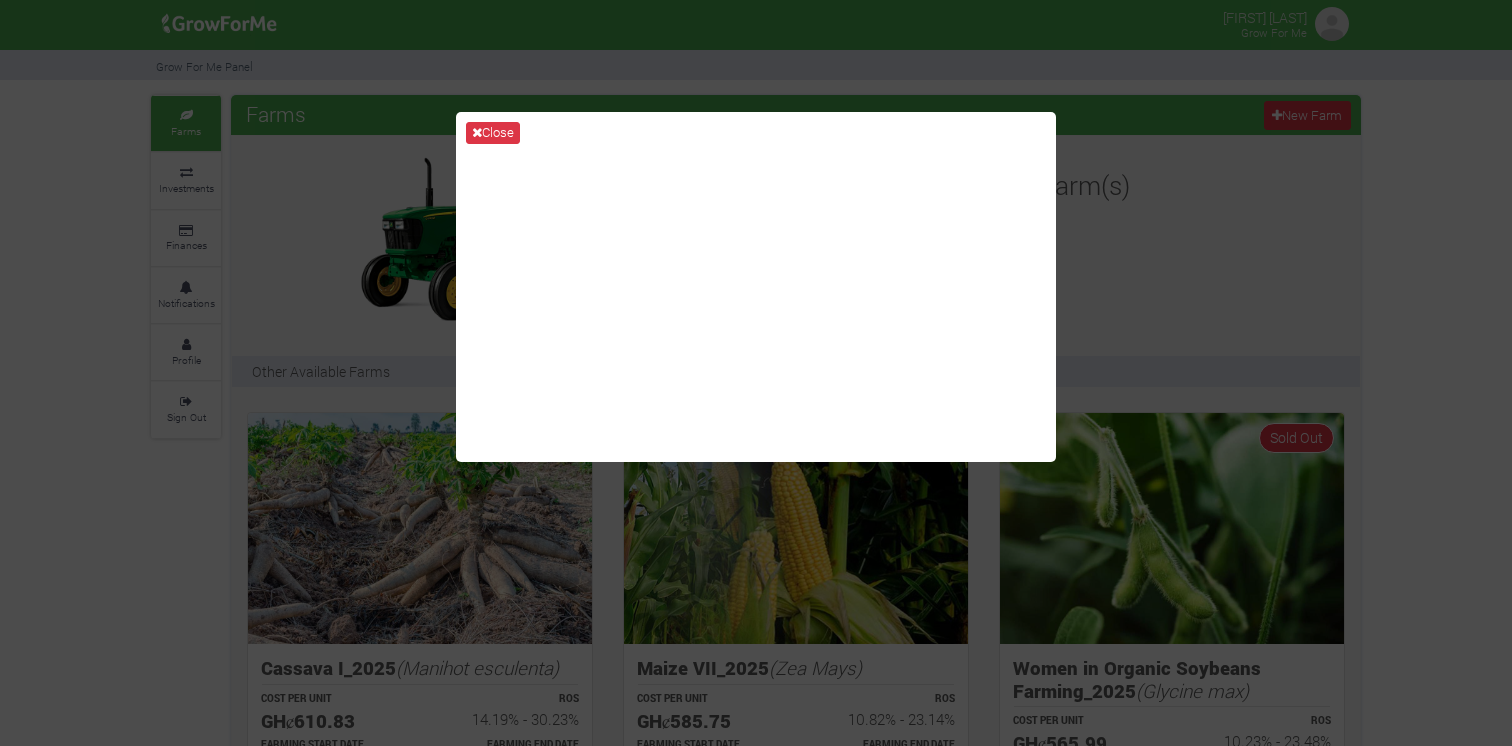 scroll, scrollTop: 0, scrollLeft: 0, axis: both 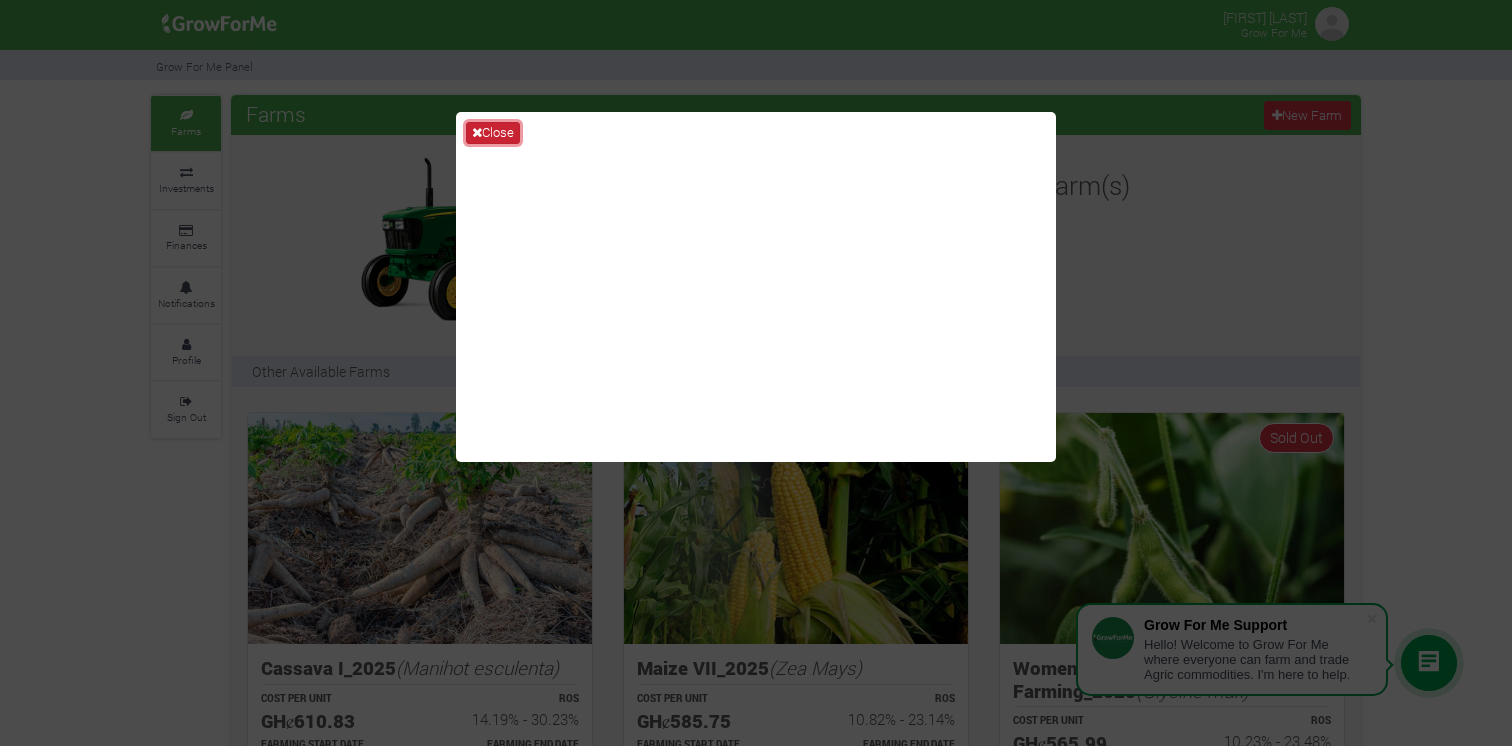 click on "Close" at bounding box center [493, 133] 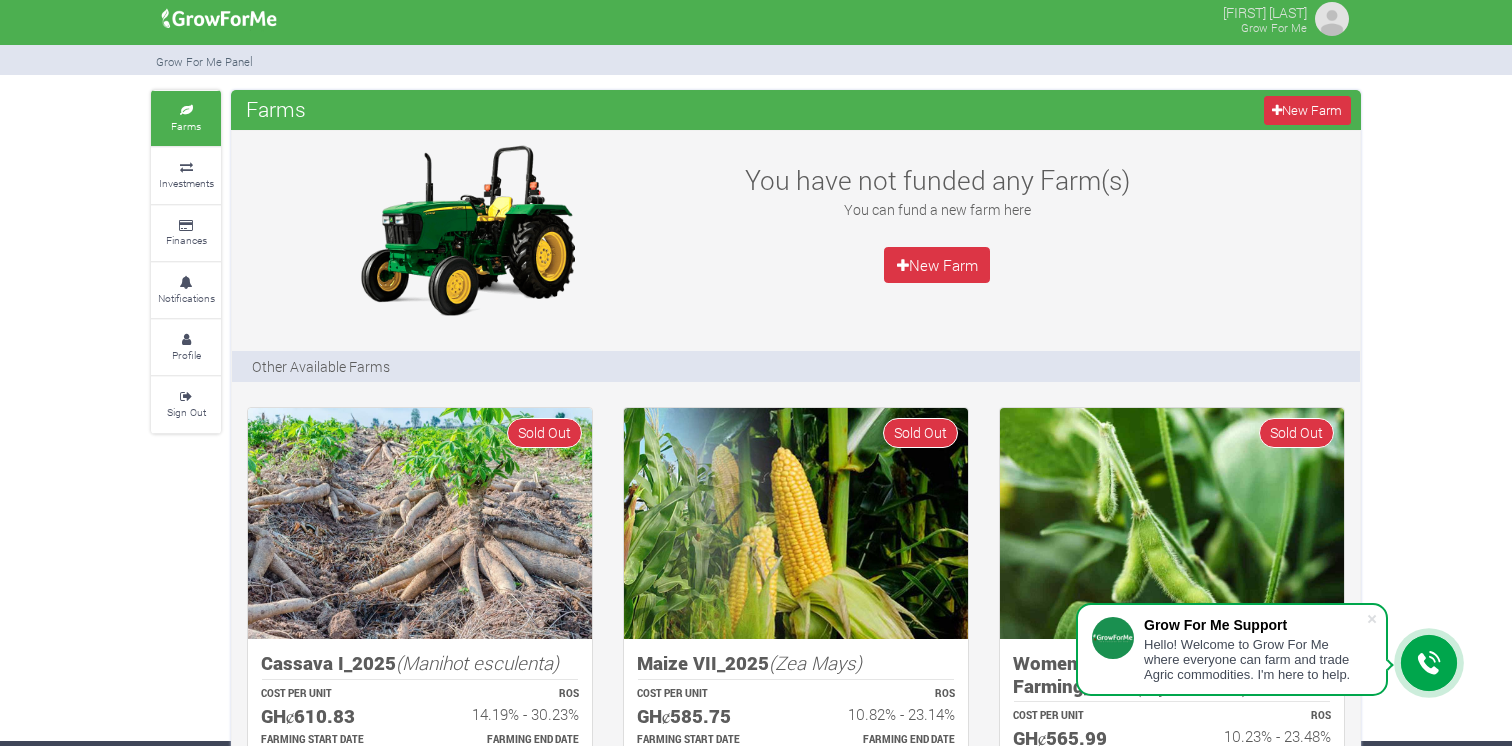 scroll, scrollTop: 0, scrollLeft: 0, axis: both 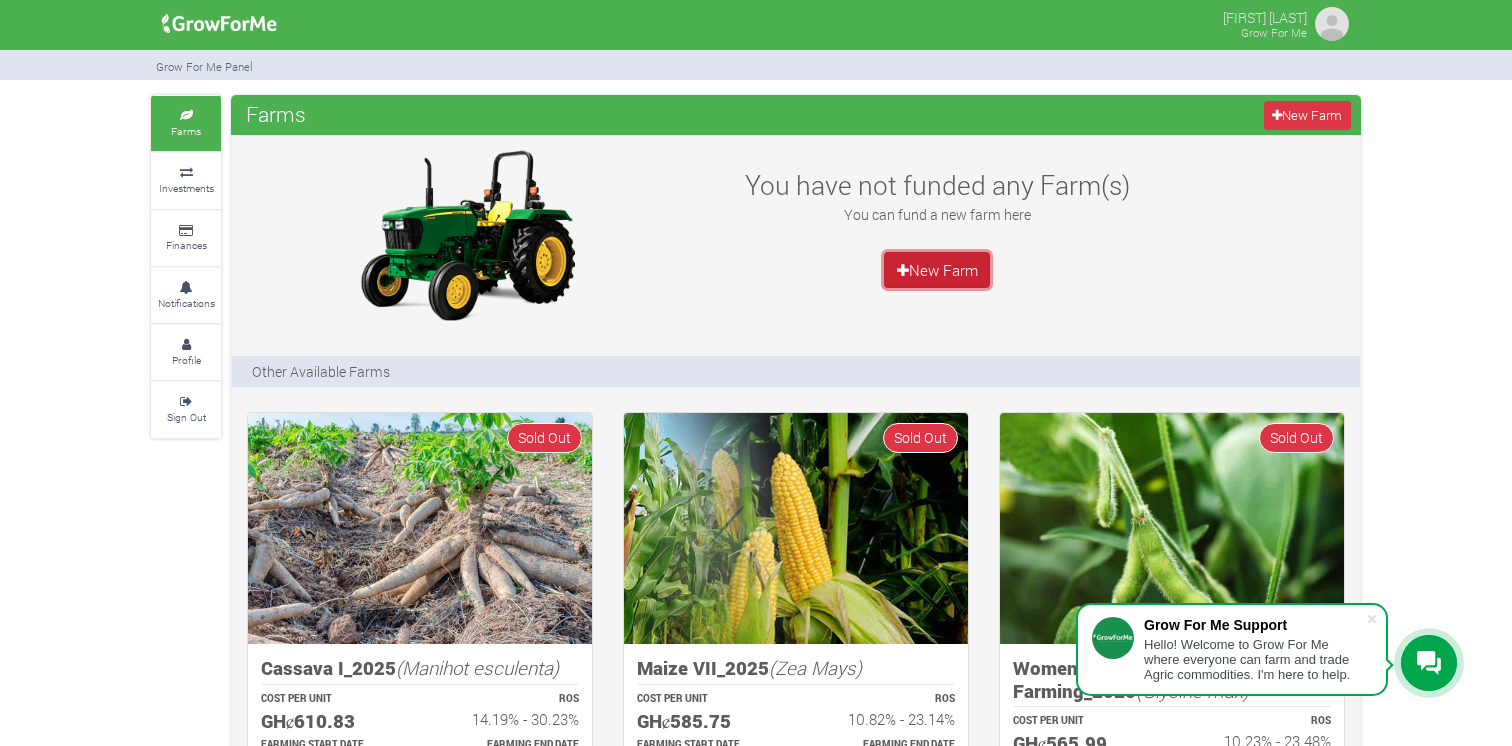 click on "New Farm" at bounding box center (937, 270) 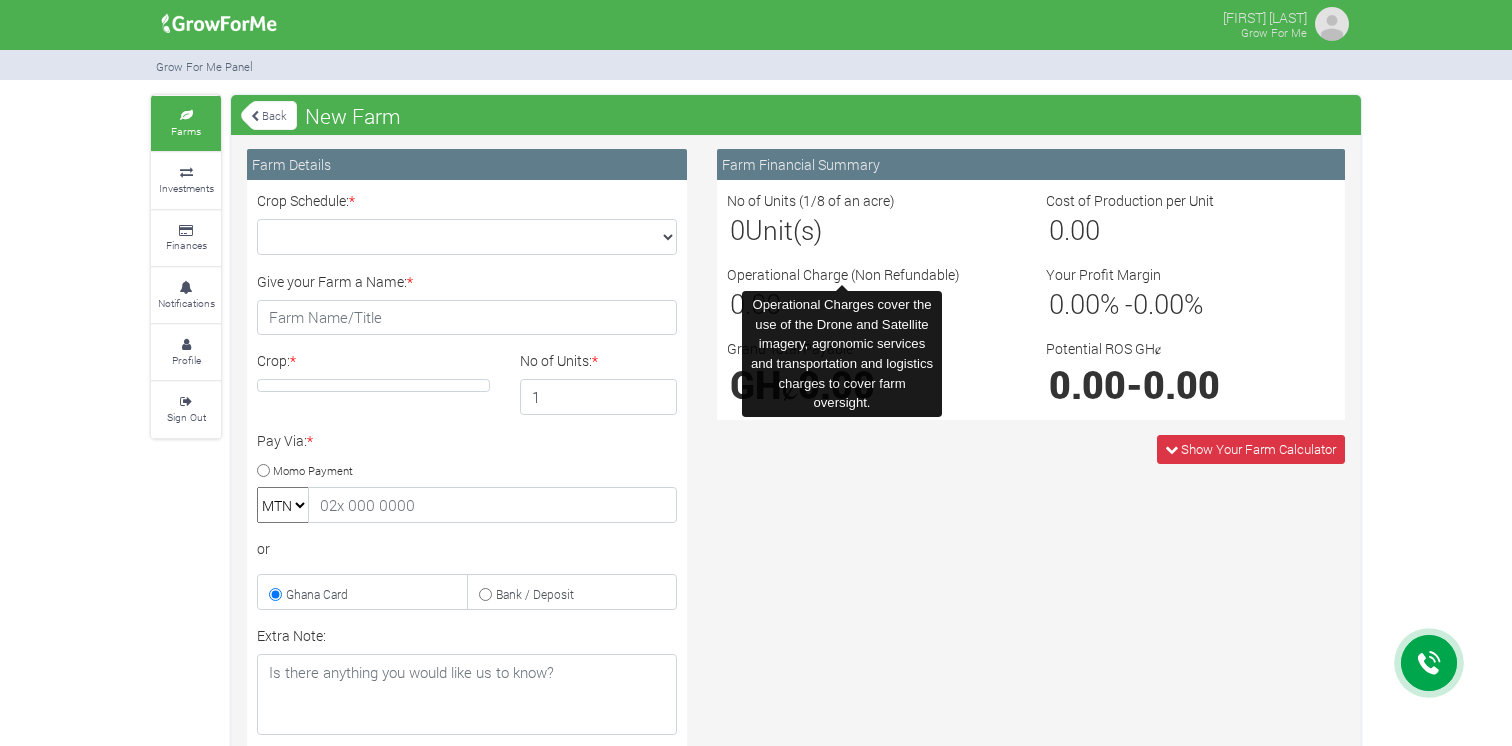 scroll, scrollTop: 0, scrollLeft: 0, axis: both 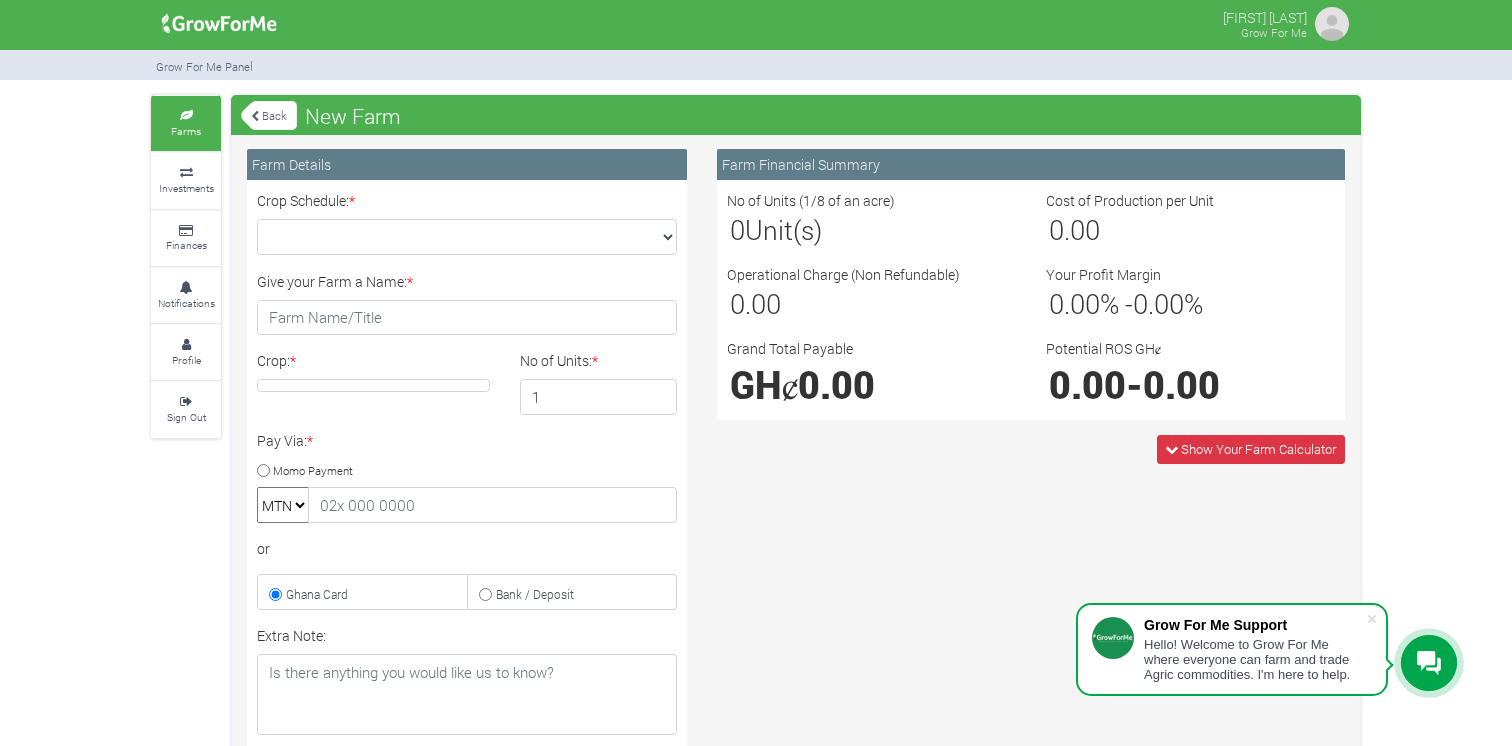 click on "Back" at bounding box center [269, 115] 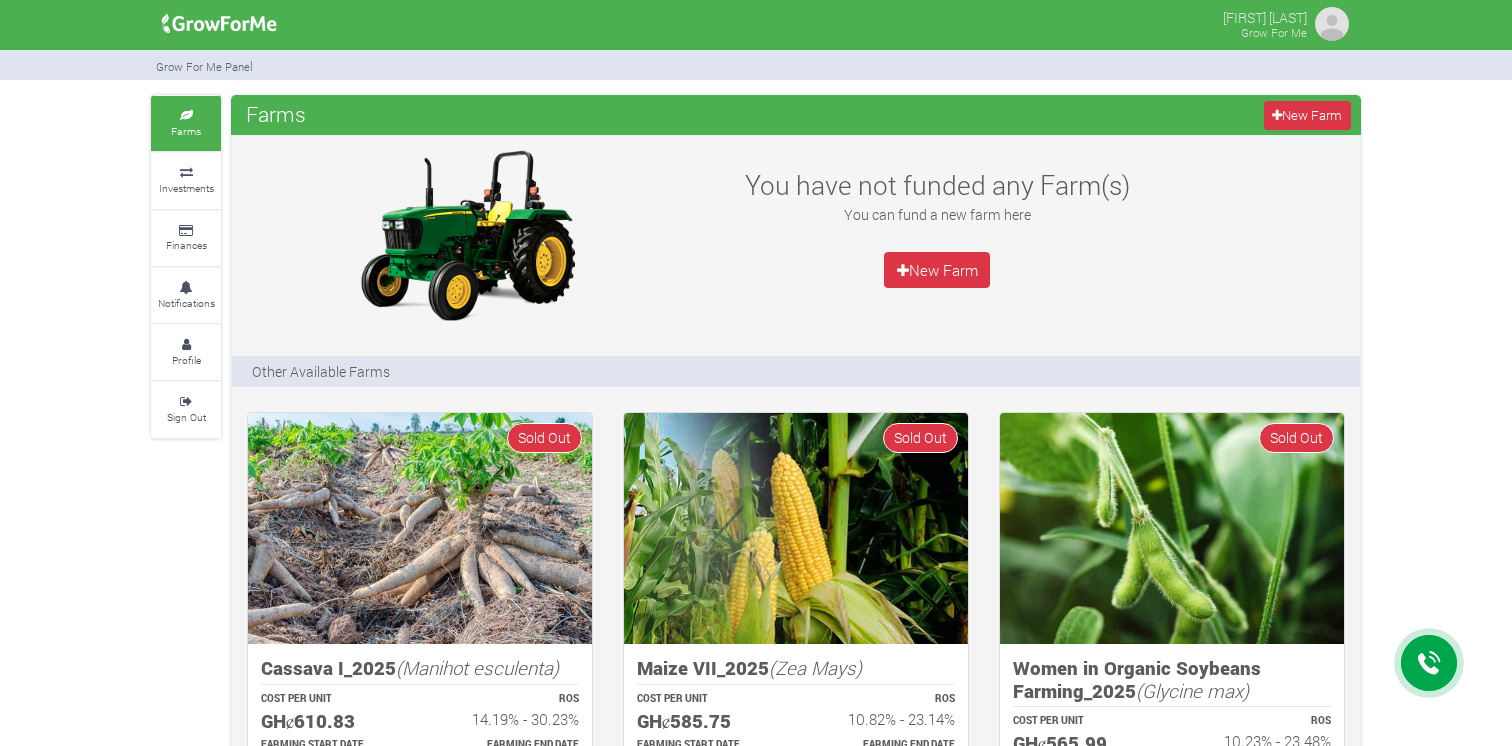 scroll, scrollTop: 0, scrollLeft: 0, axis: both 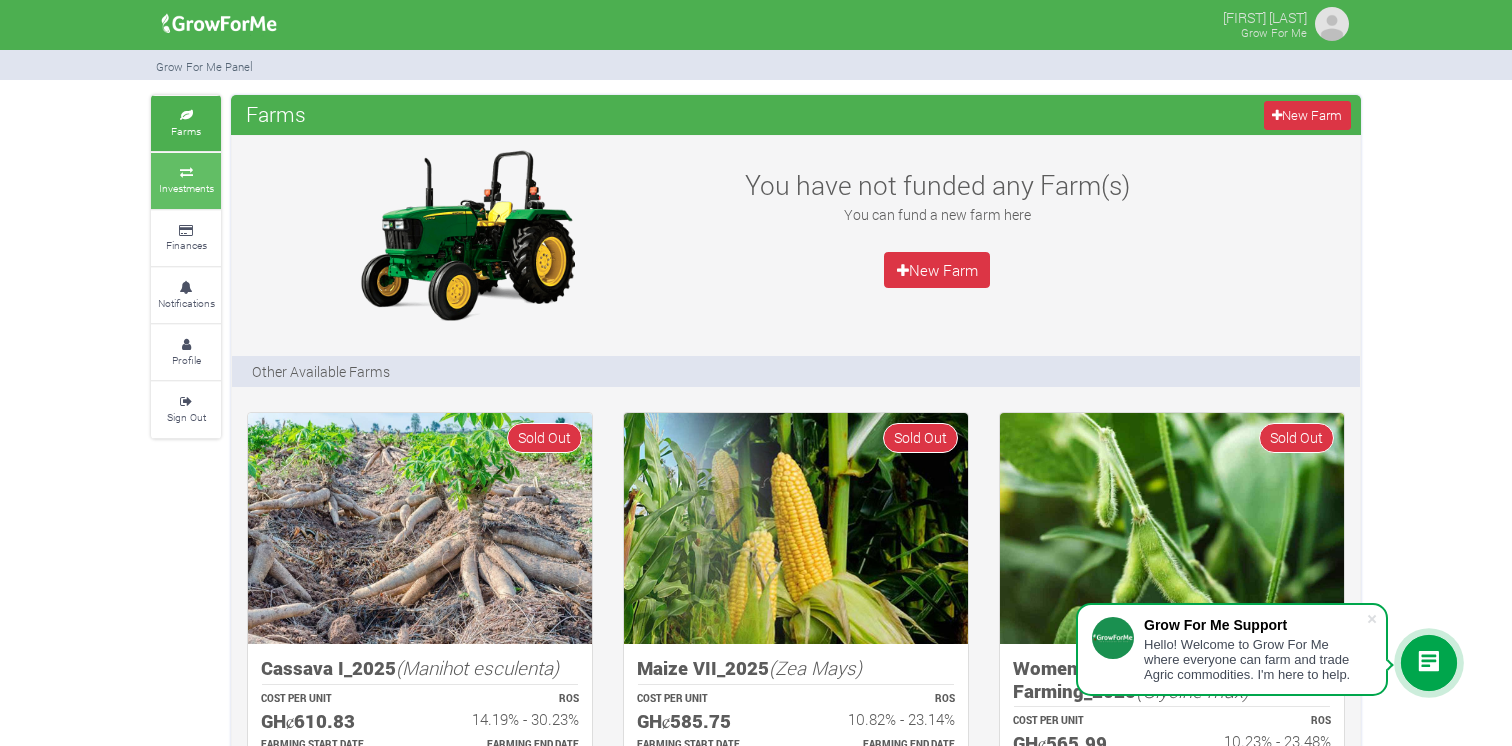 click on "Investments" at bounding box center [186, 188] 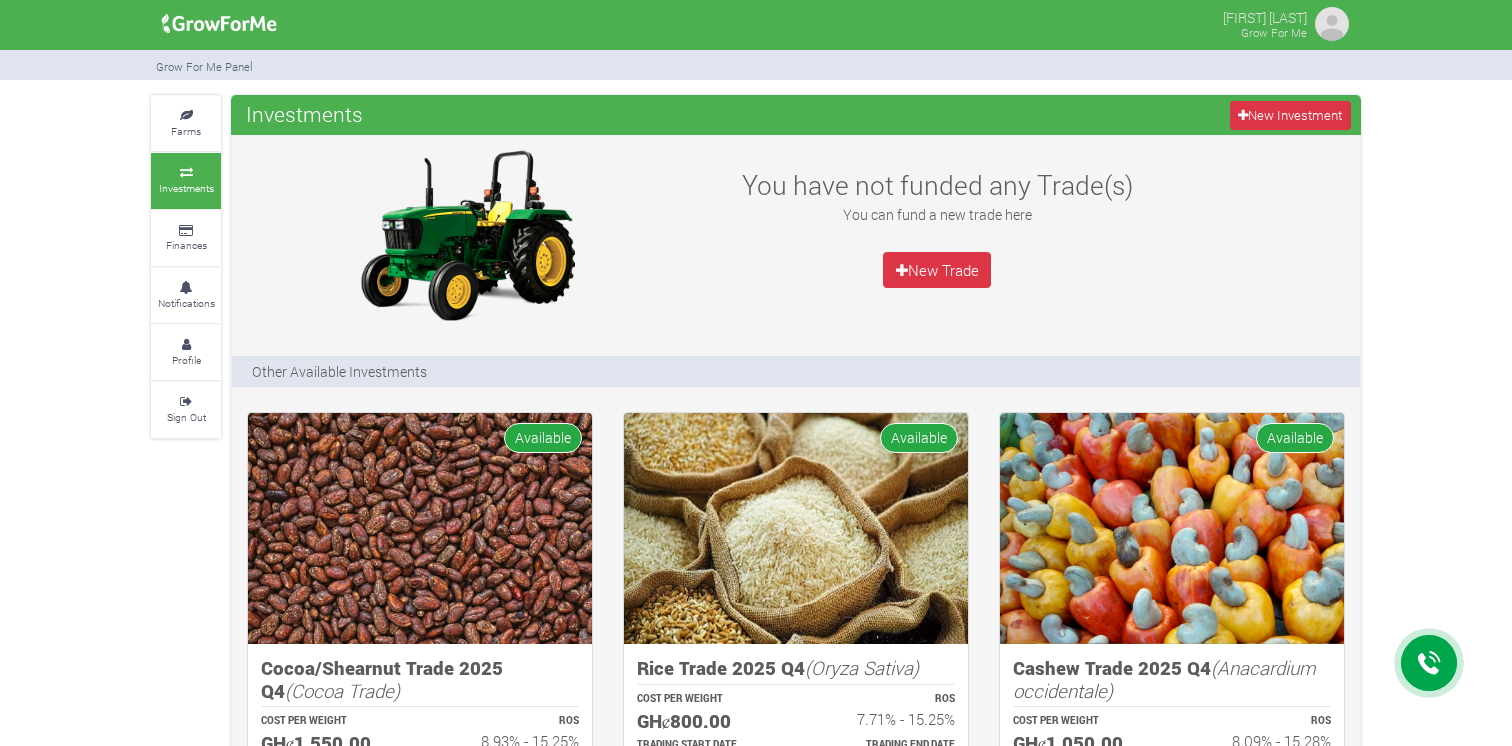 scroll, scrollTop: 0, scrollLeft: 0, axis: both 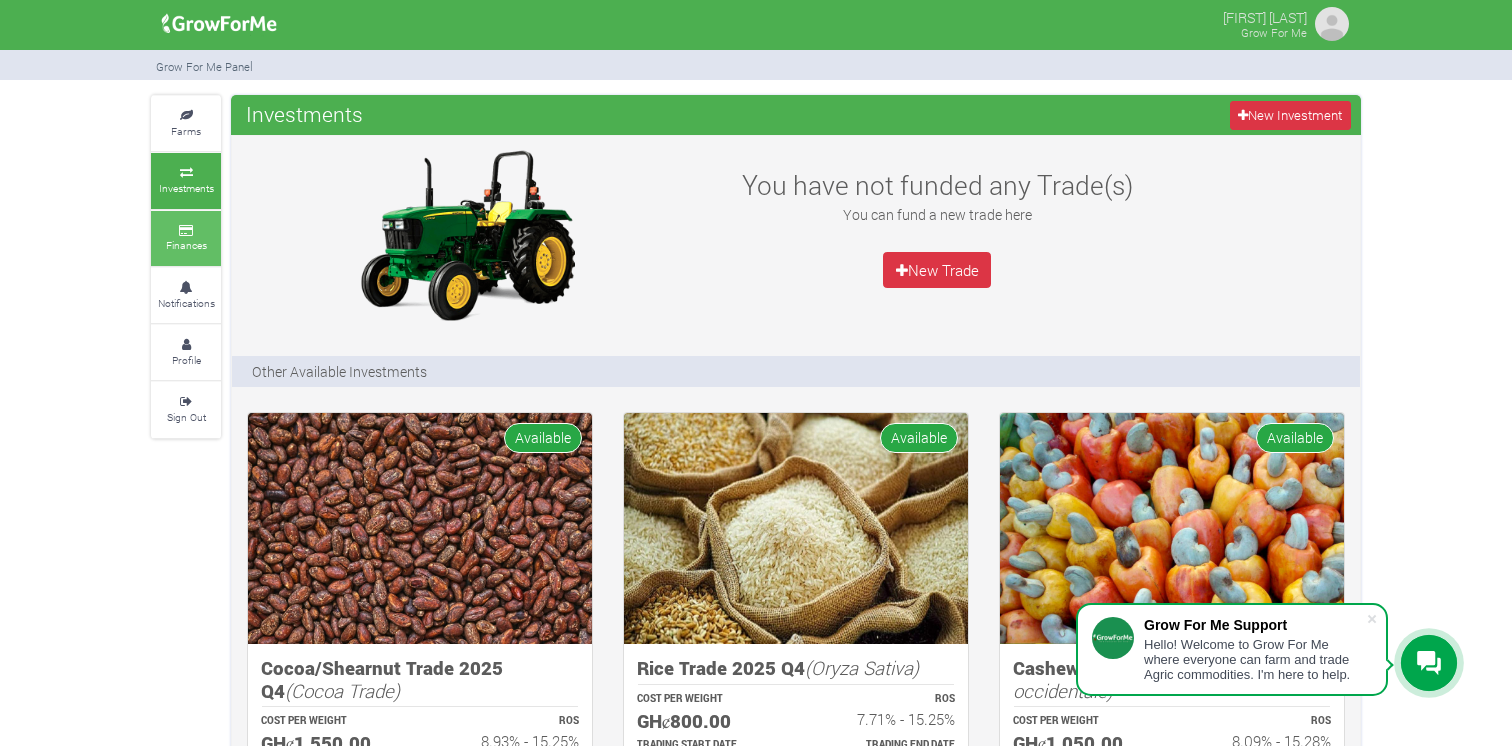 click at bounding box center (186, 231) 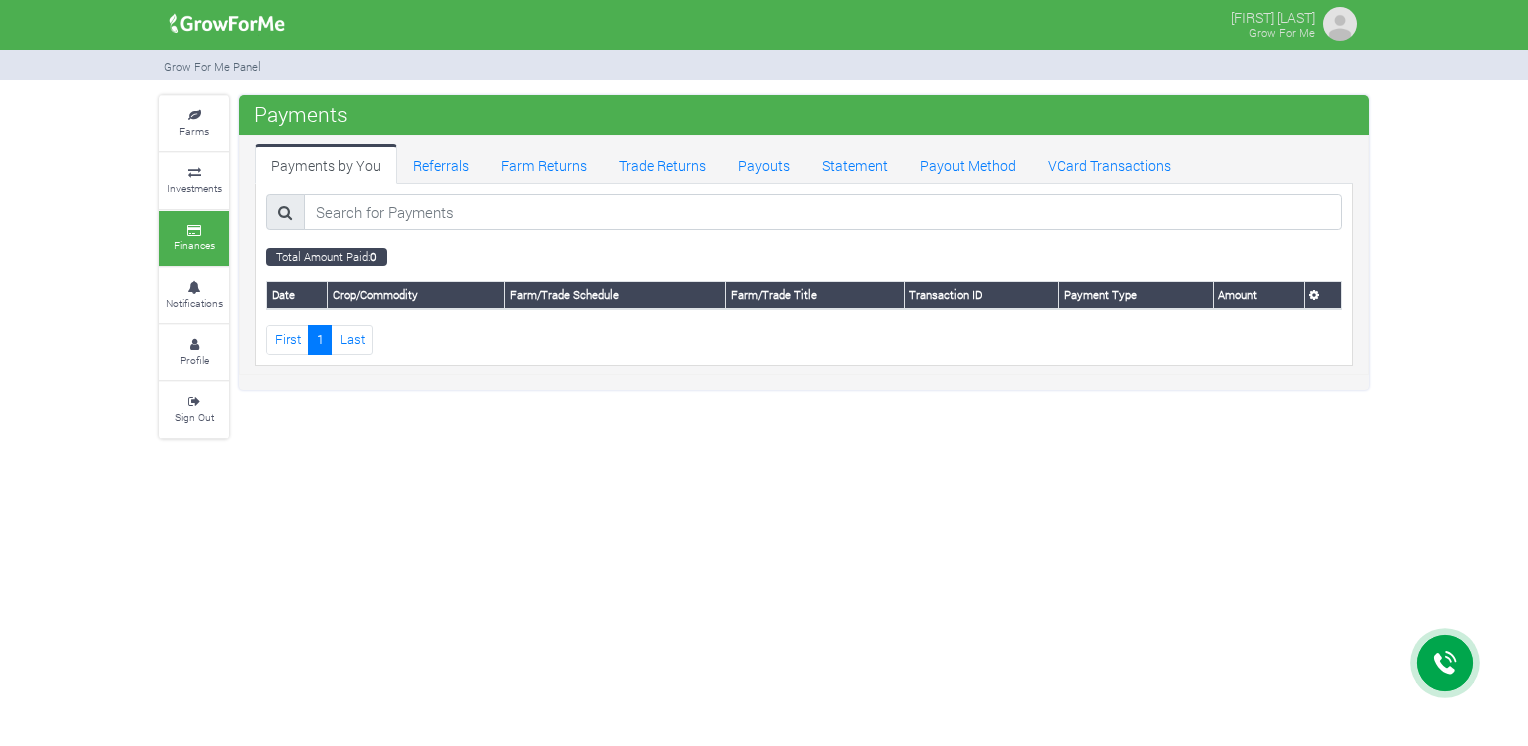 scroll, scrollTop: 0, scrollLeft: 0, axis: both 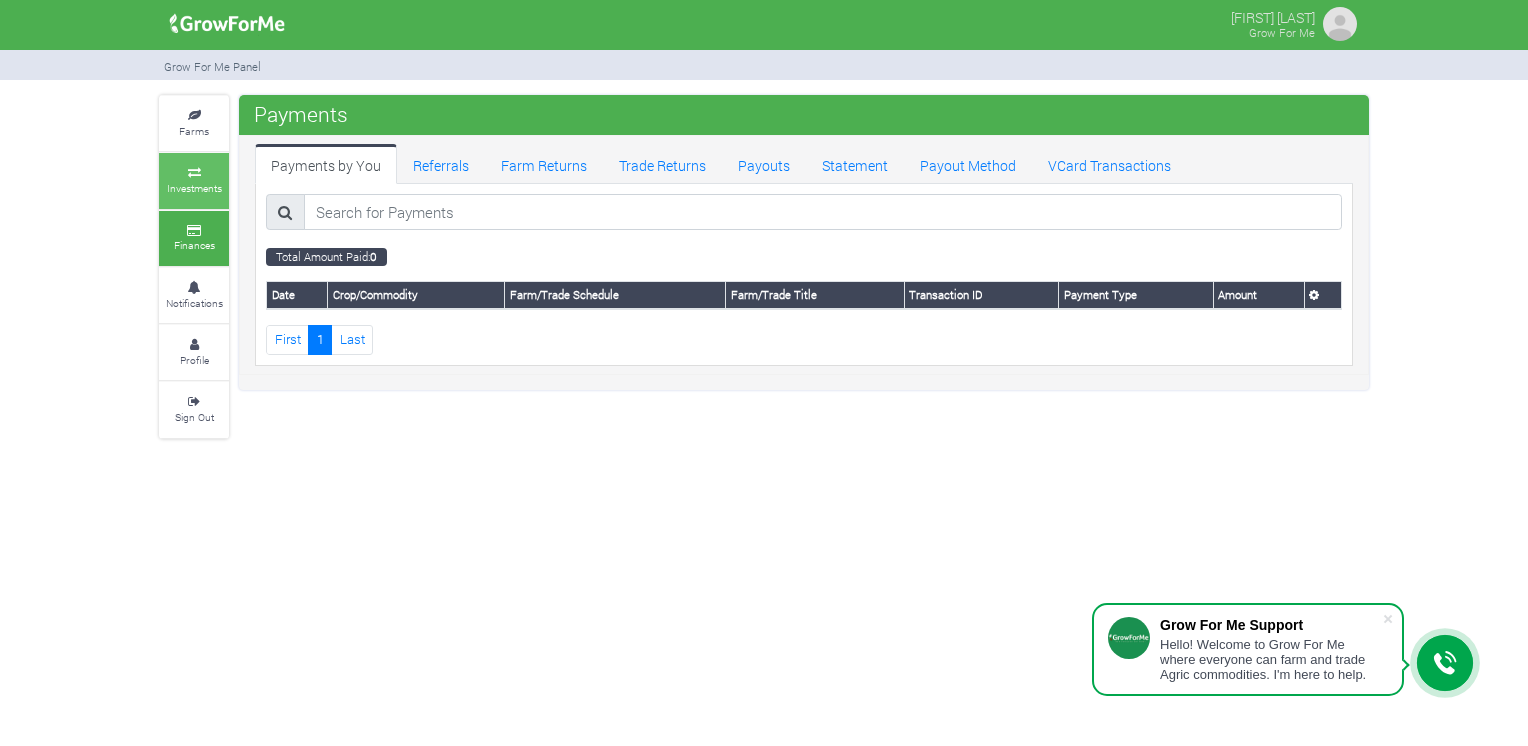 click at bounding box center (194, 173) 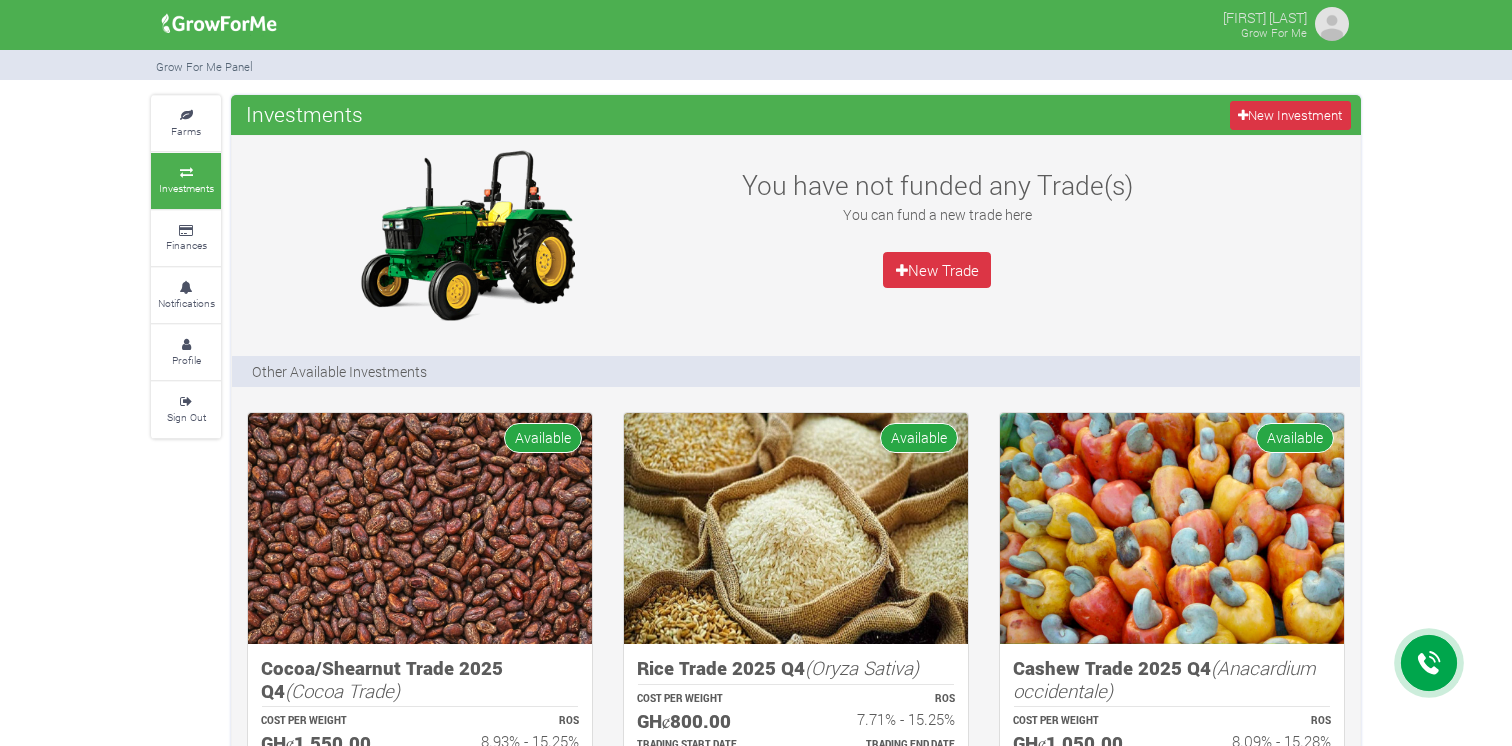 scroll, scrollTop: 0, scrollLeft: 0, axis: both 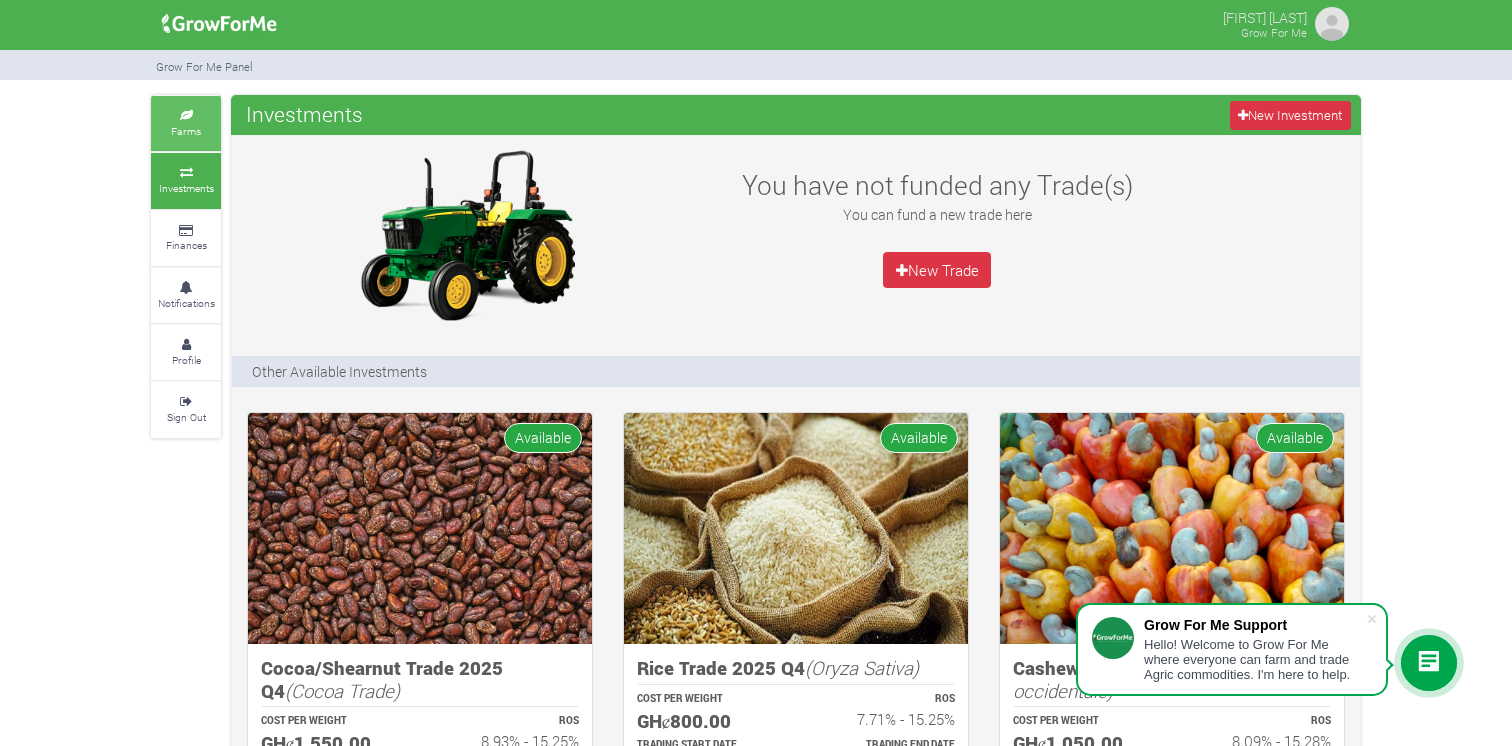 click on "Farms" at bounding box center [186, 131] 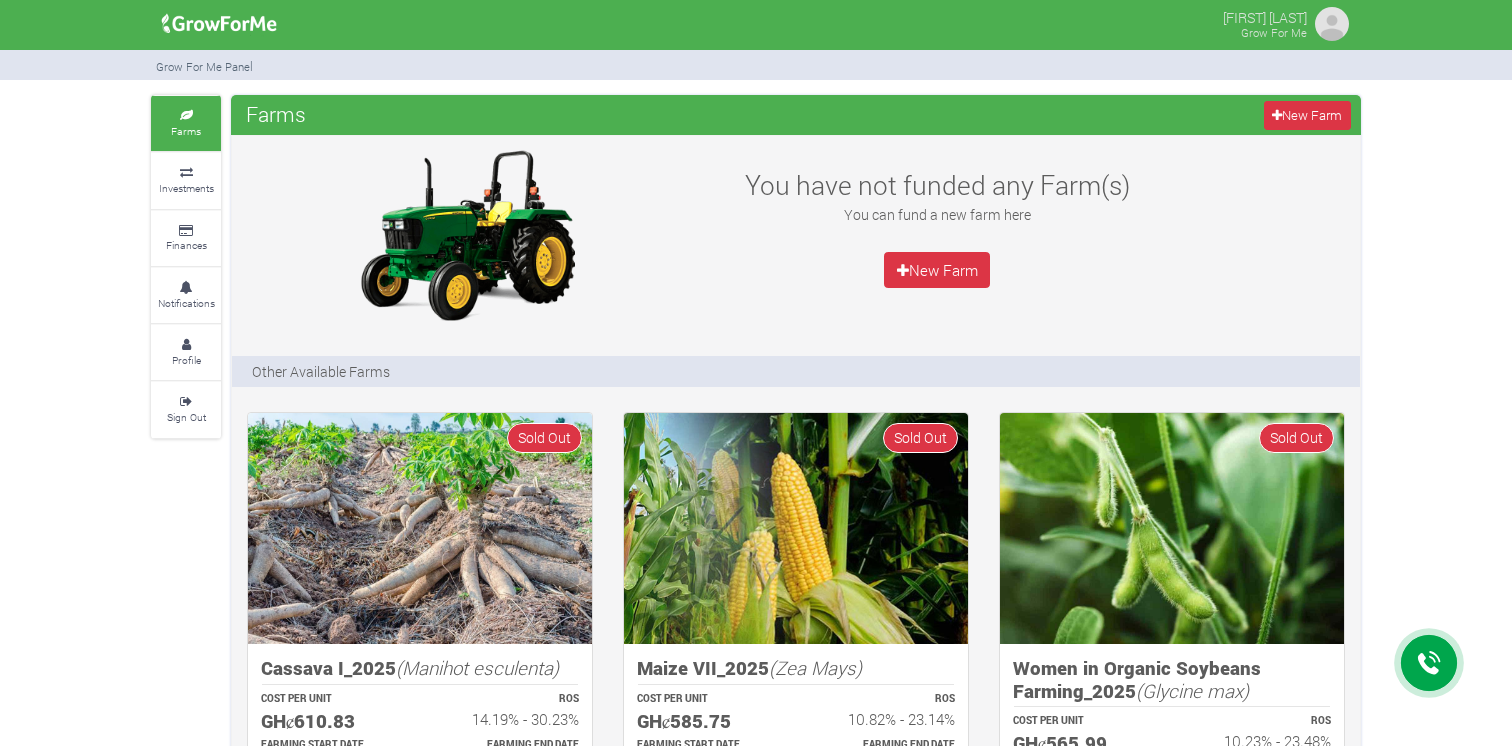 scroll, scrollTop: 0, scrollLeft: 0, axis: both 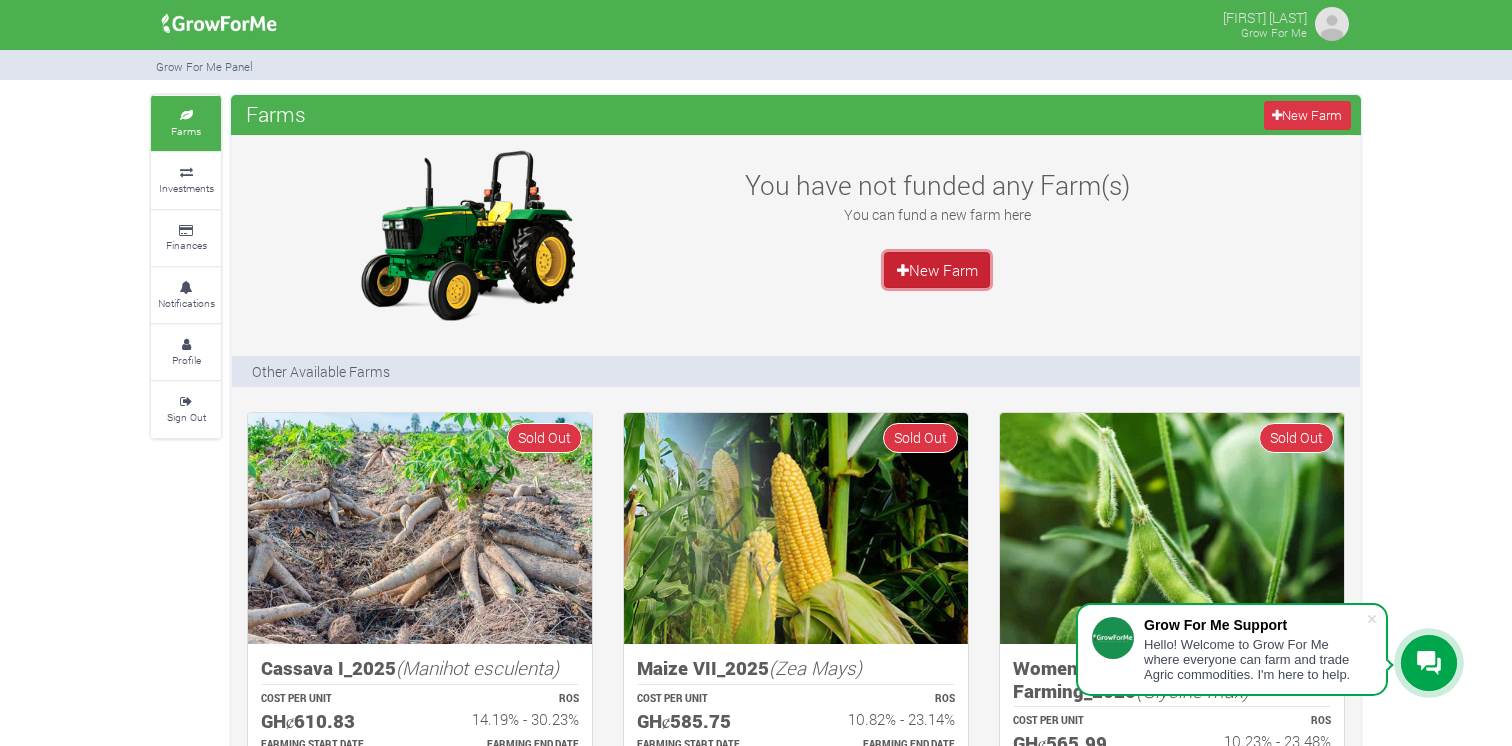 click on "New Farm" at bounding box center (937, 270) 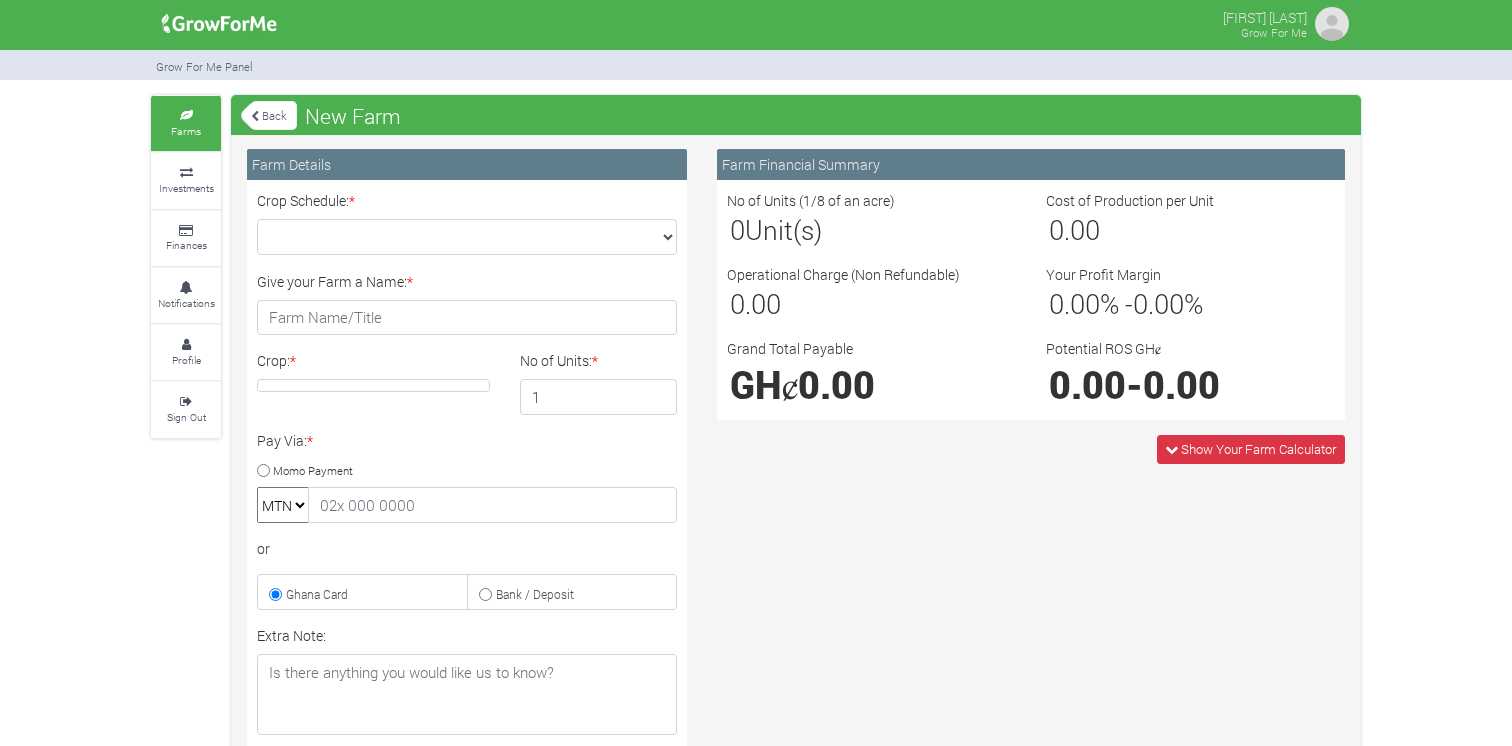 scroll, scrollTop: 0, scrollLeft: 0, axis: both 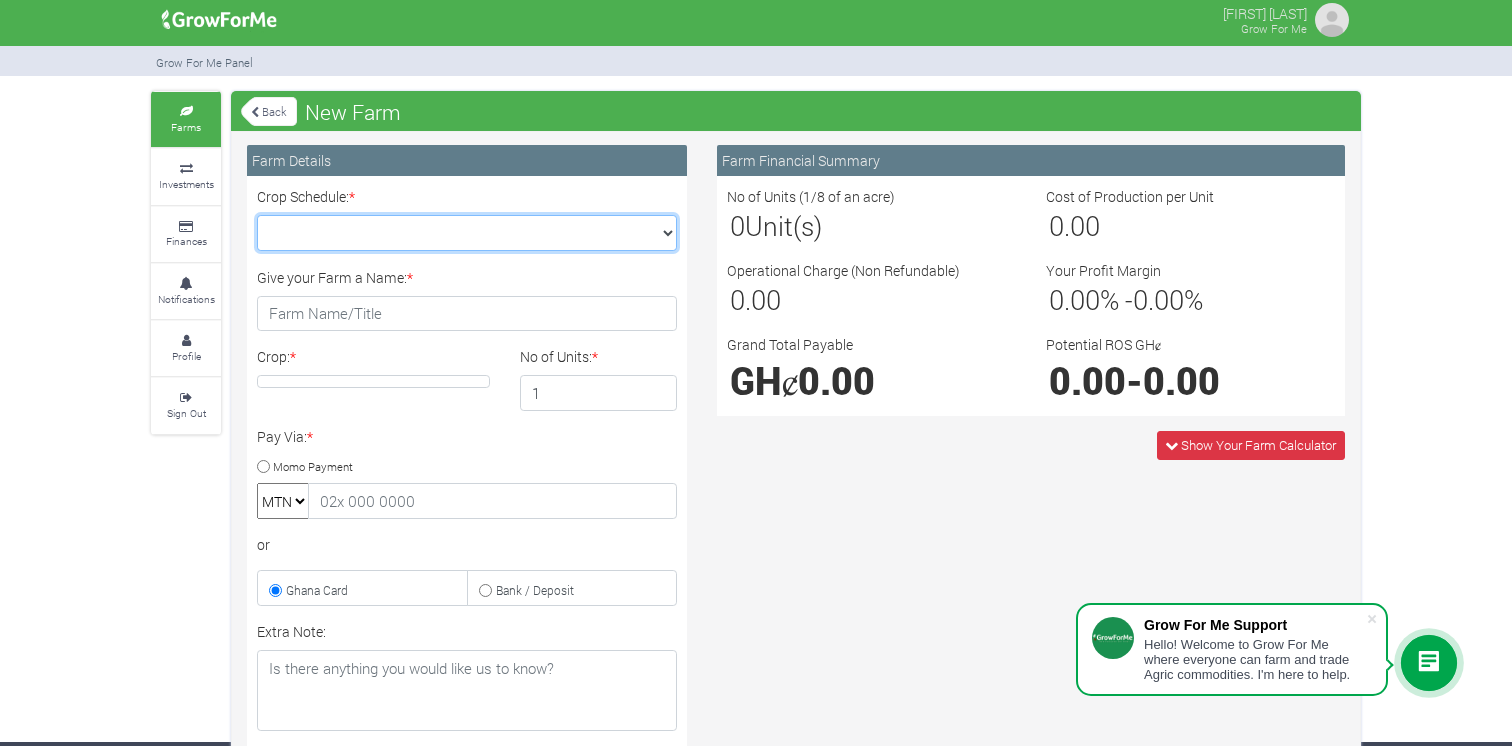 click on "Crop Schedule:  *" at bounding box center [467, 233] 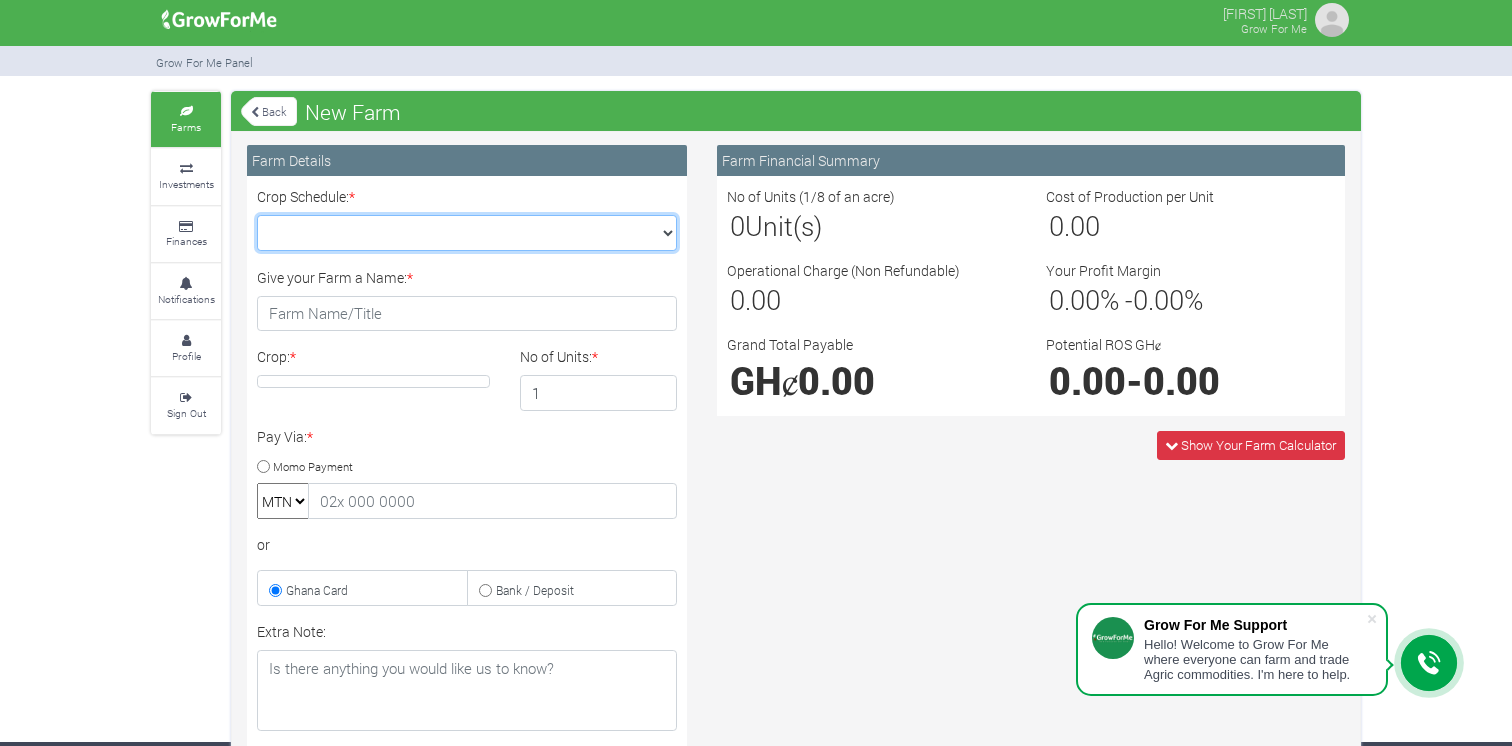click on "Crop Schedule:  *" at bounding box center (467, 233) 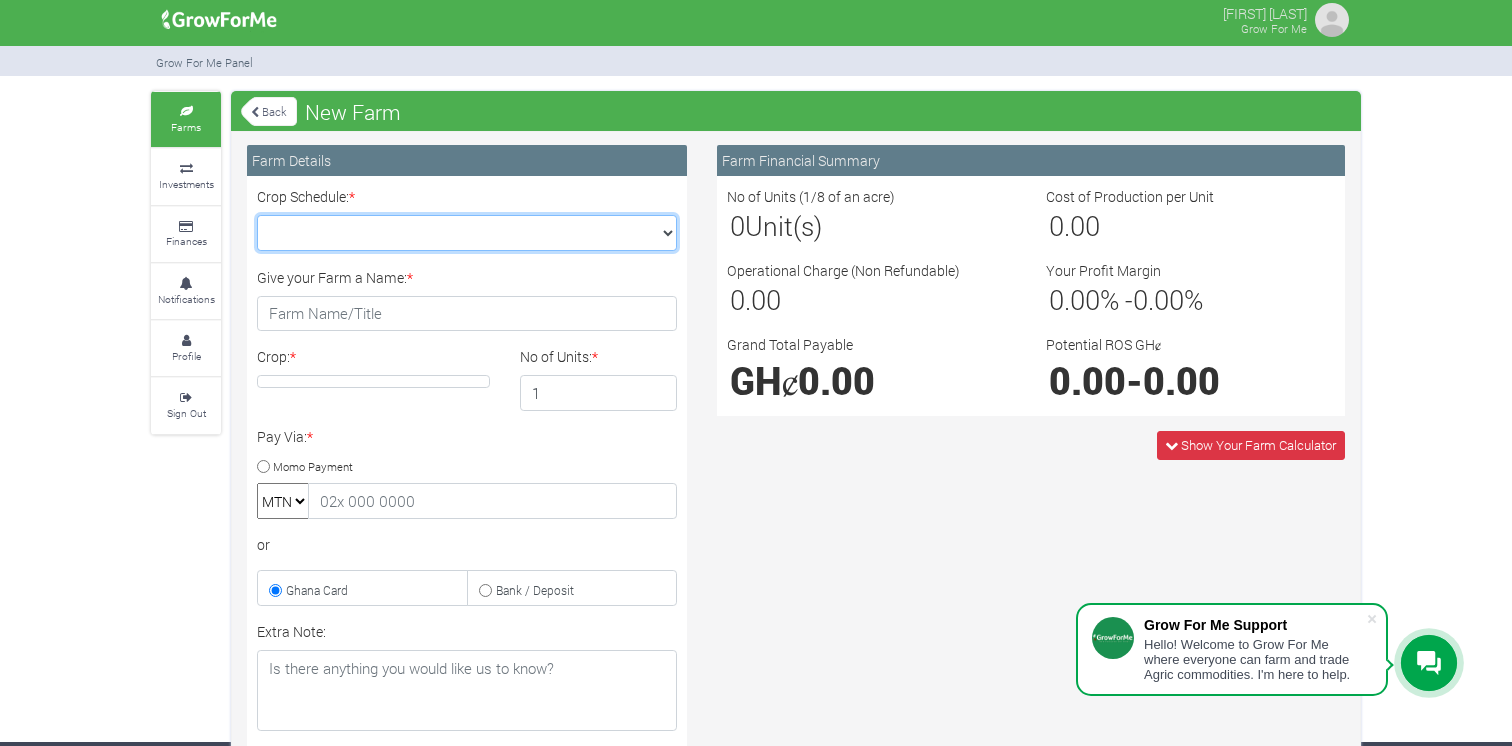 click on "Crop Schedule:  *" at bounding box center (467, 233) 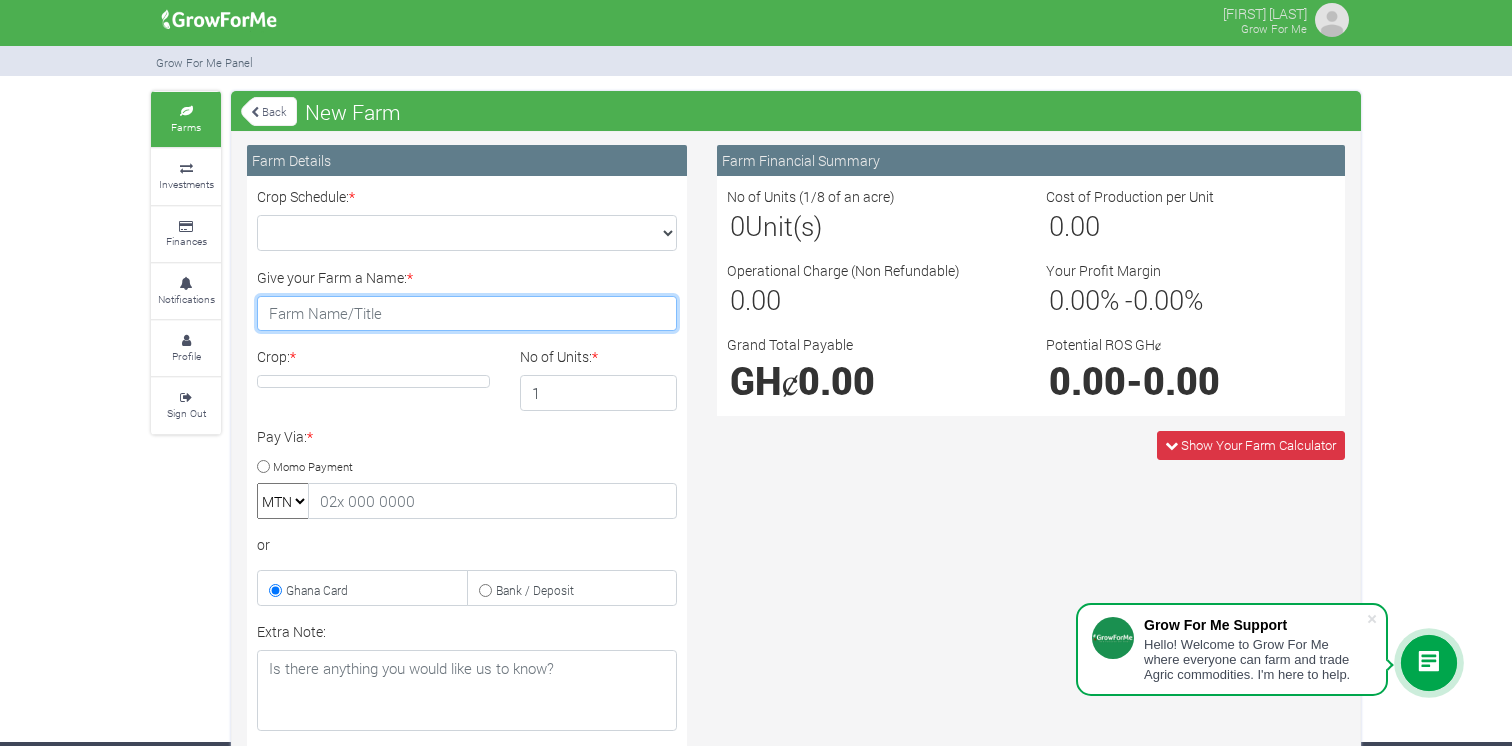 click on "Give your Farm a Name:  *" at bounding box center (467, 314) 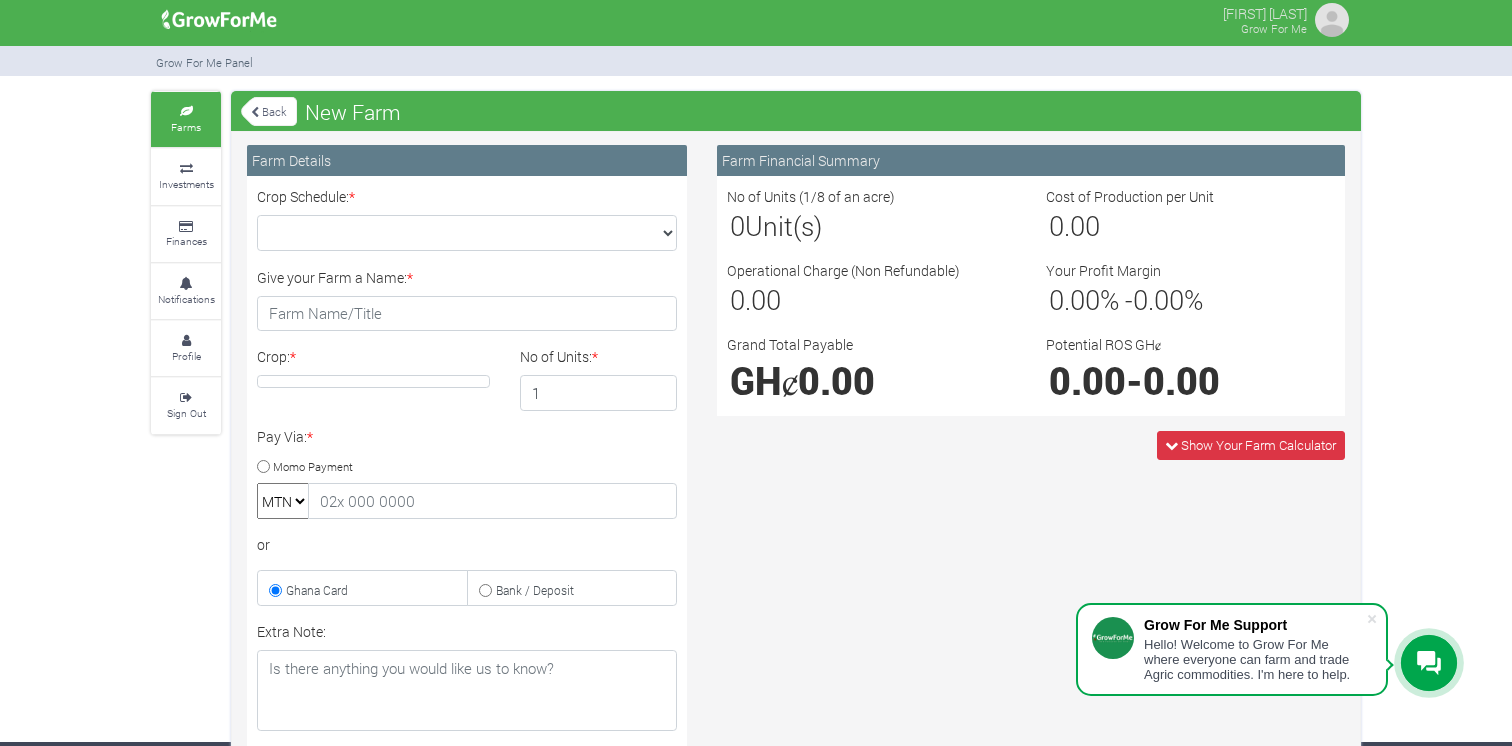 click at bounding box center [373, 381] 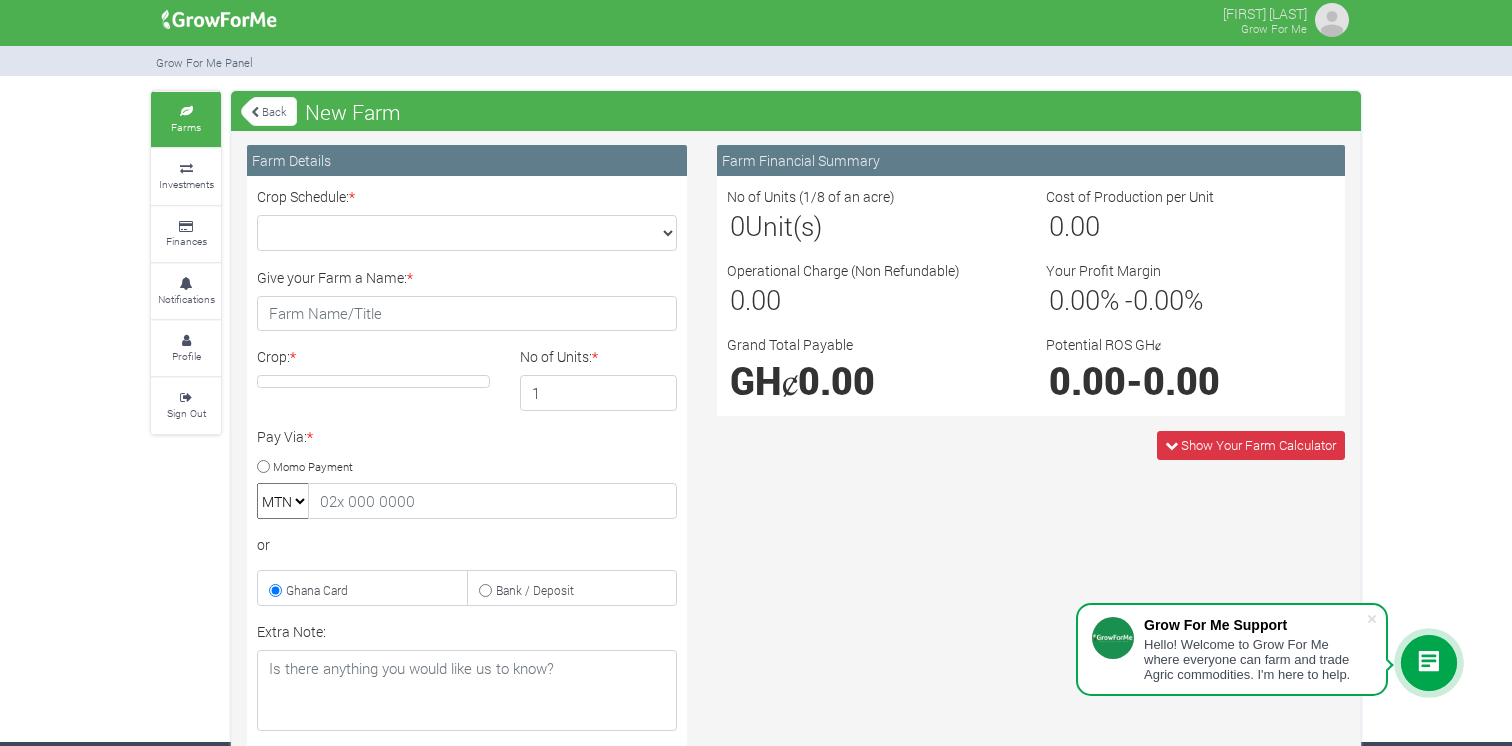 click at bounding box center (373, 381) 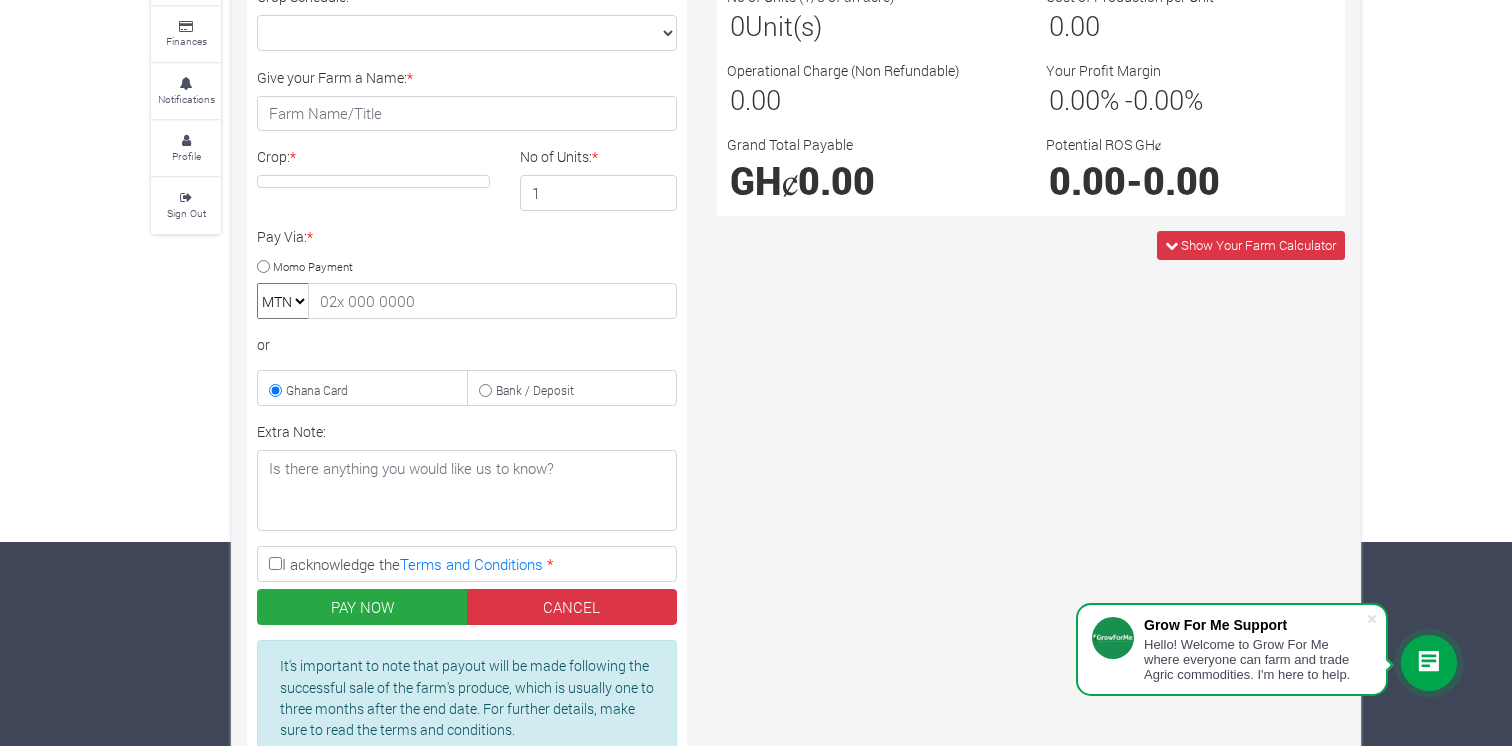 scroll, scrollTop: 104, scrollLeft: 0, axis: vertical 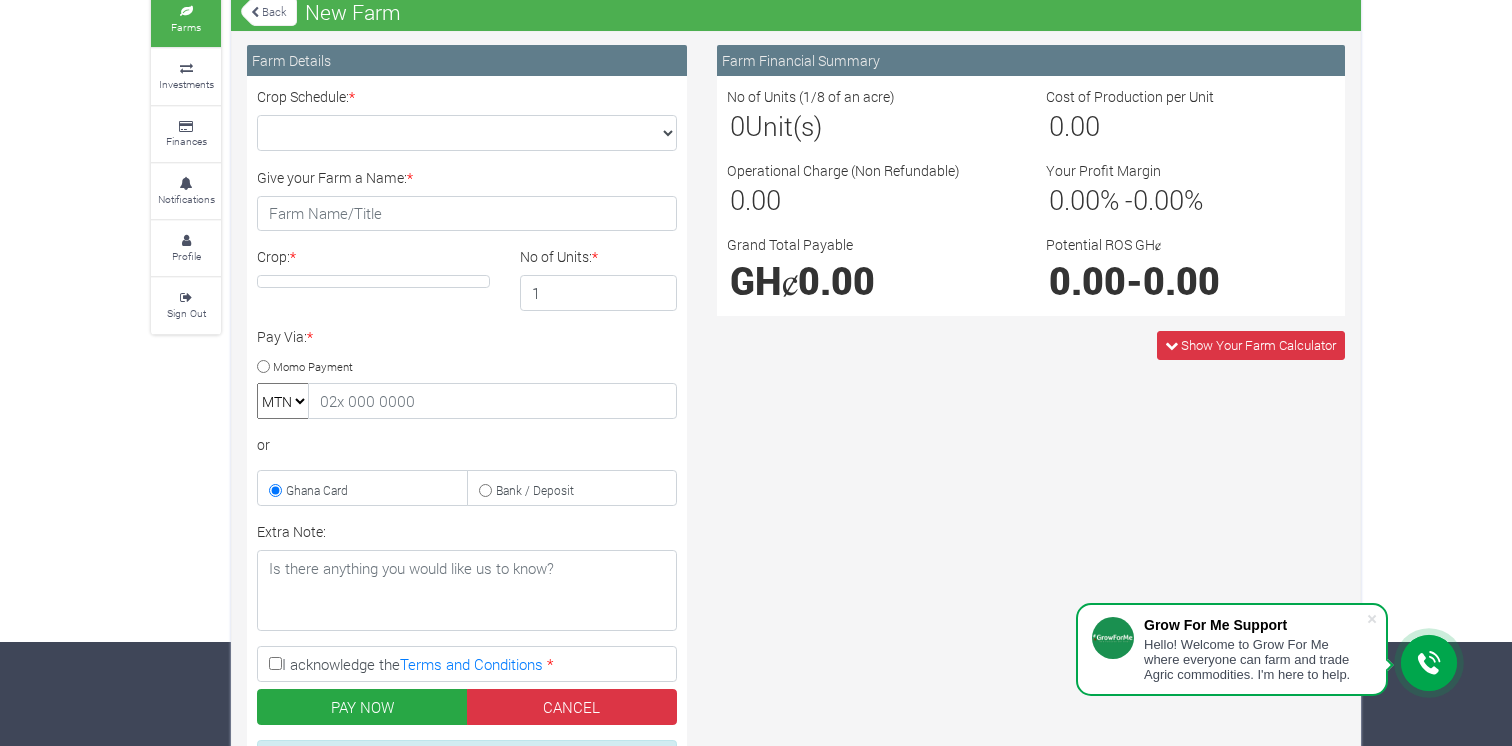 click on "Momo Payment" at bounding box center (263, 366) 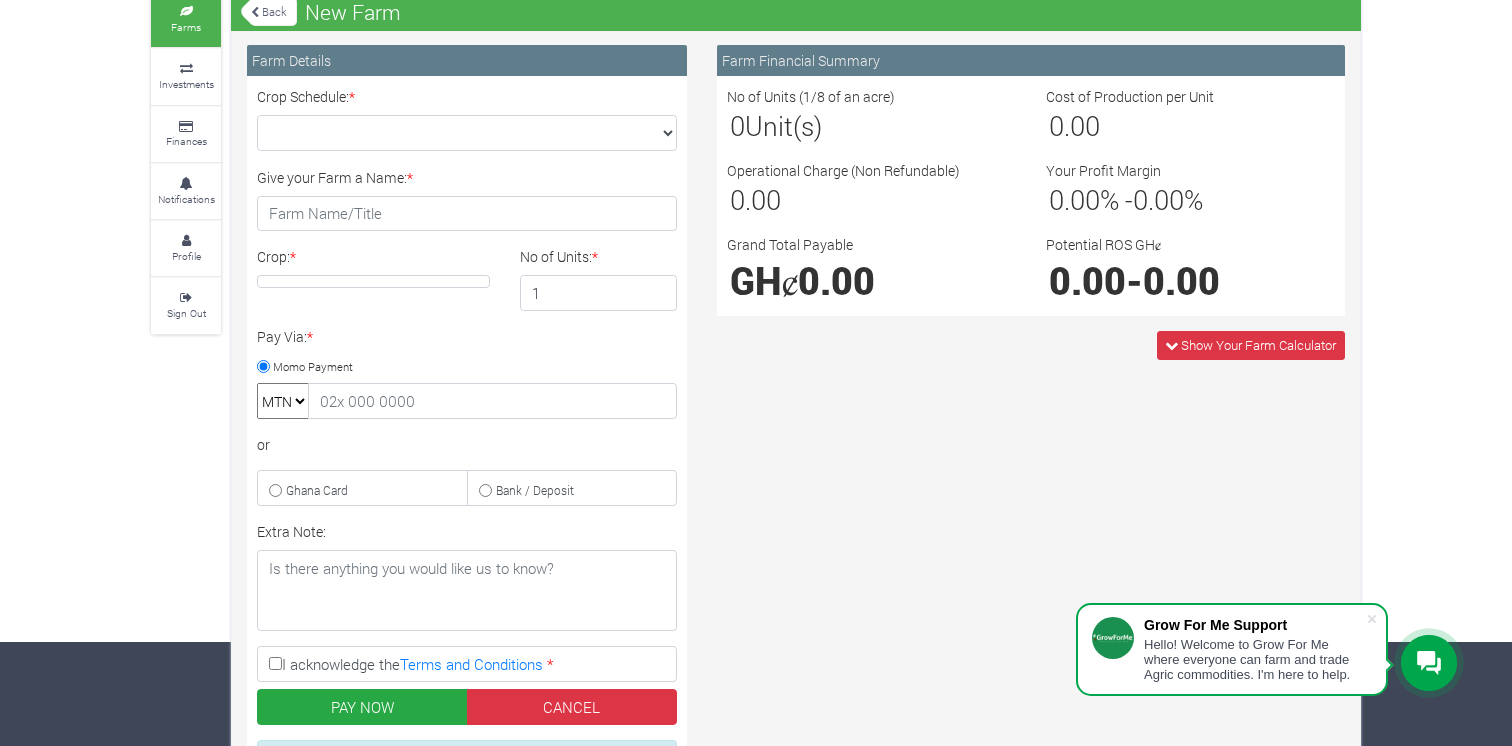 click on "Ghana Card" at bounding box center (362, 488) 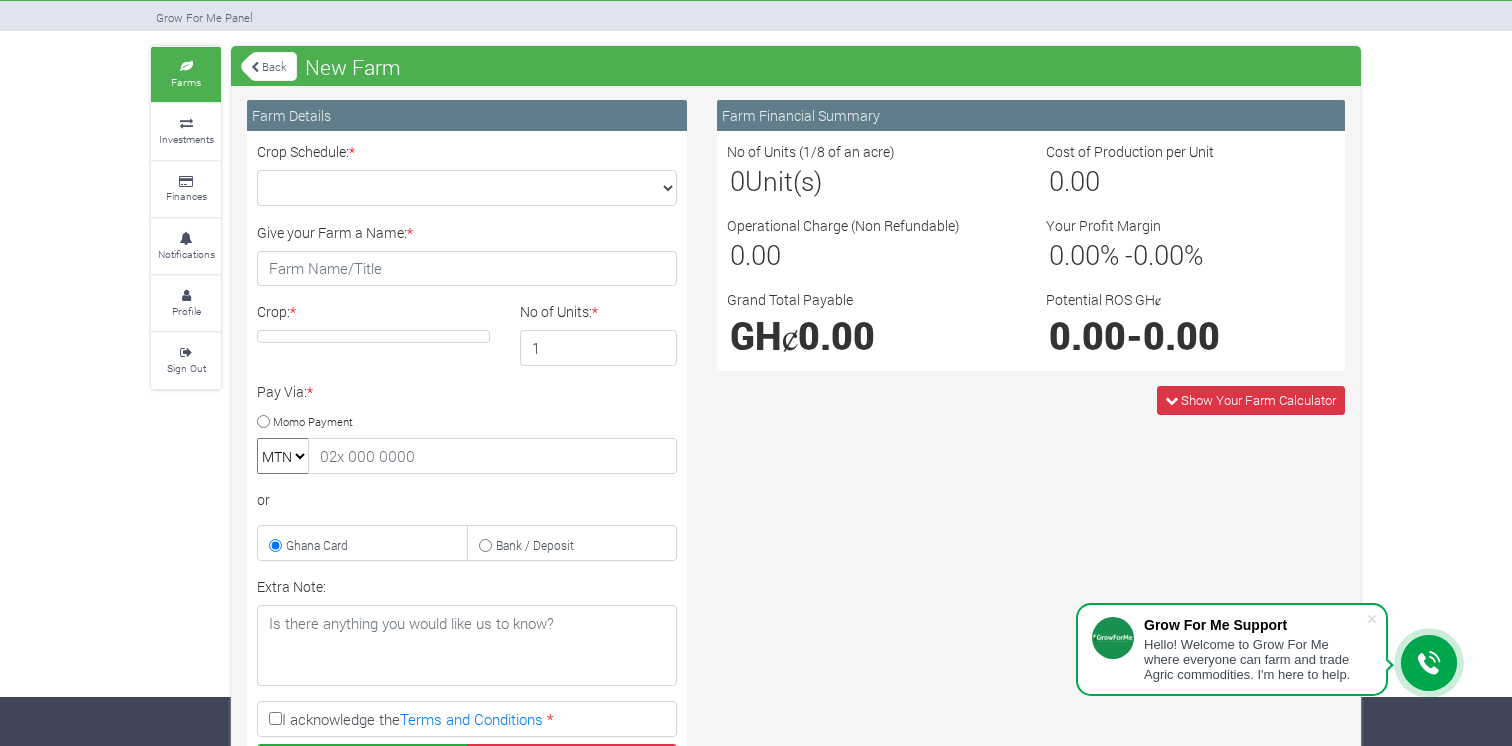 scroll, scrollTop: 0, scrollLeft: 0, axis: both 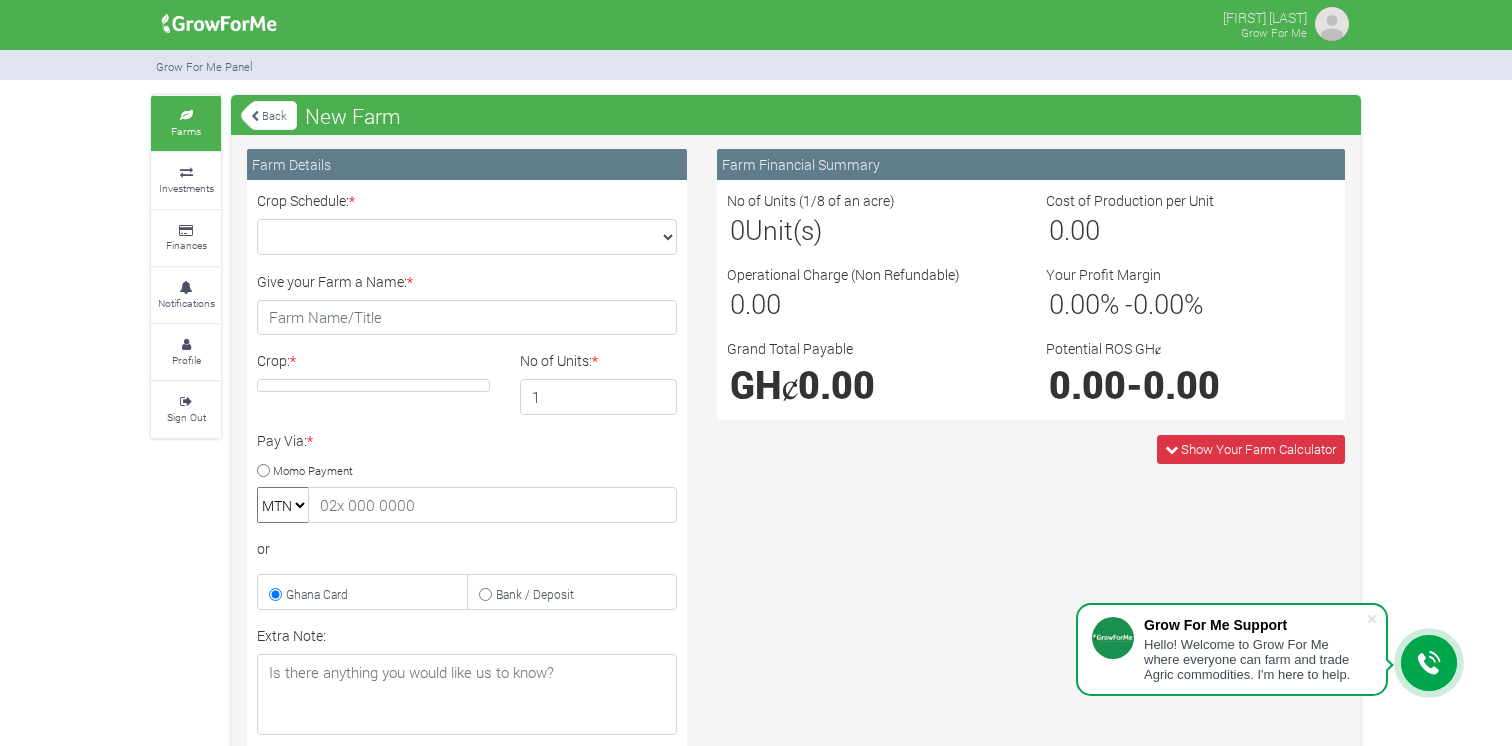 click on "Back" at bounding box center [269, 115] 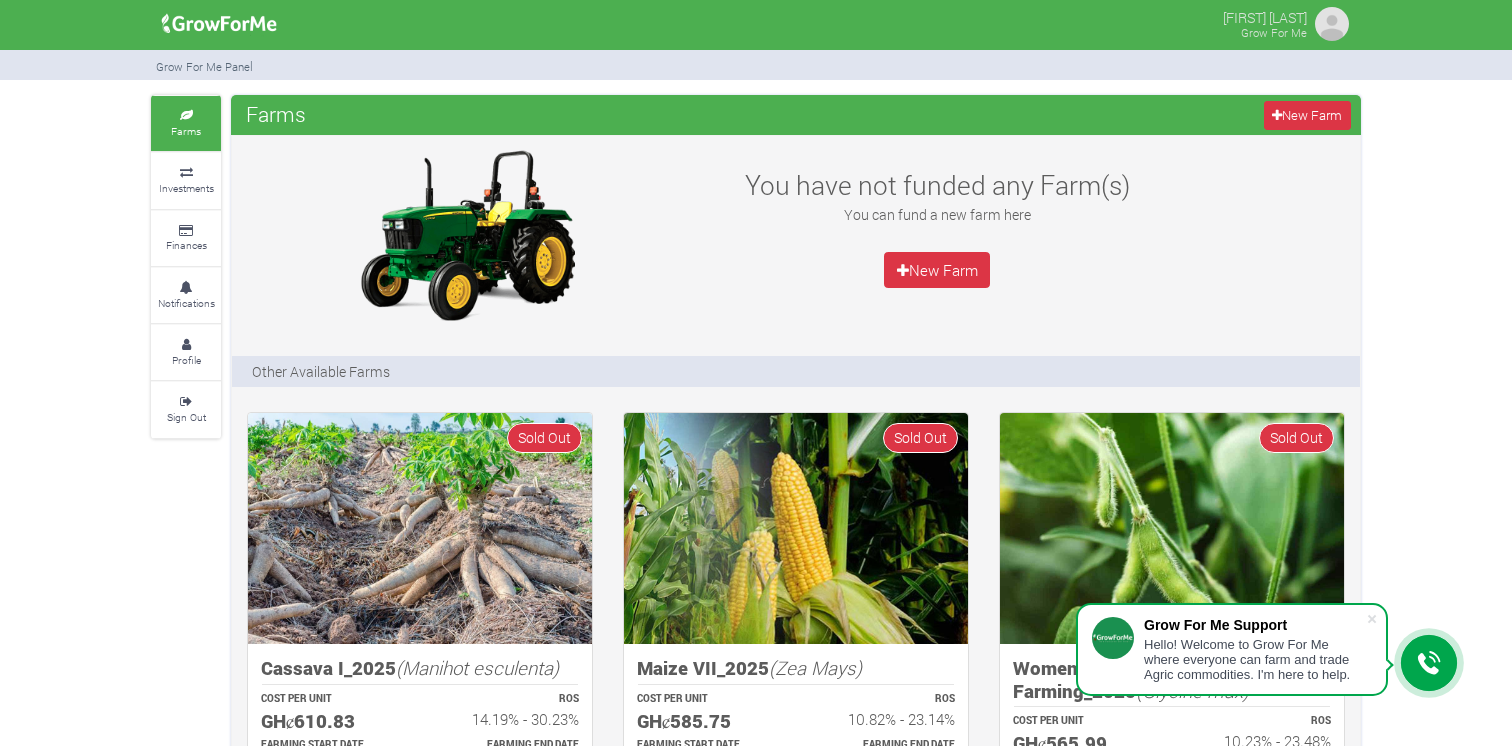scroll, scrollTop: 0, scrollLeft: 0, axis: both 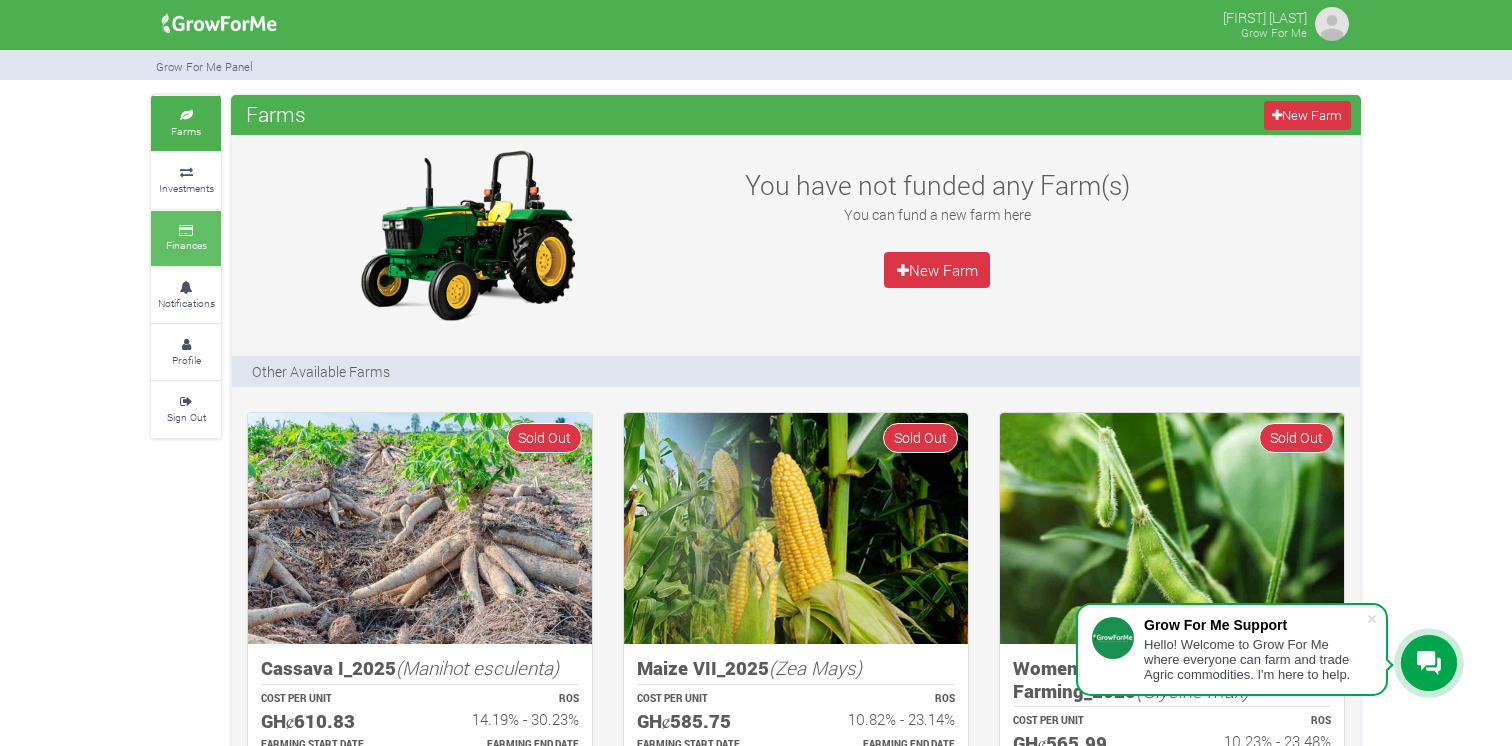 click on "Finances" at bounding box center (186, 238) 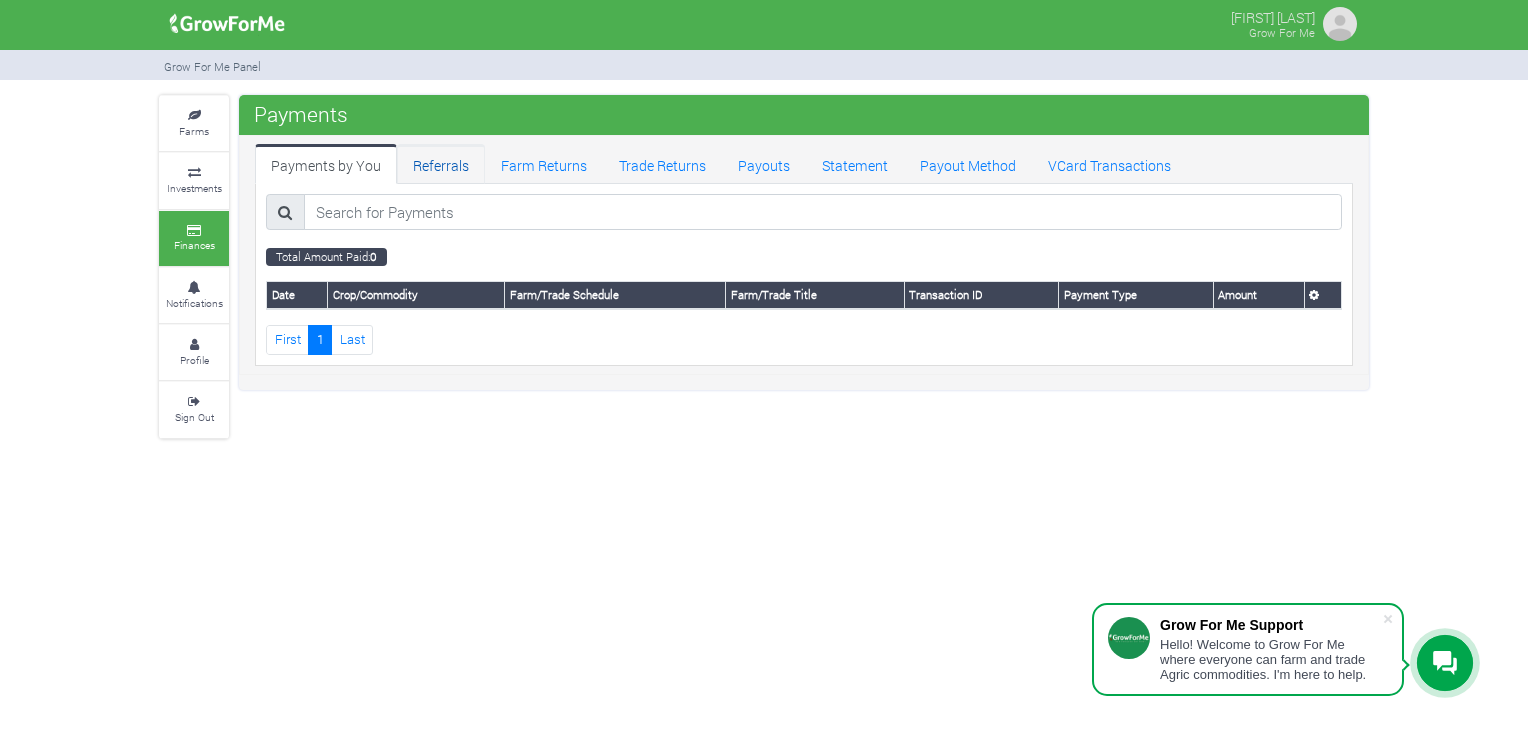 scroll, scrollTop: 0, scrollLeft: 0, axis: both 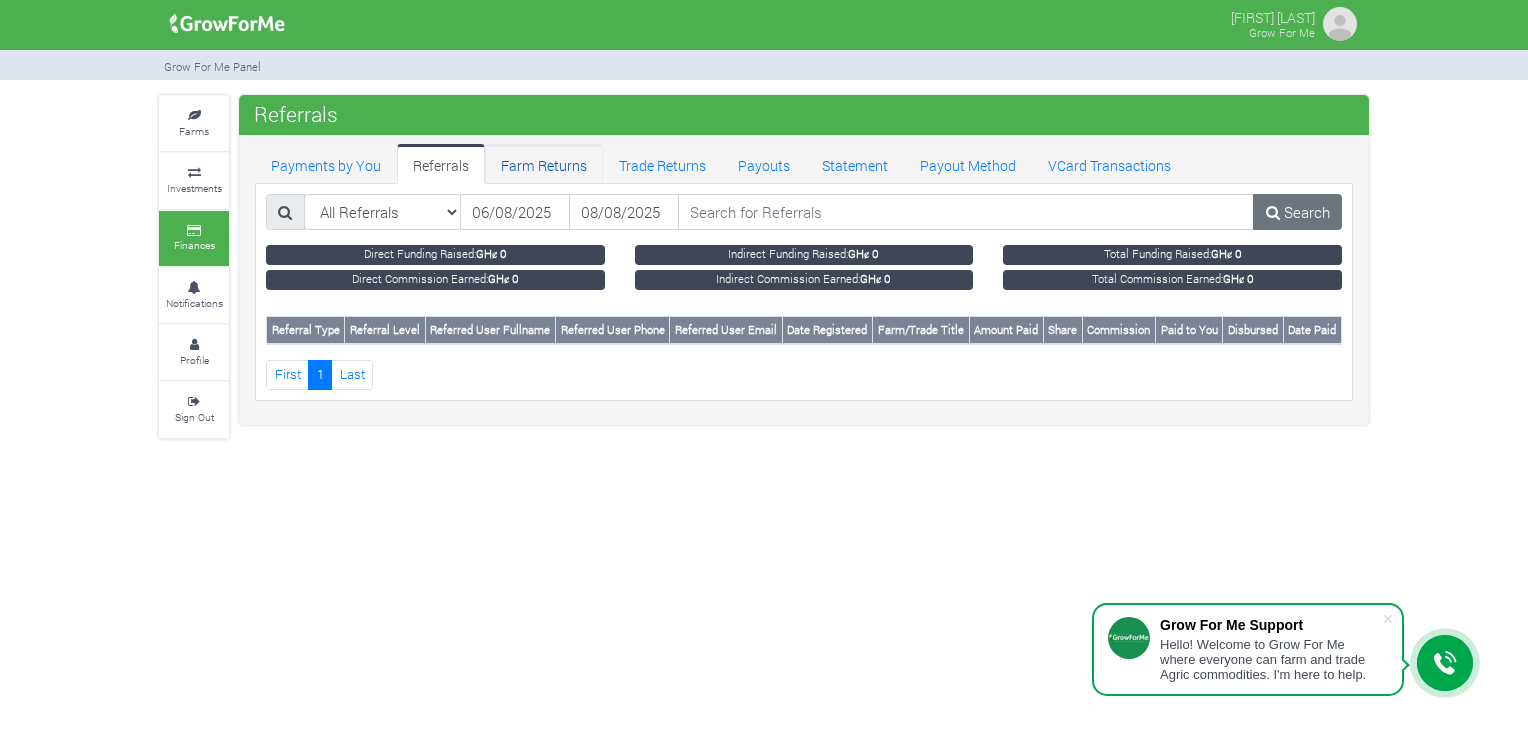 click on "Farm Returns" at bounding box center [544, 164] 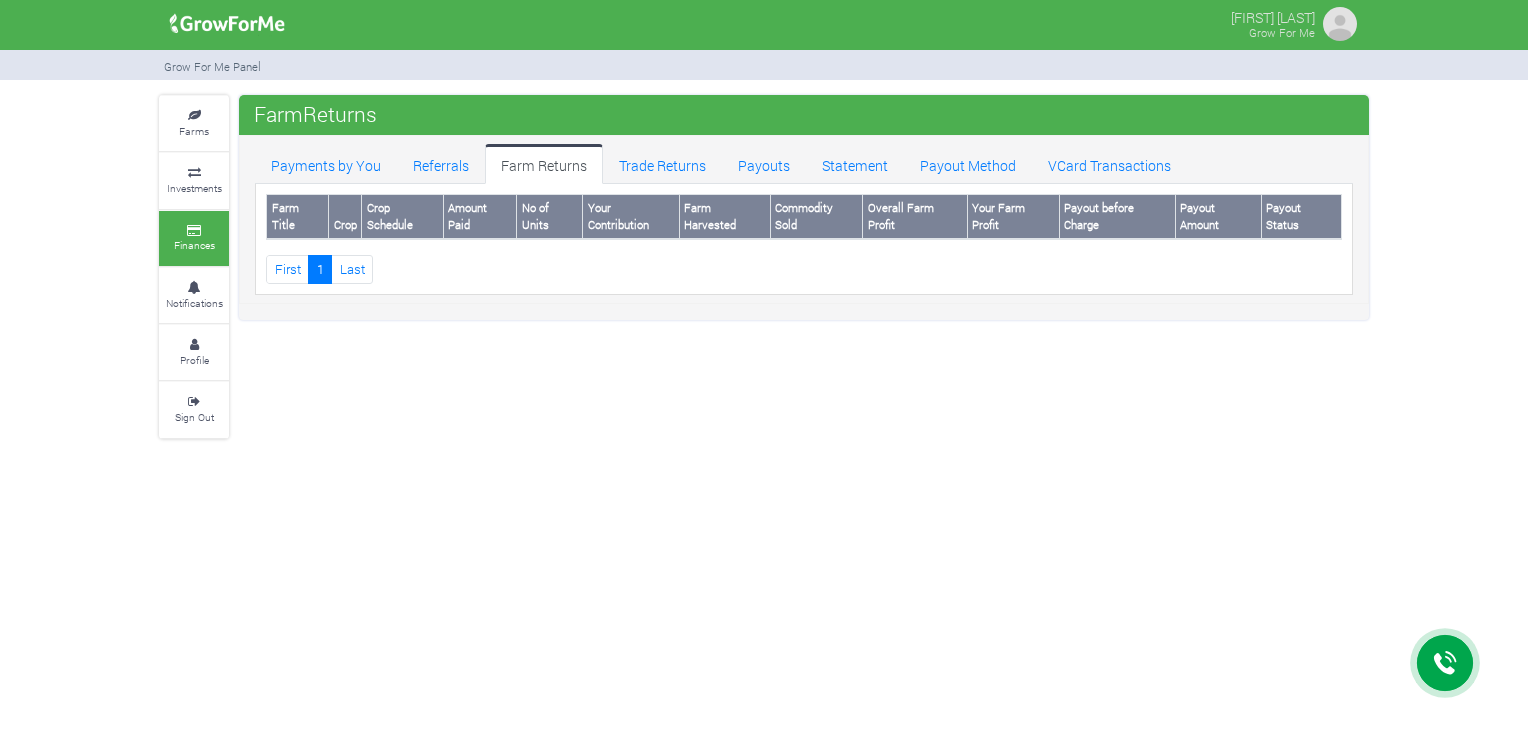 scroll, scrollTop: 0, scrollLeft: 0, axis: both 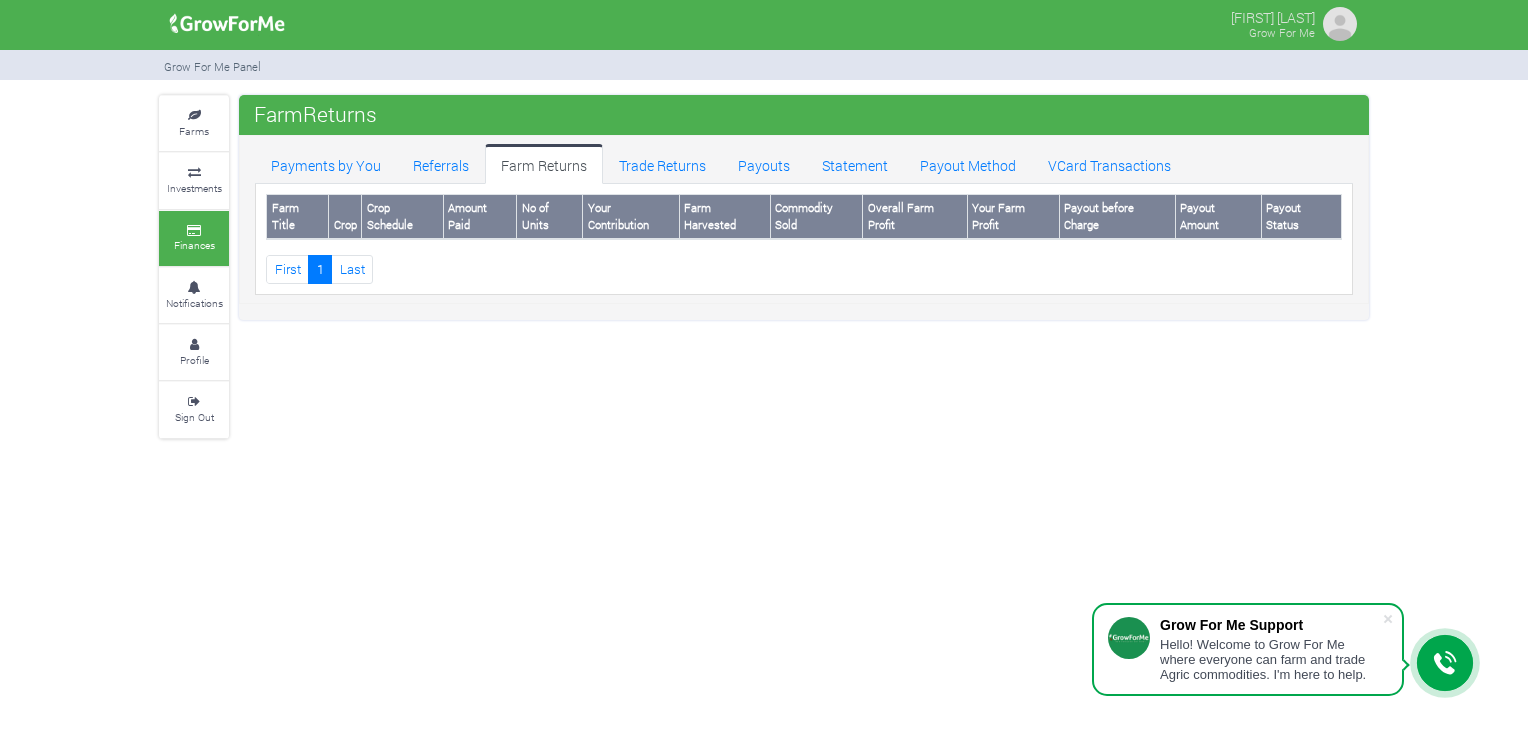 click on "Farm Title" at bounding box center (298, 217) 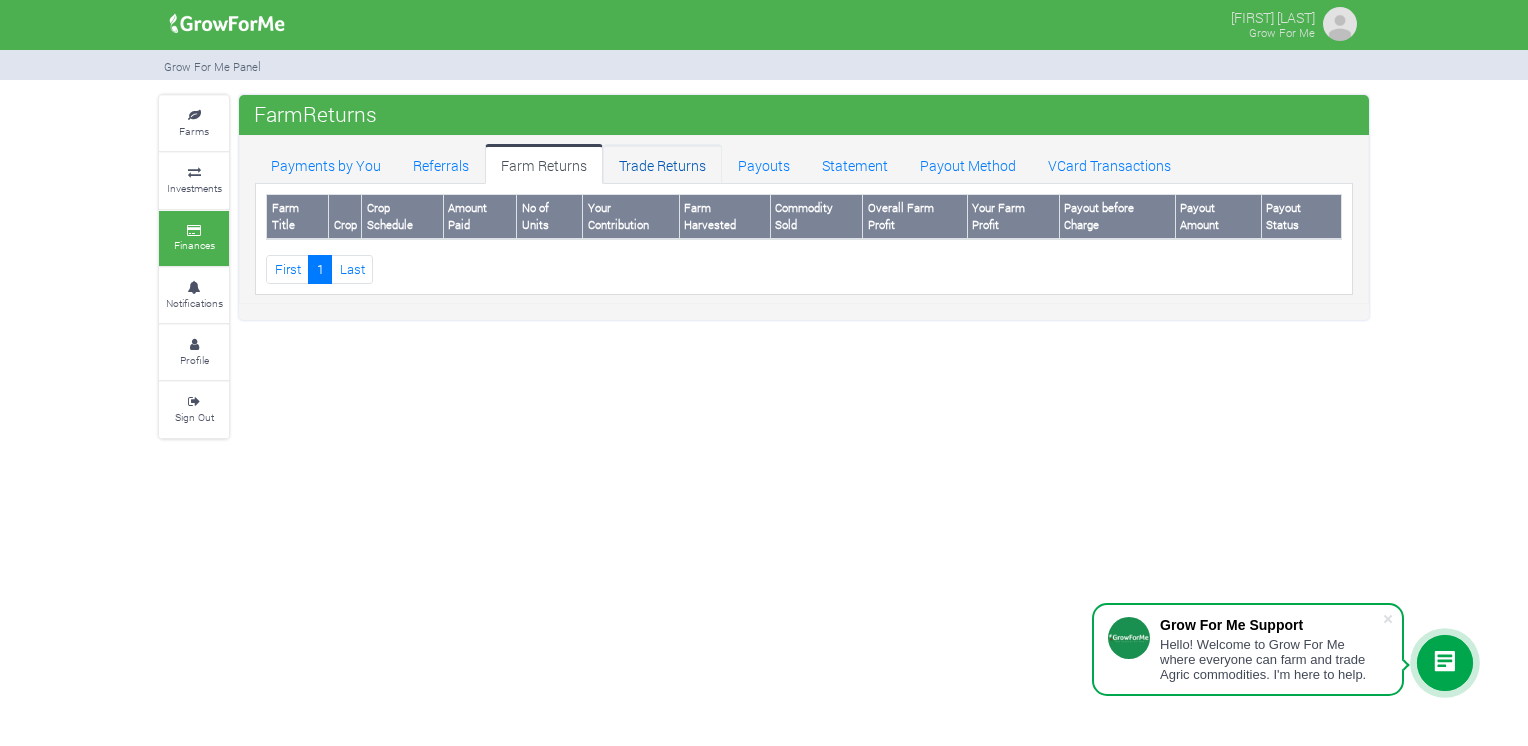 click on "Trade Returns" at bounding box center (662, 164) 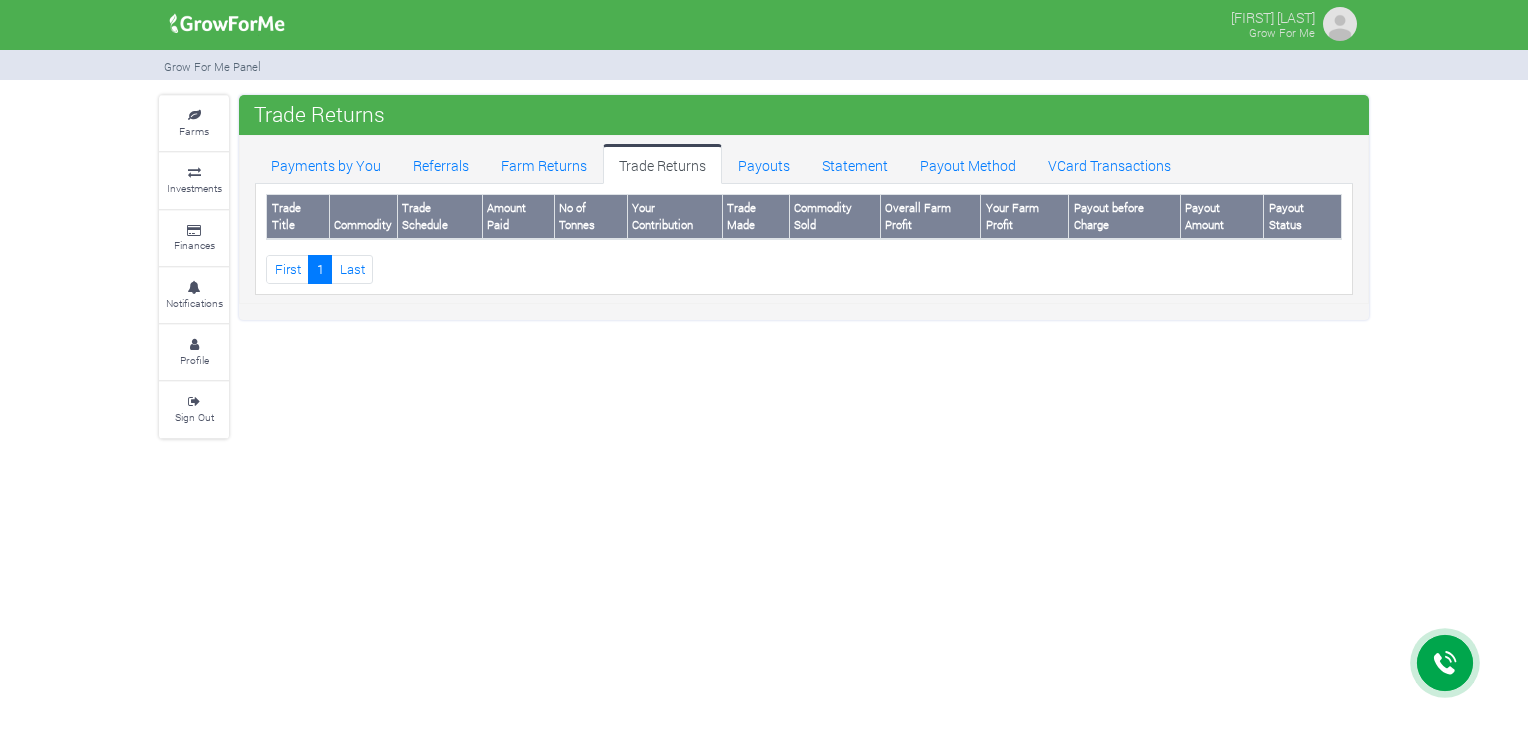 scroll, scrollTop: 0, scrollLeft: 0, axis: both 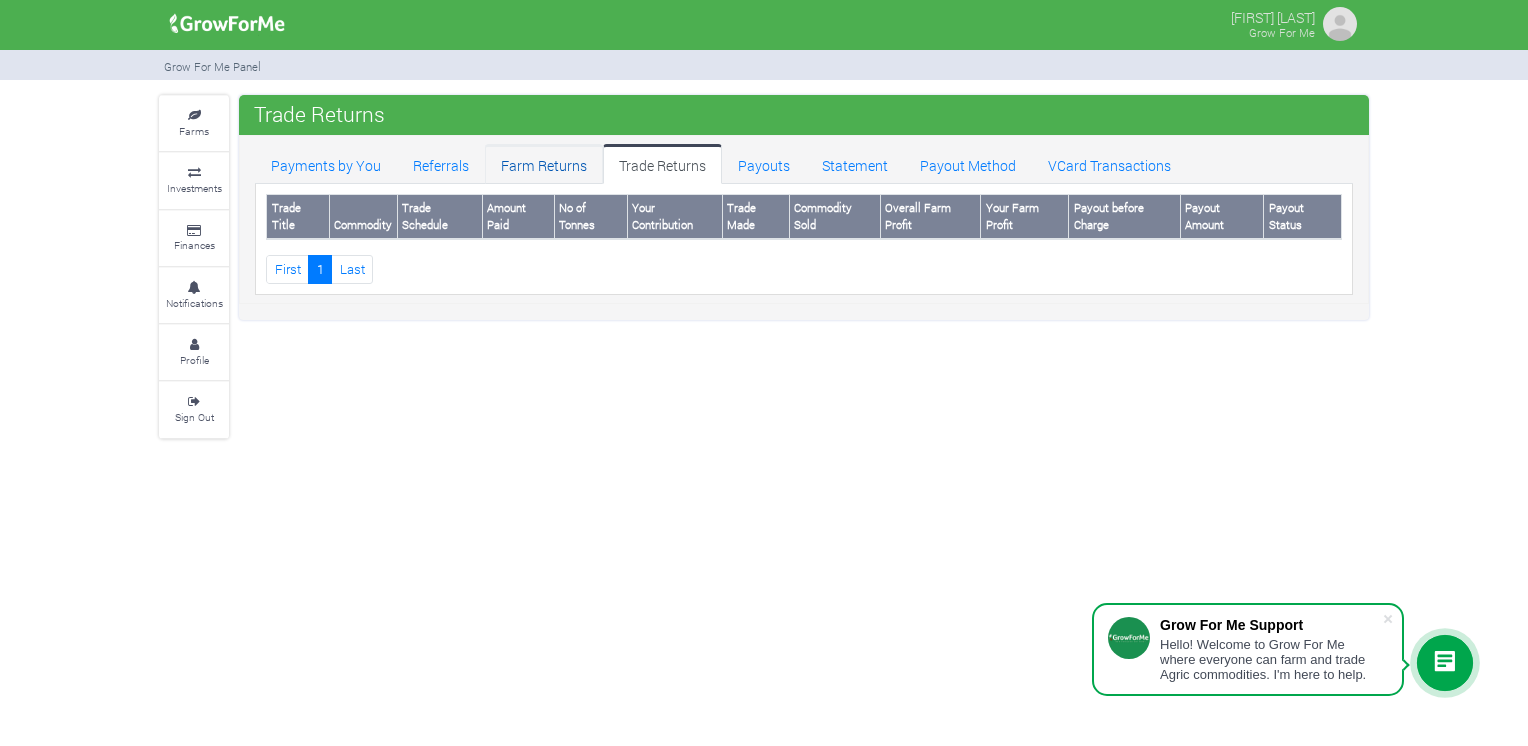 click on "Farm Returns" at bounding box center [544, 164] 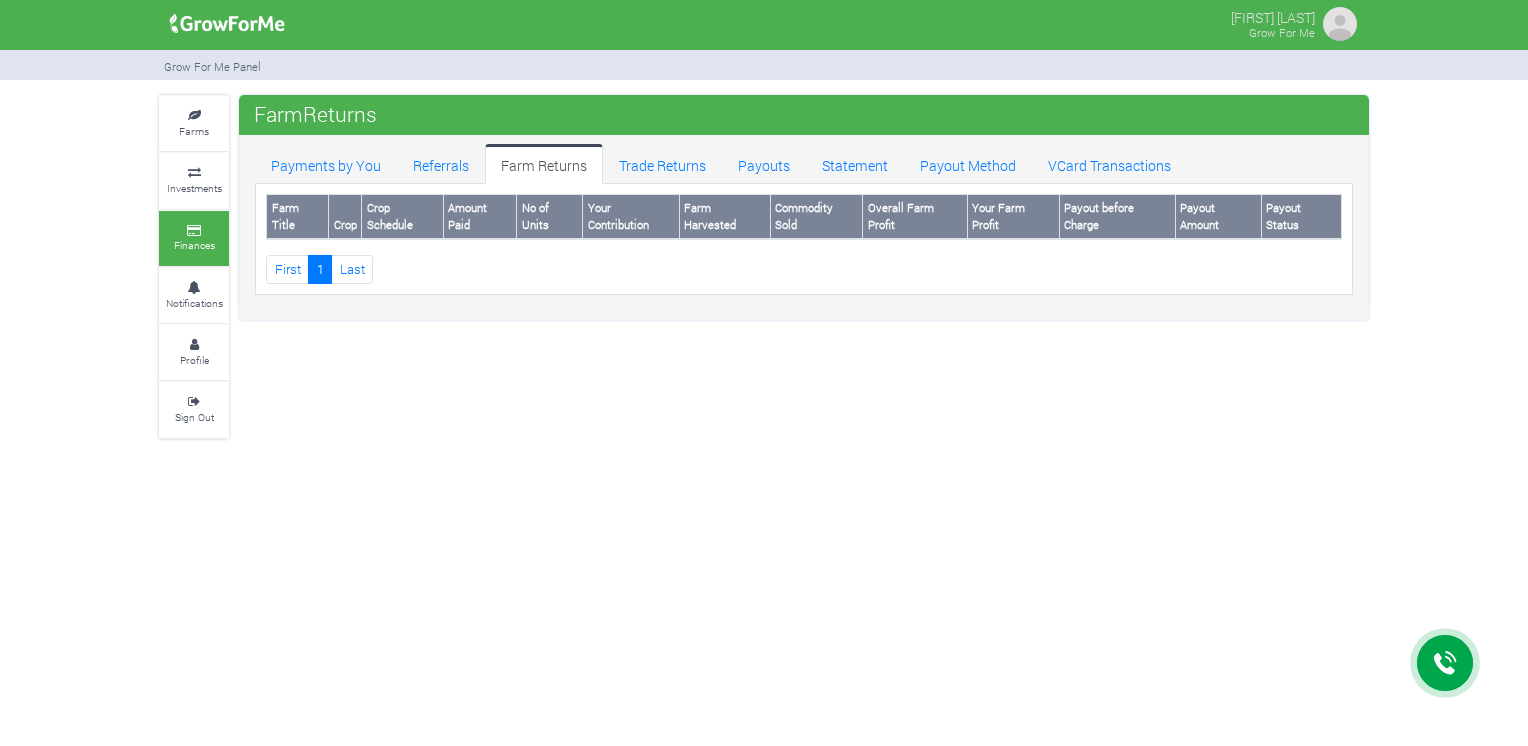 scroll, scrollTop: 0, scrollLeft: 0, axis: both 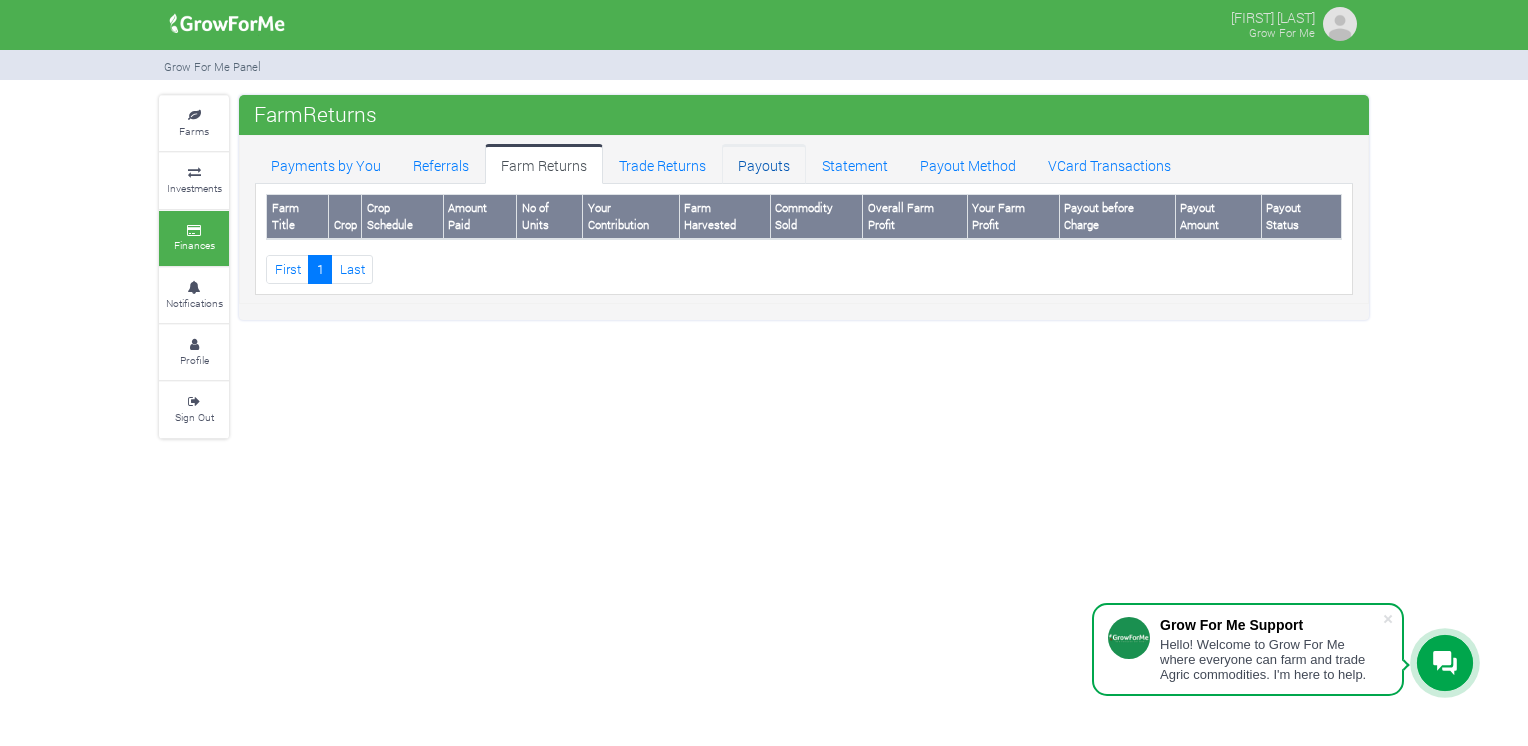 click on "Payouts" at bounding box center [764, 164] 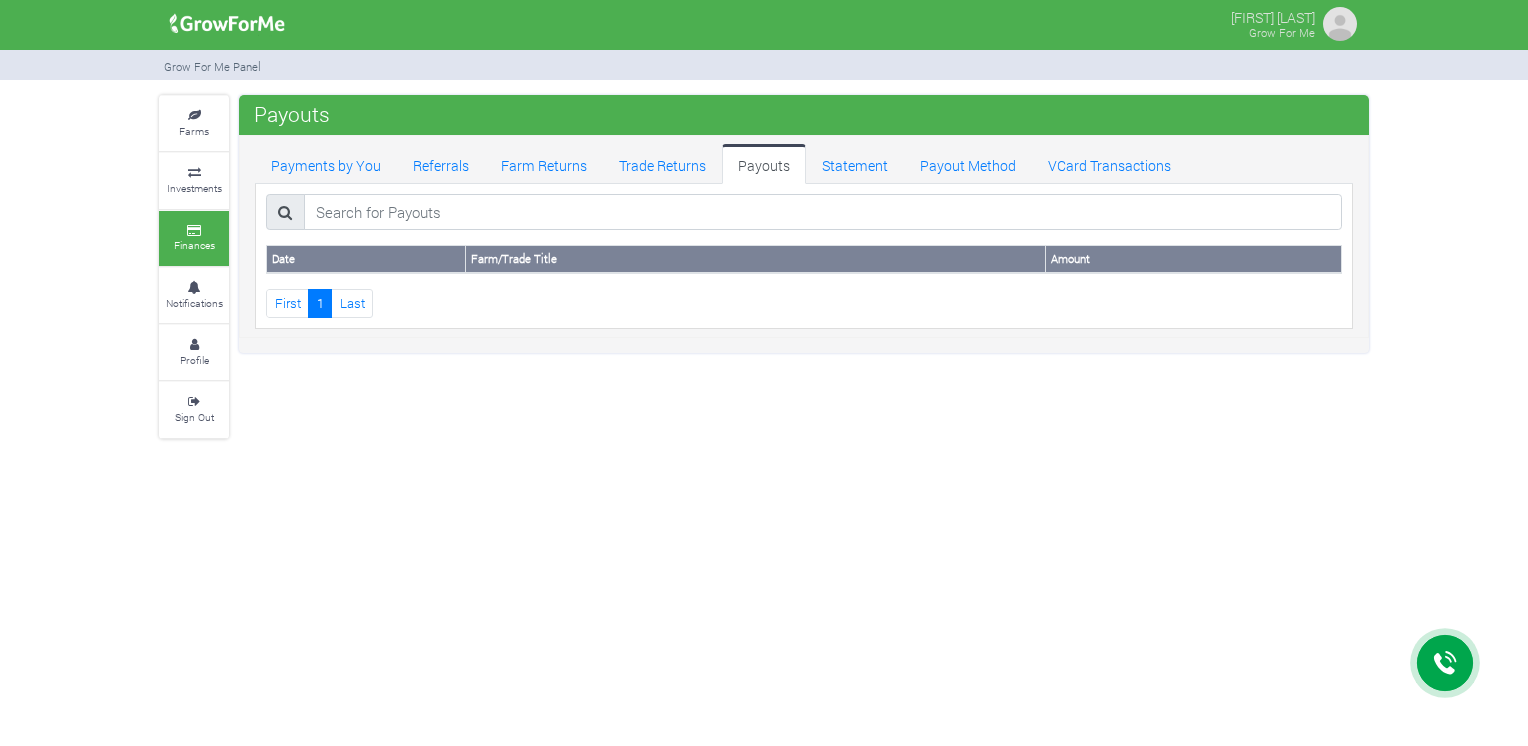 scroll, scrollTop: 0, scrollLeft: 0, axis: both 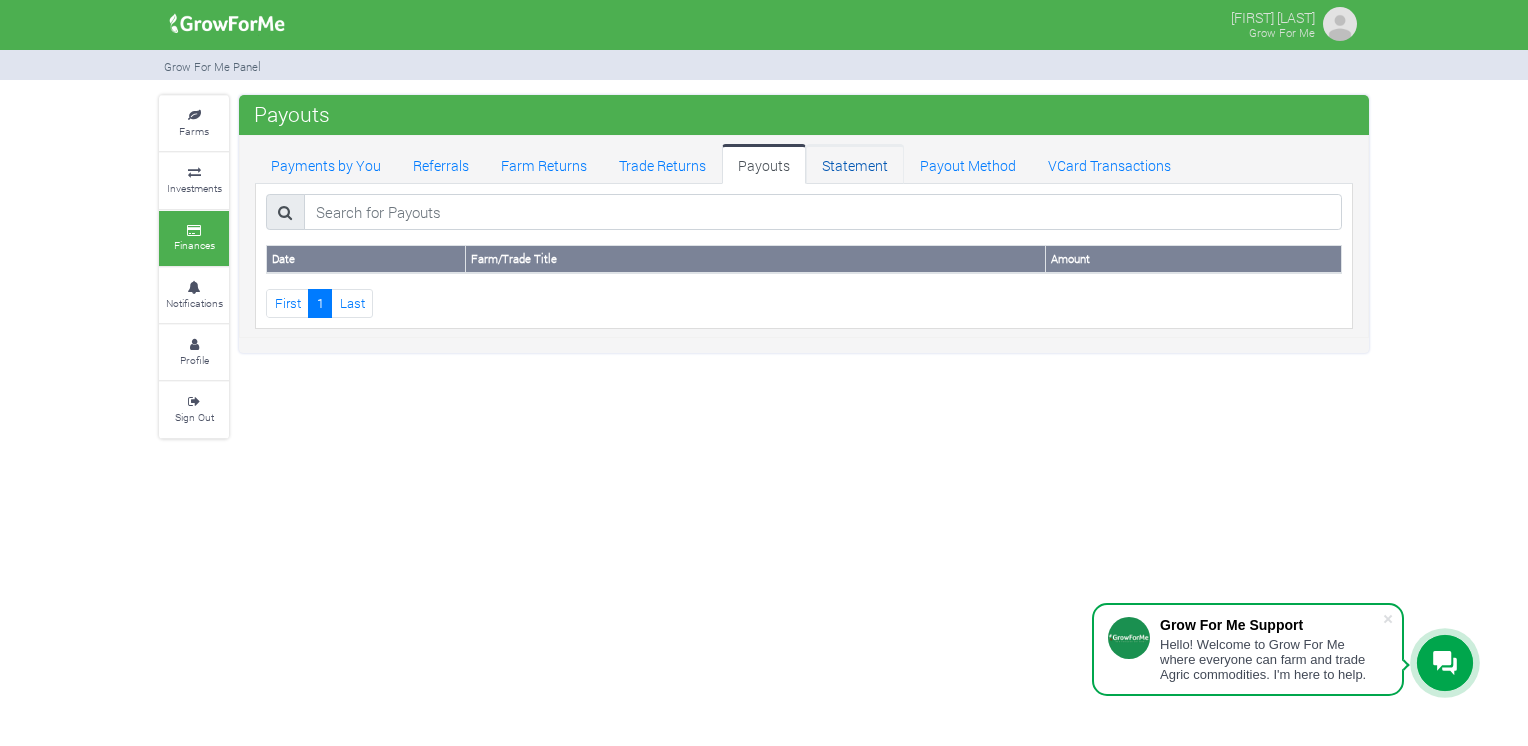 click on "Statement" at bounding box center (855, 164) 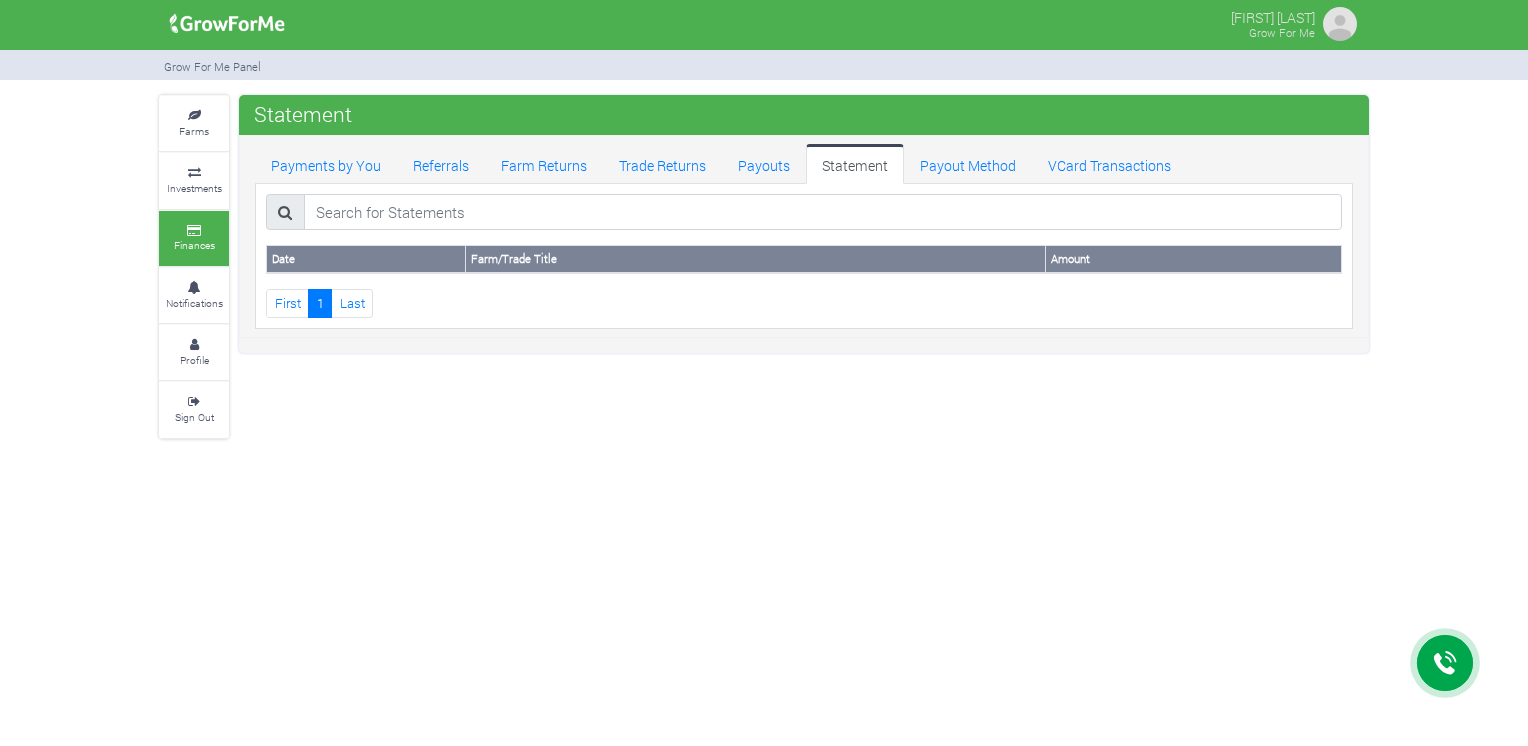 scroll, scrollTop: 0, scrollLeft: 0, axis: both 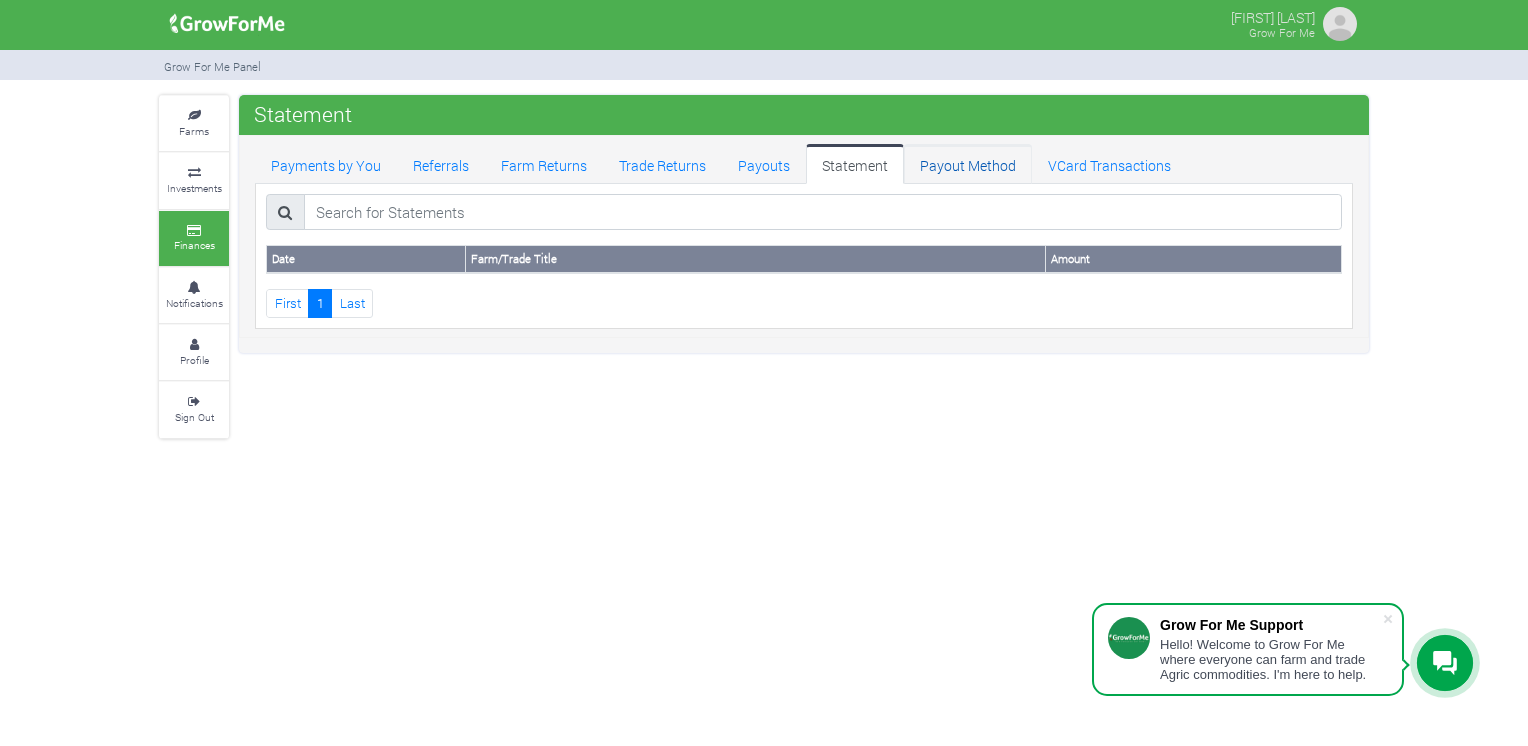 click on "Payout Method" at bounding box center [968, 164] 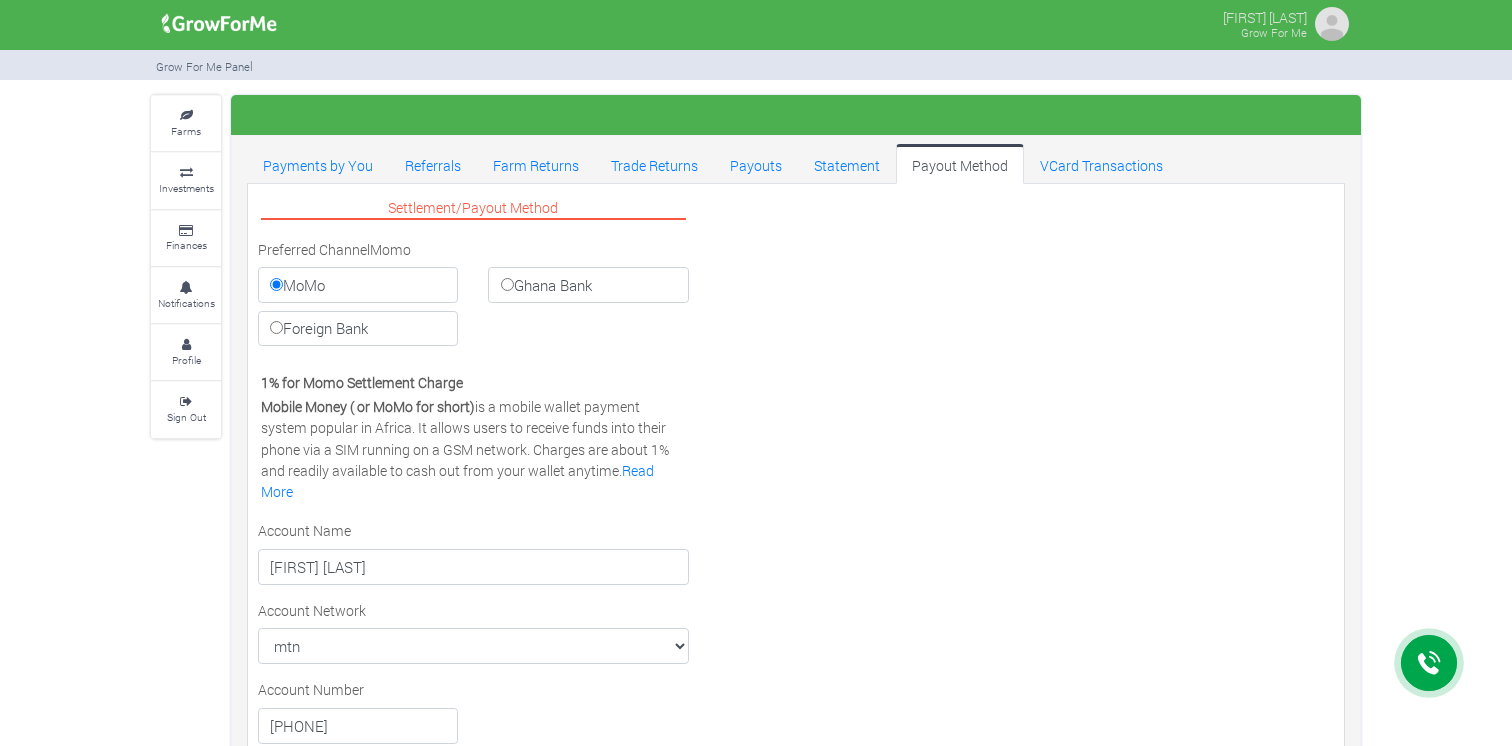 scroll, scrollTop: 0, scrollLeft: 0, axis: both 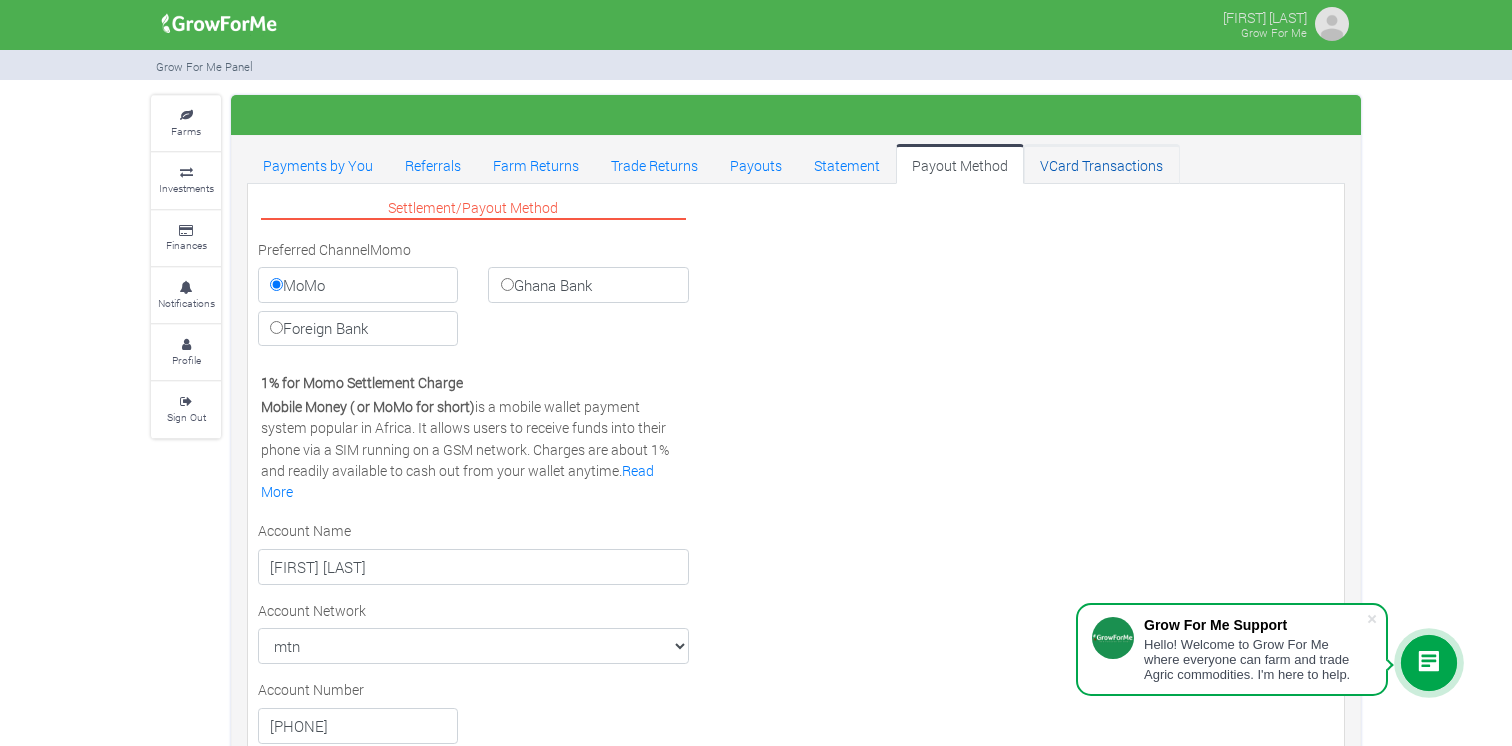 click on "VCard Transactions" at bounding box center (1101, 164) 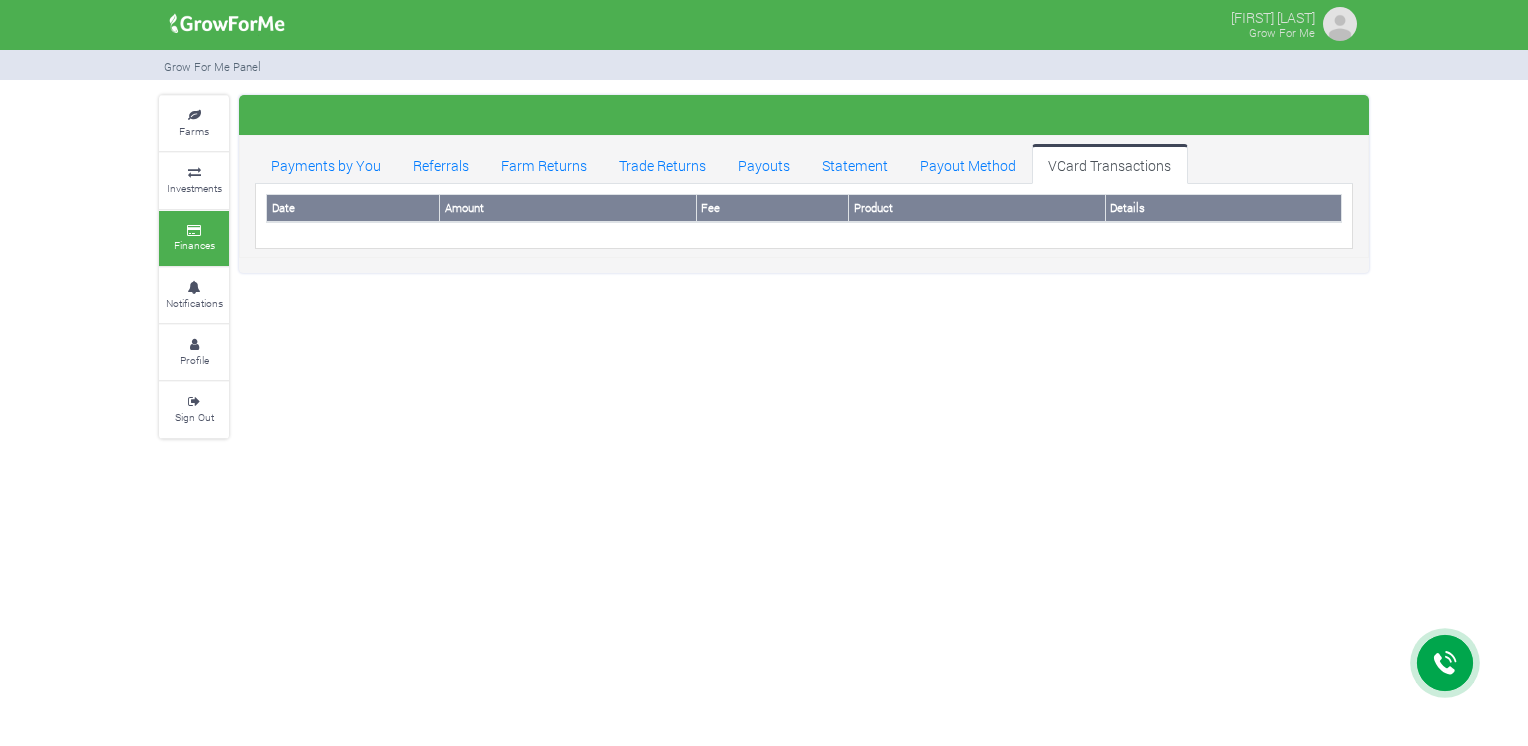 scroll, scrollTop: 0, scrollLeft: 0, axis: both 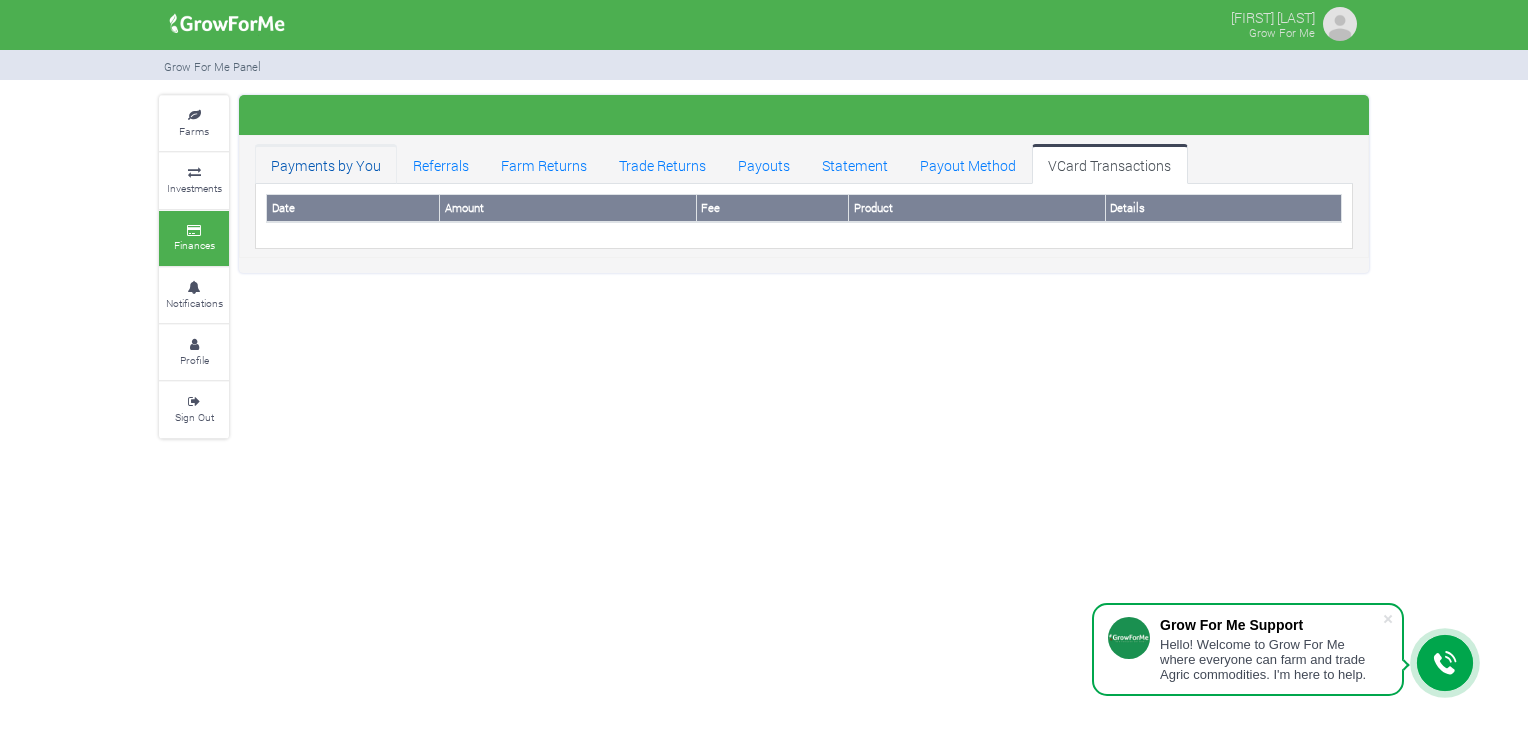 click on "Payments by You" at bounding box center [326, 164] 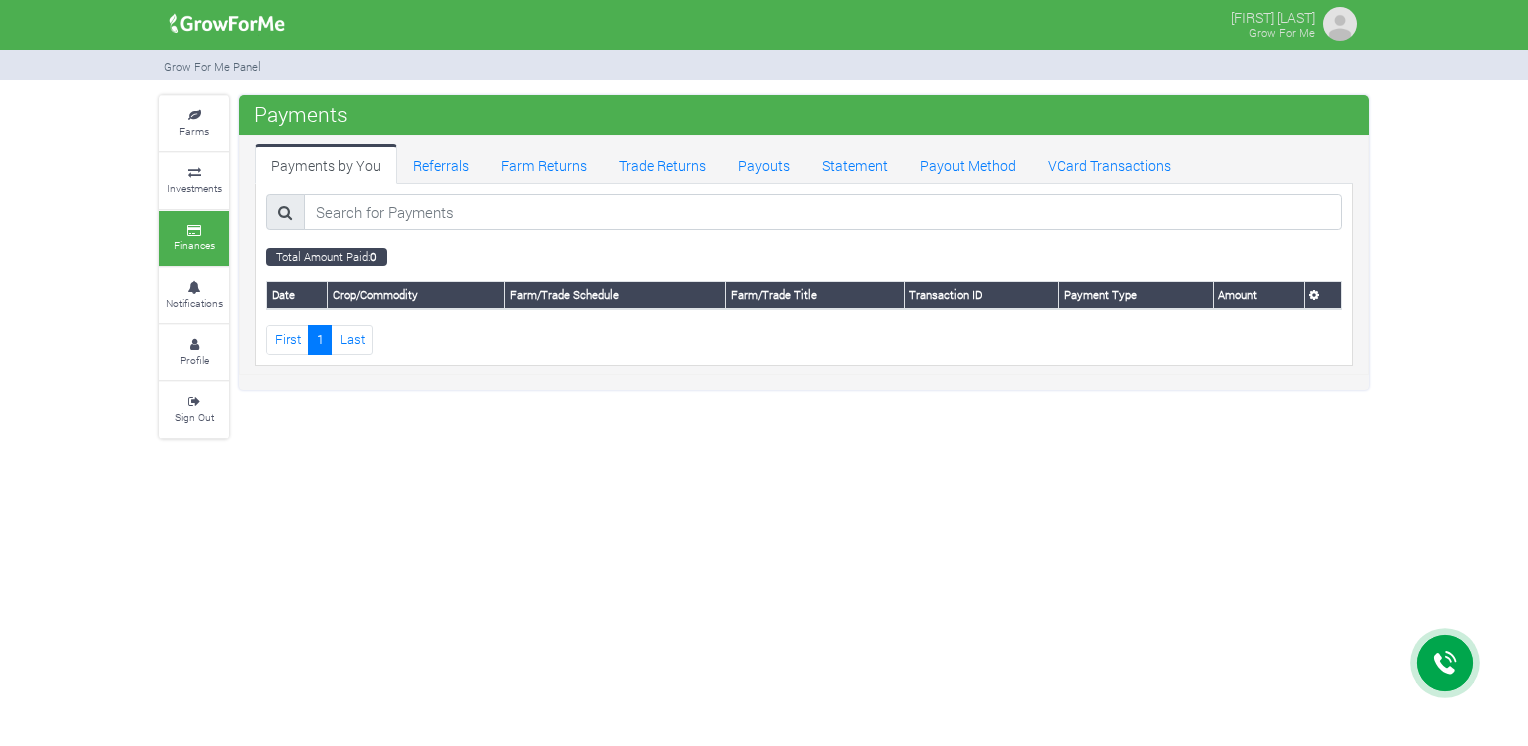 scroll, scrollTop: 0, scrollLeft: 0, axis: both 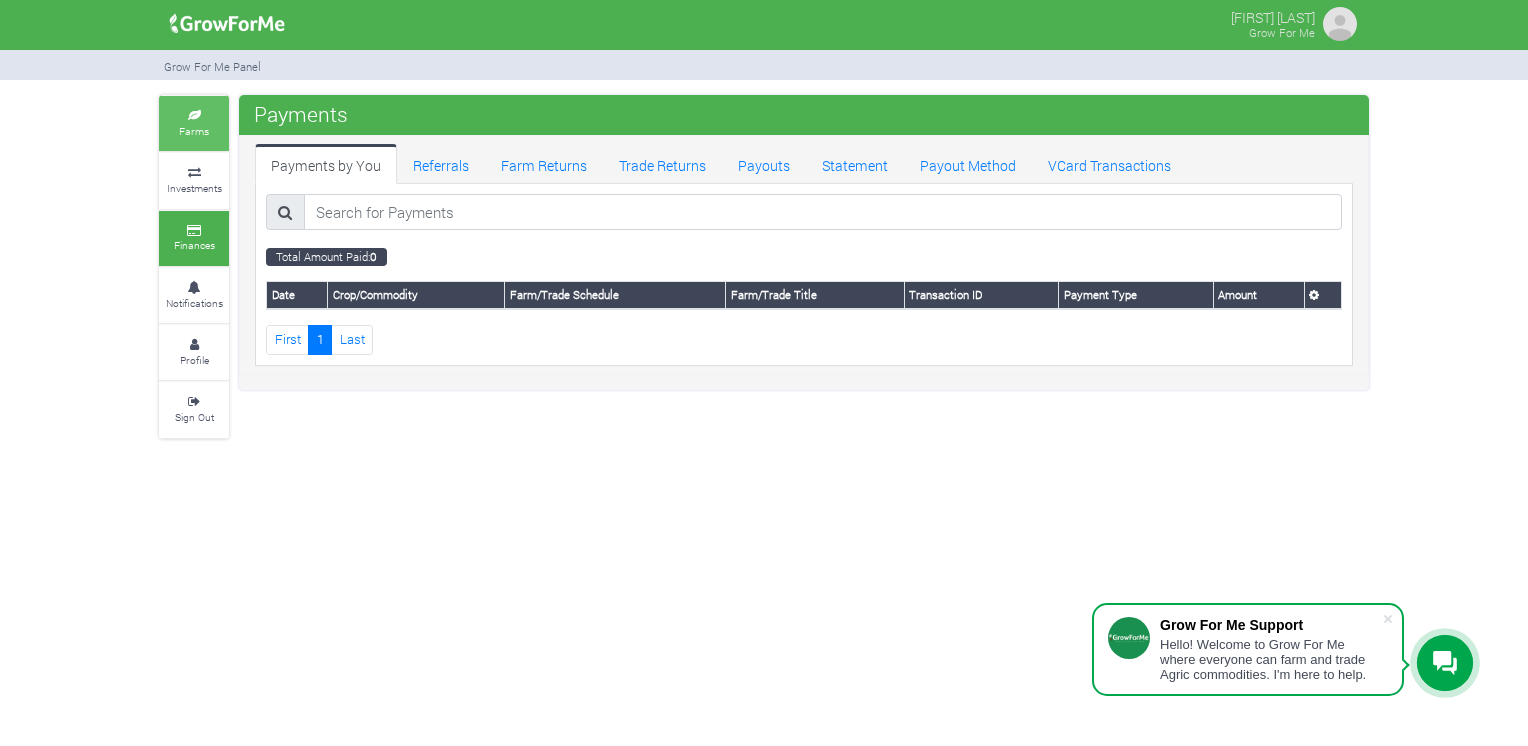 click at bounding box center [194, 116] 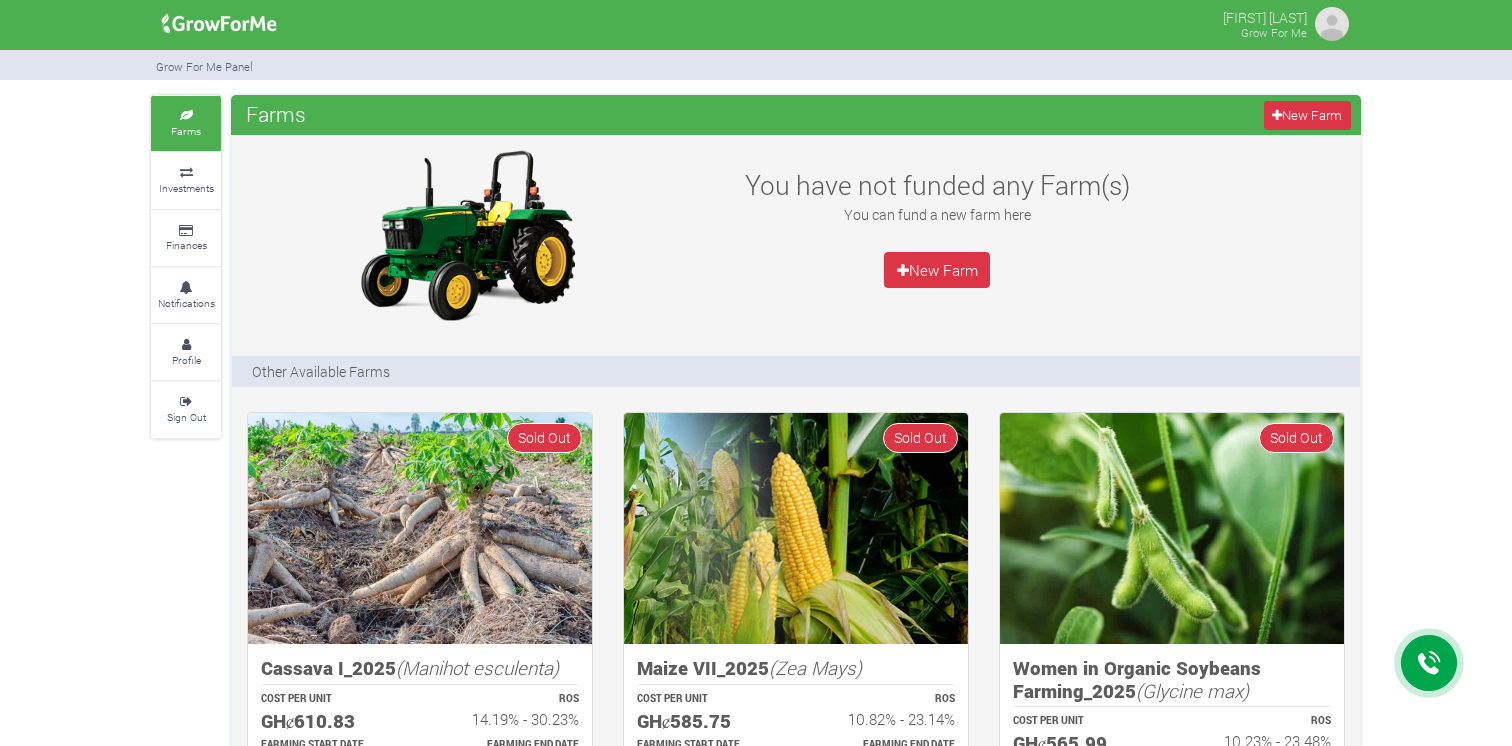 scroll, scrollTop: 0, scrollLeft: 0, axis: both 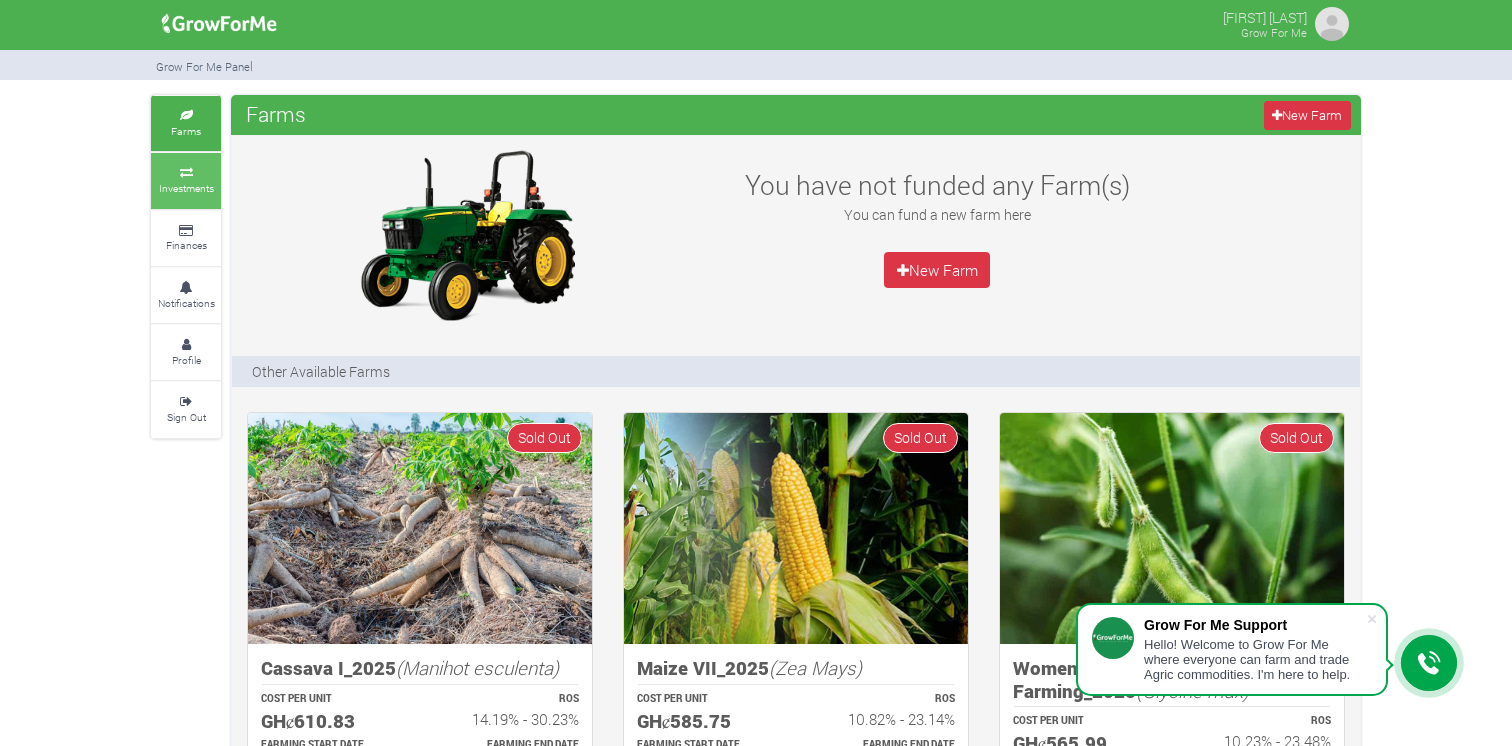 click on "Investments" at bounding box center (186, 180) 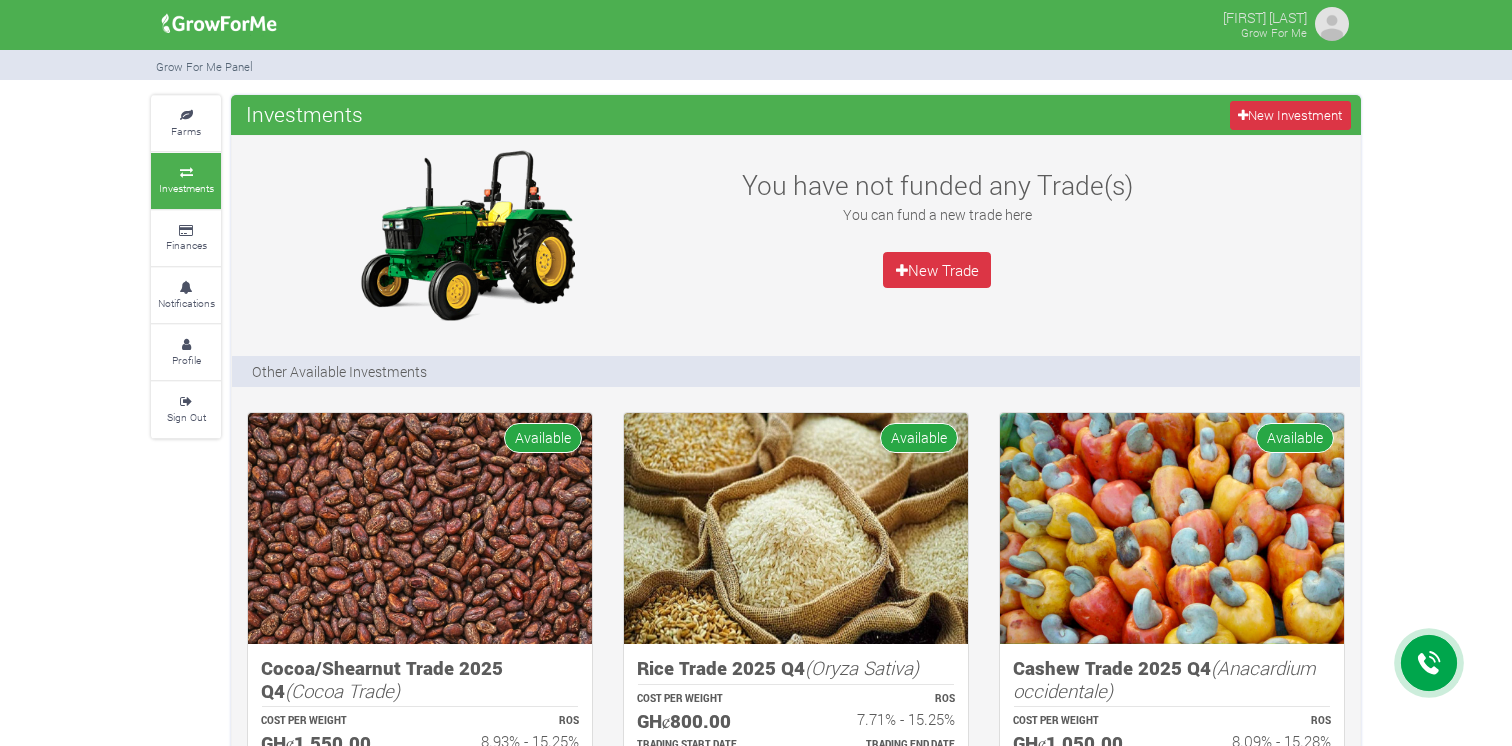 scroll, scrollTop: 0, scrollLeft: 0, axis: both 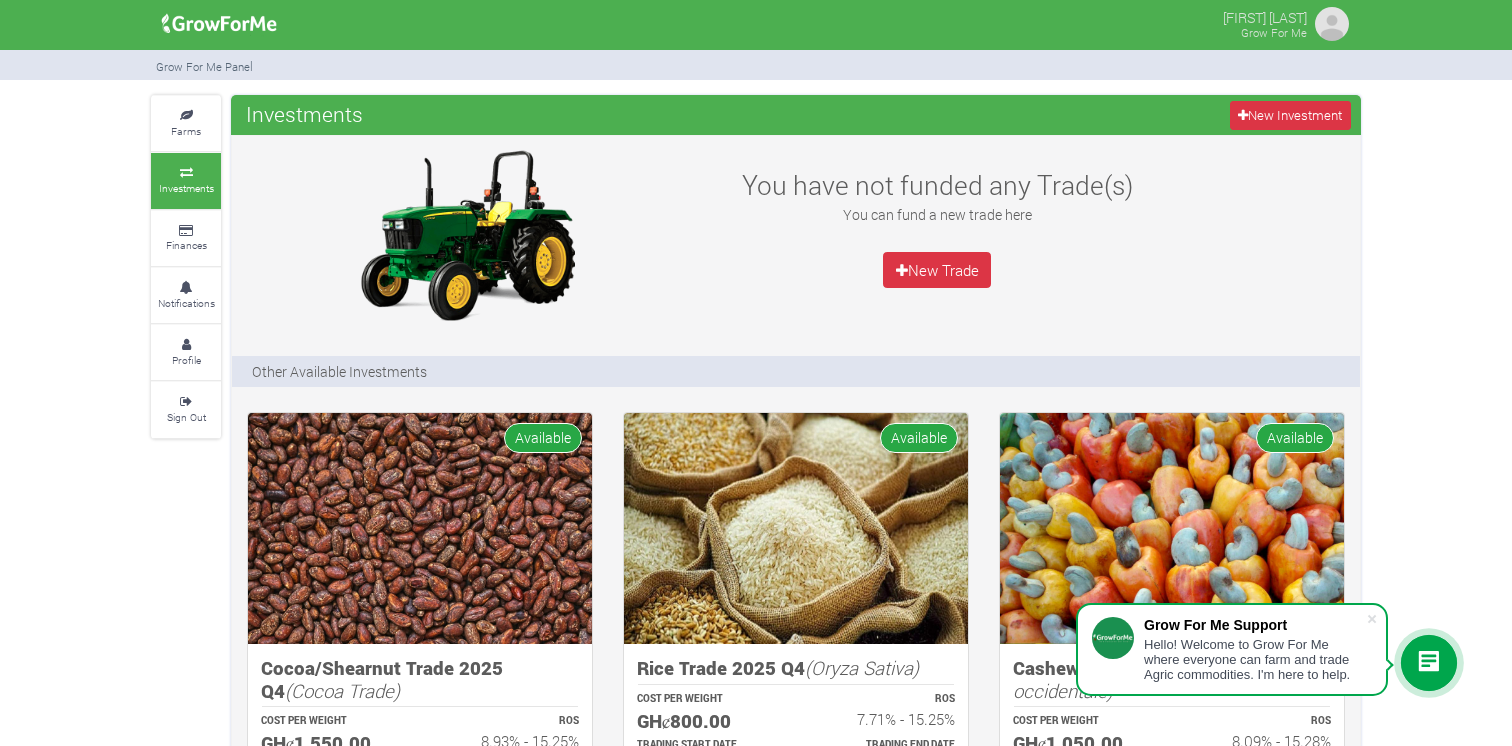 click at bounding box center [1332, 24] 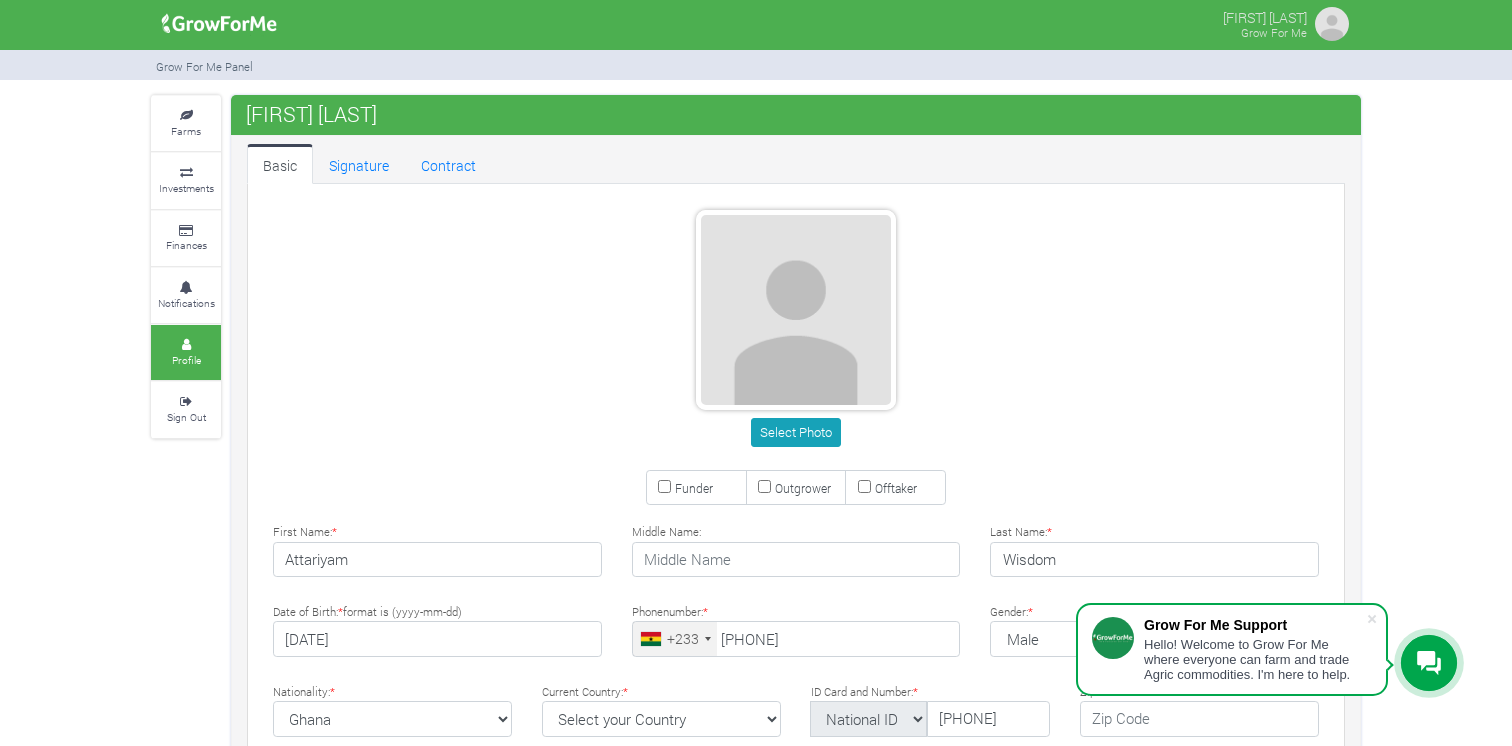 scroll, scrollTop: 0, scrollLeft: 0, axis: both 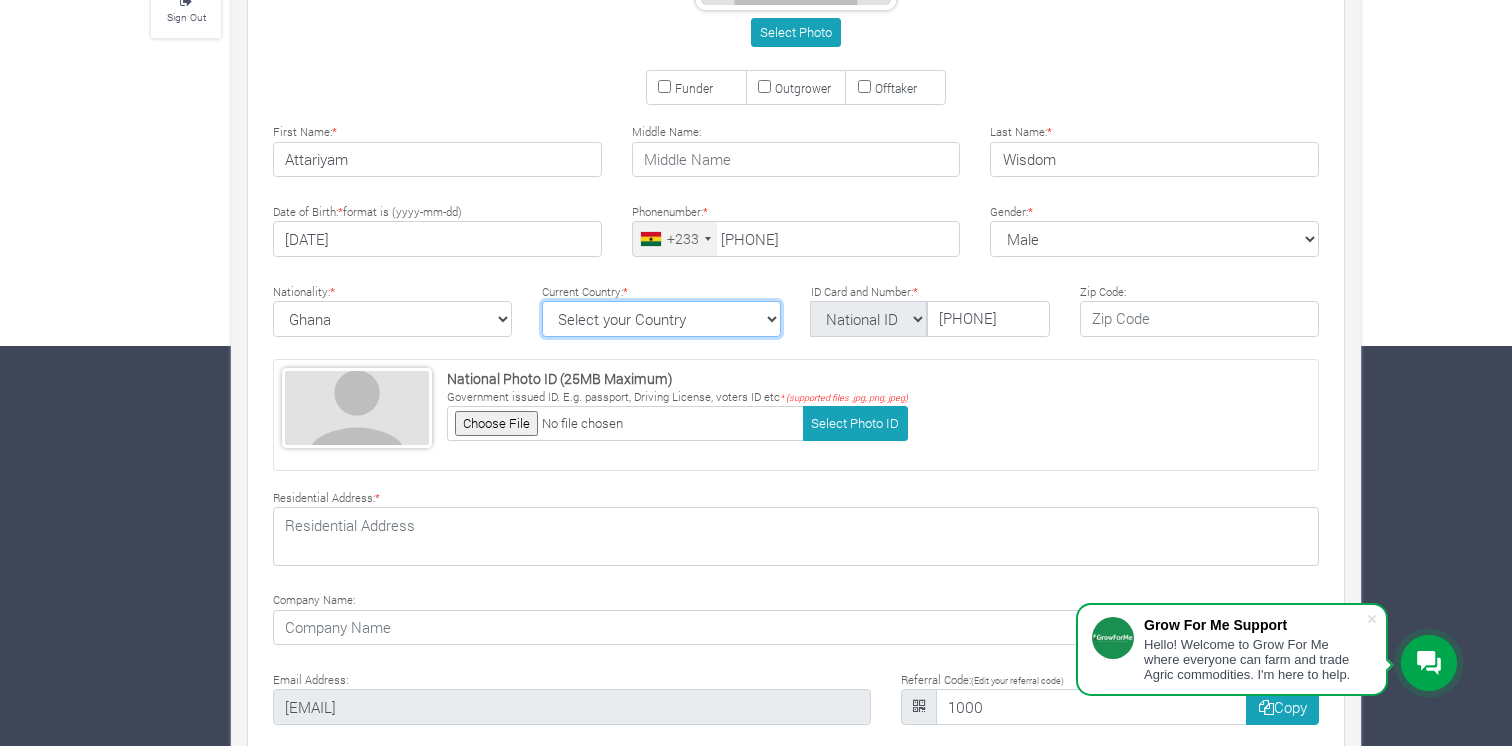 click on "Select your Country
Afghanistan
Albania
Algeria
American Samoa
Andorra
Angola
Anguilla
Antigua & Barbuda
Argentina
Armenia
Aruba
Australia
Austria
Azerbaijan
Bahamas
Bahrain
Barbados" at bounding box center [661, 319] 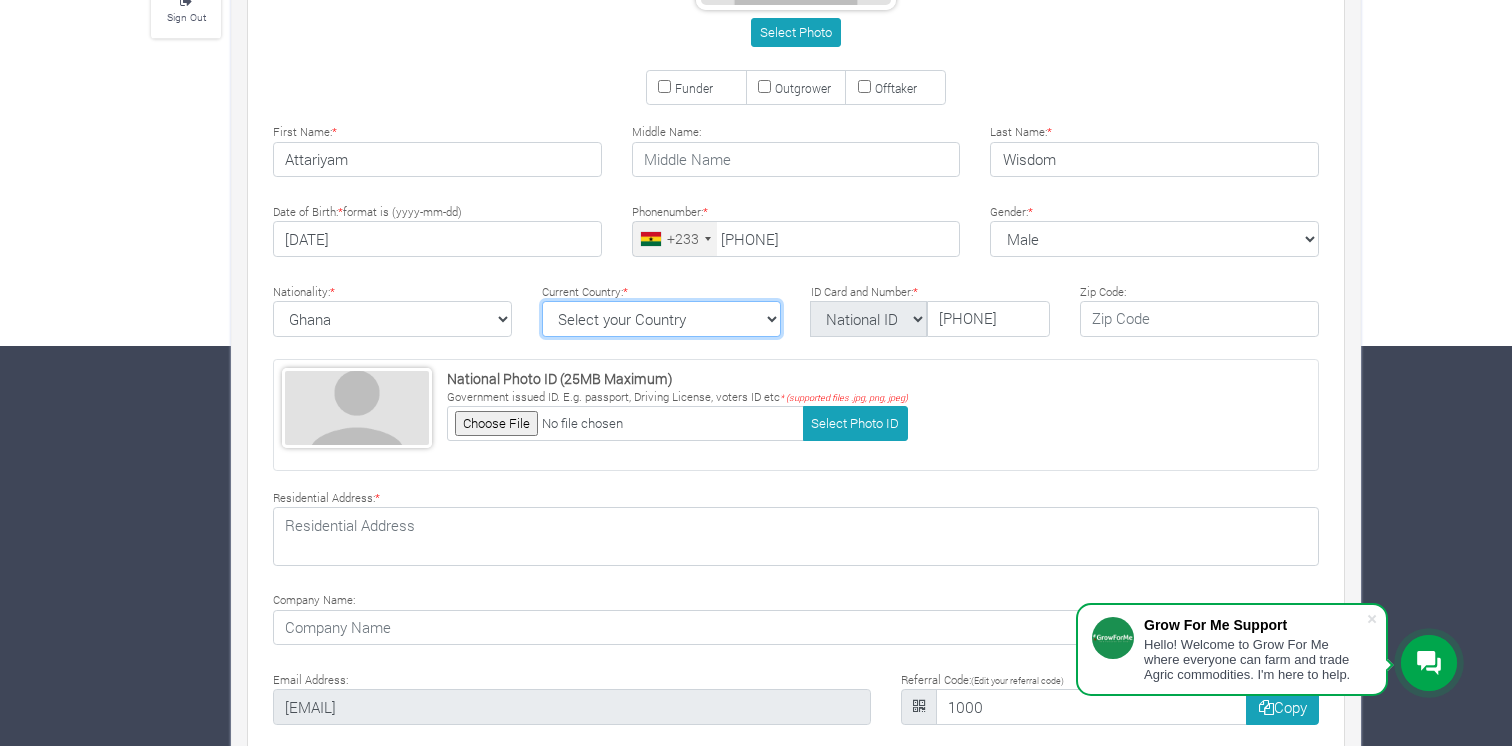 select on "Ghana" 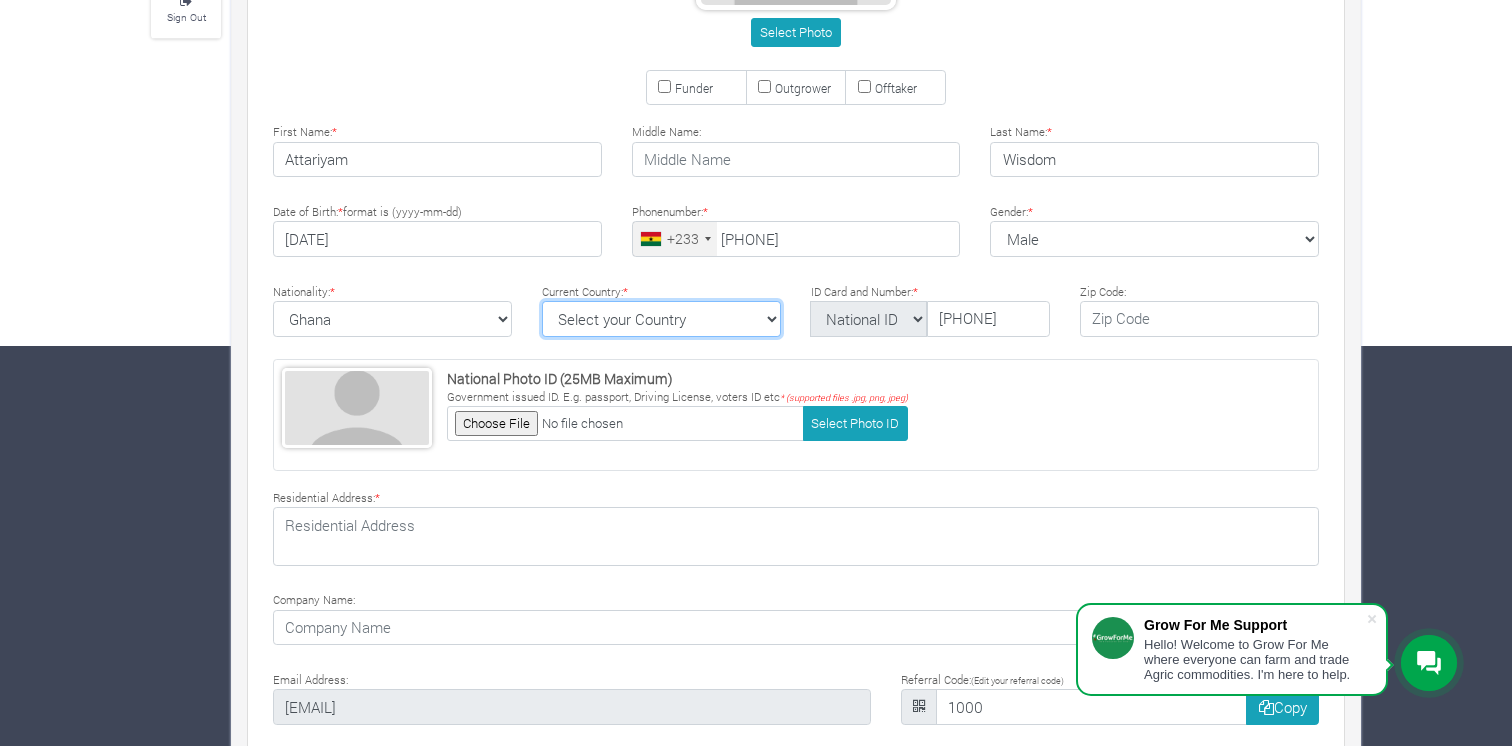 click on "Select your Country
Afghanistan
Albania
Algeria
American Samoa
Andorra
Angola
Anguilla
Antigua & Barbuda
Argentina
Armenia
Aruba
Australia
Austria
Azerbaijan
Bahamas
Bahrain
Barbados" at bounding box center (661, 319) 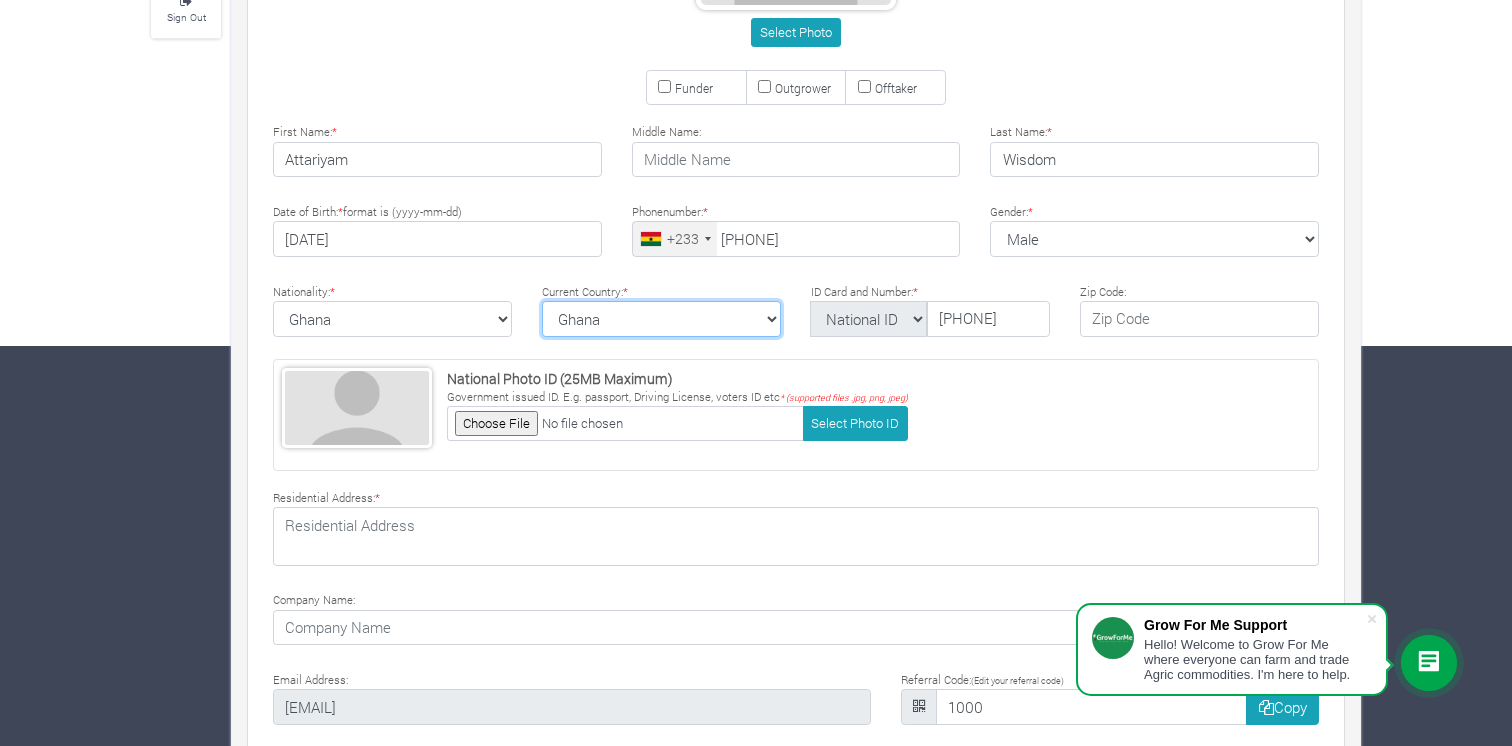 scroll, scrollTop: 474, scrollLeft: 0, axis: vertical 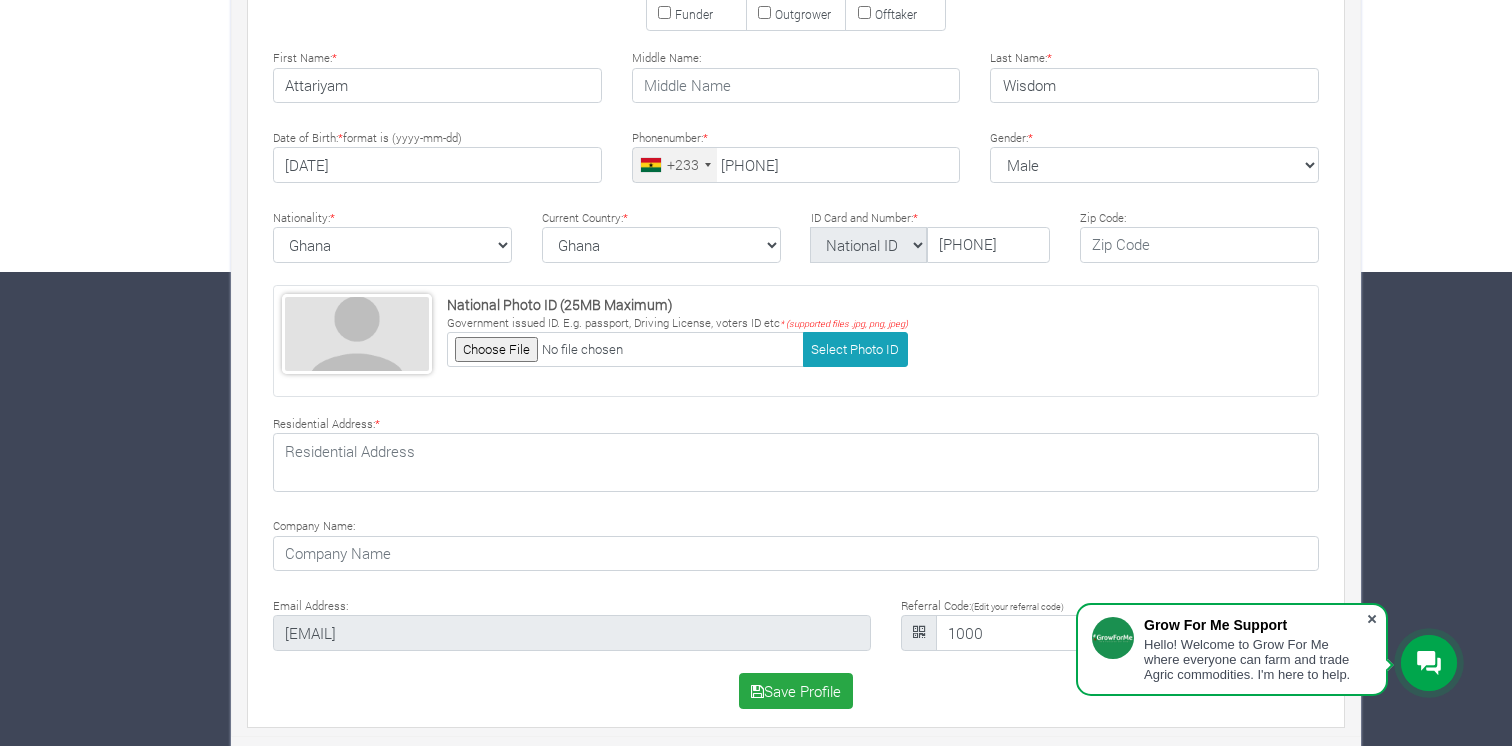 click at bounding box center (1372, 619) 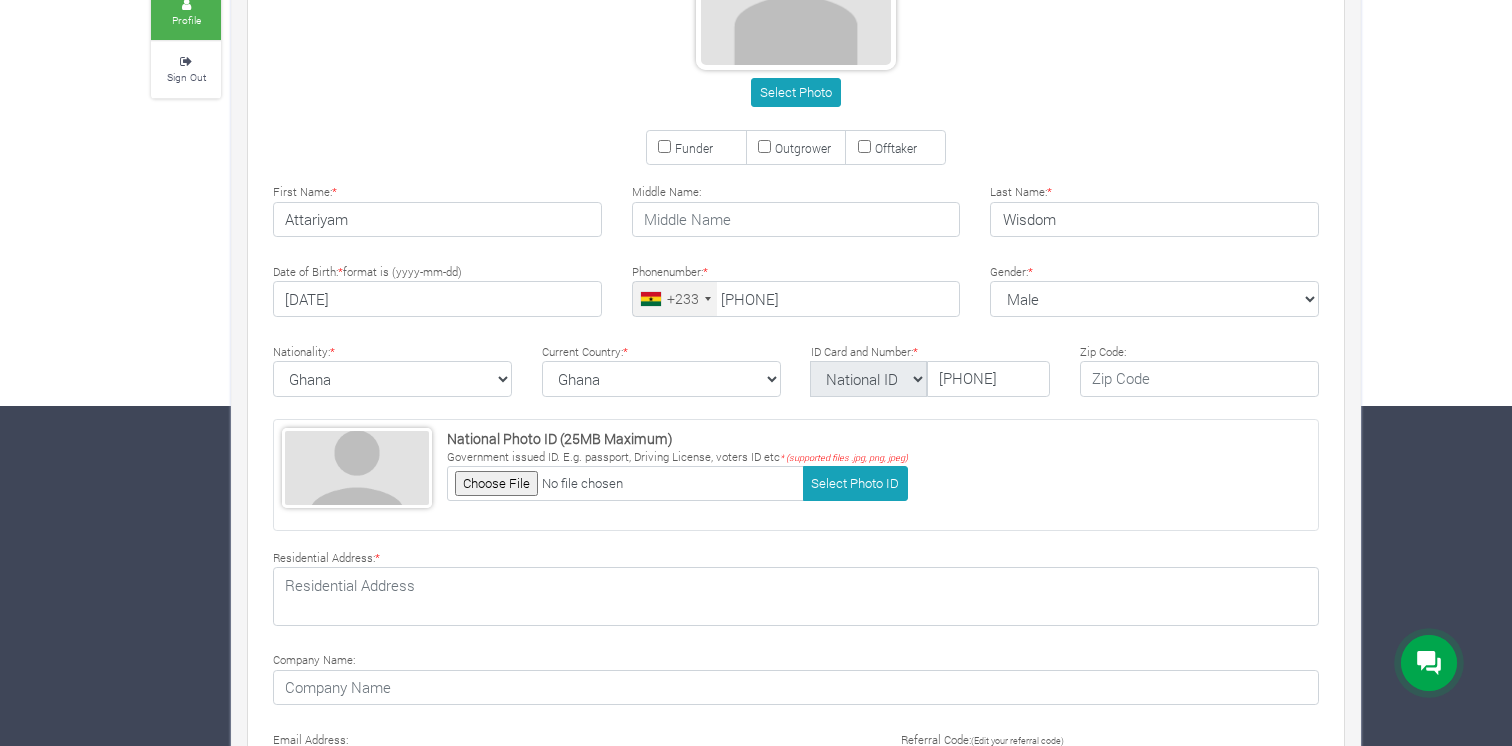 scroll, scrollTop: 474, scrollLeft: 0, axis: vertical 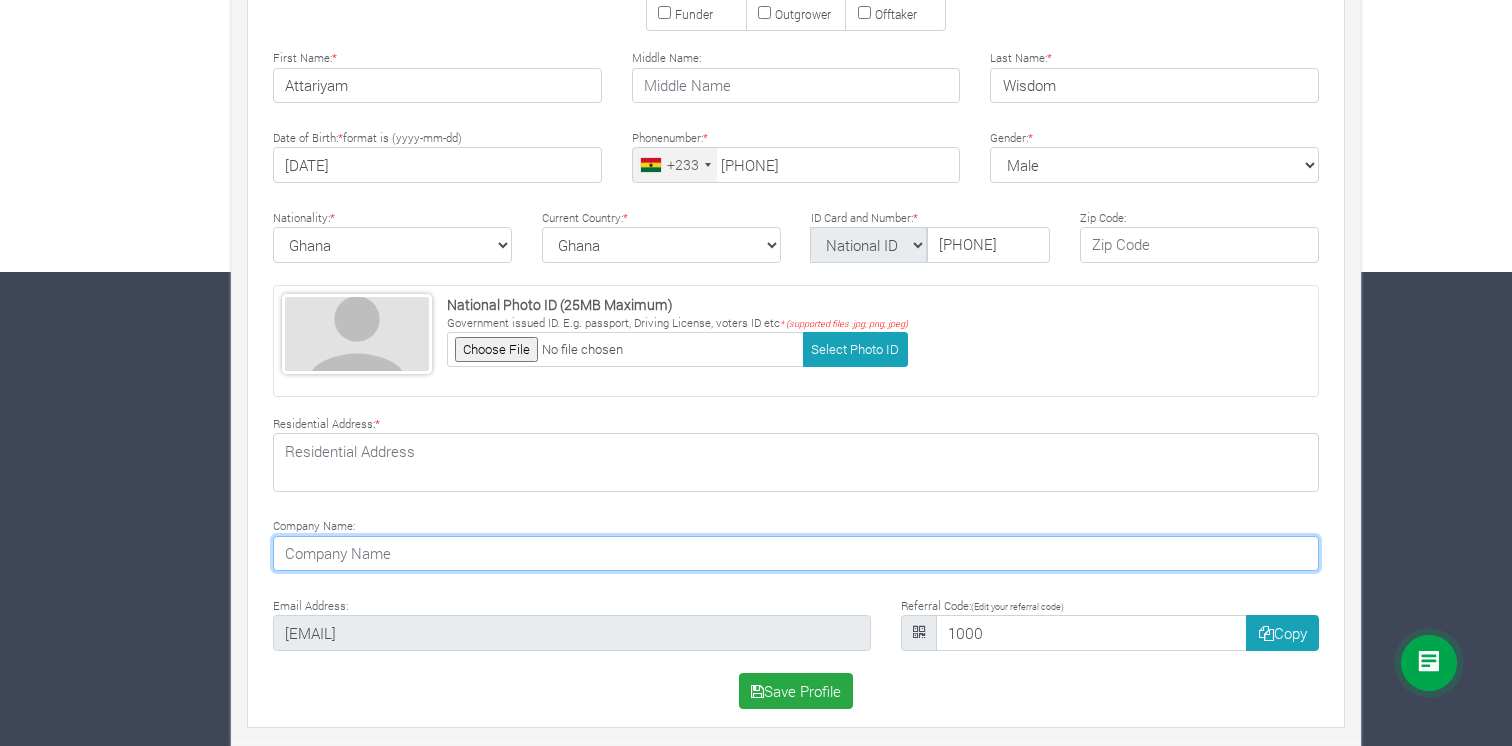 click at bounding box center [796, 554] 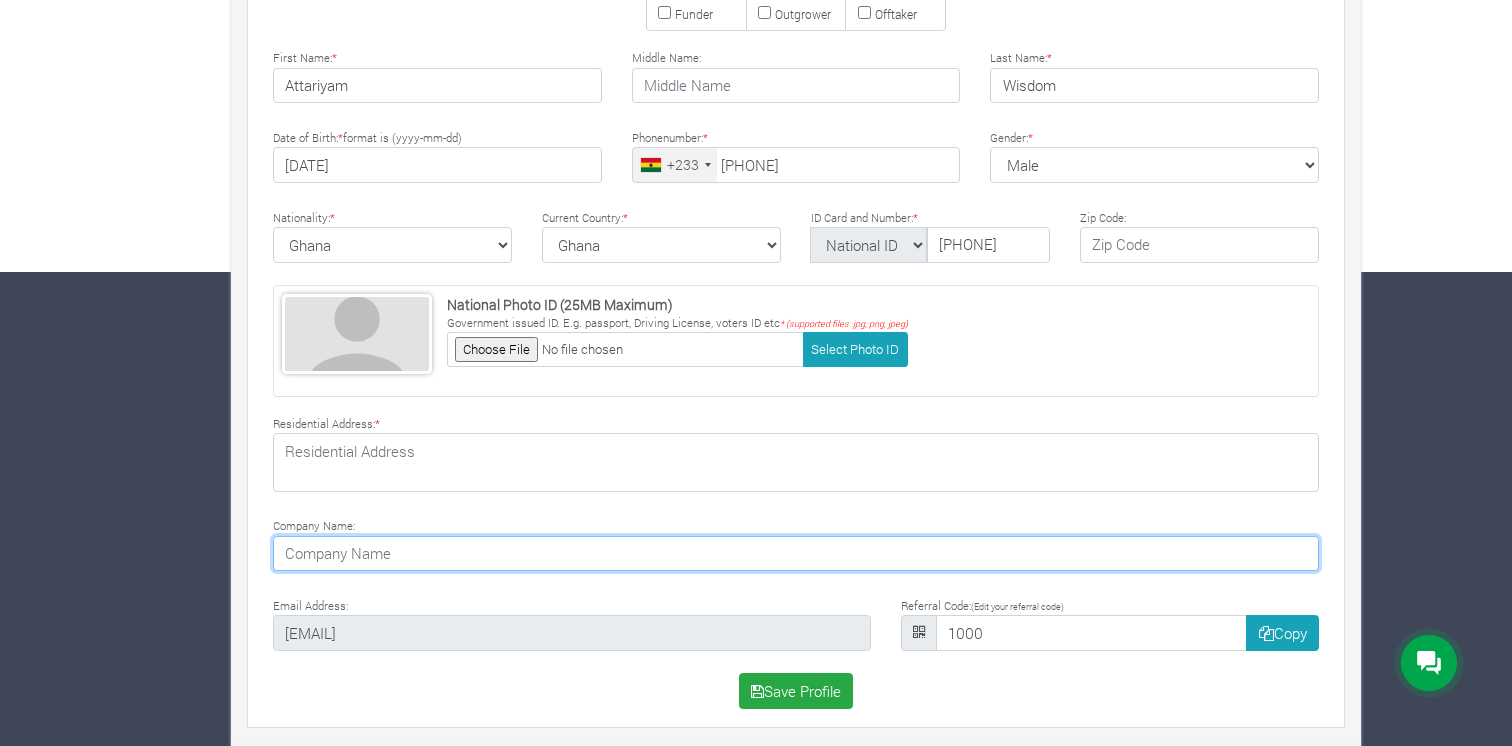 type on "WISEST" 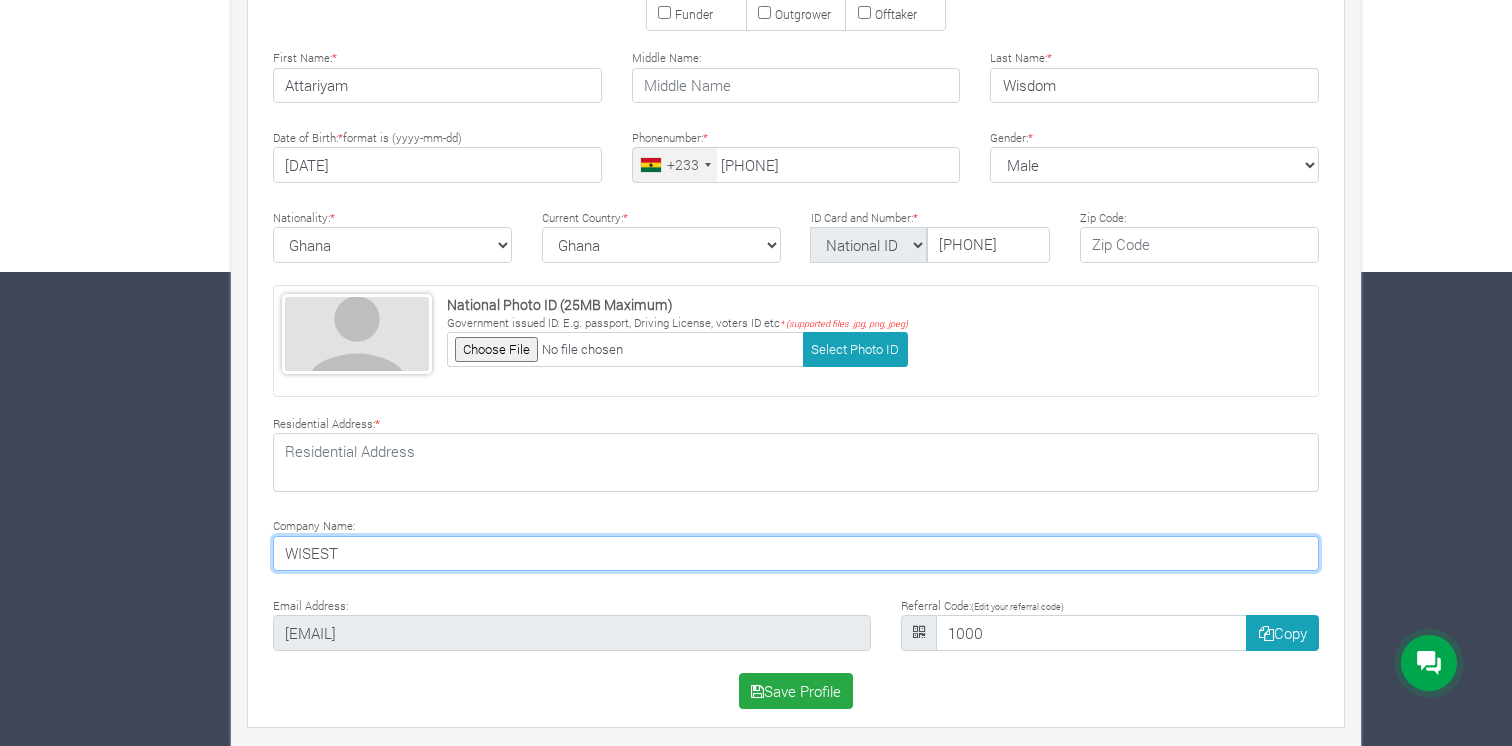 type on "AWINIBOE" 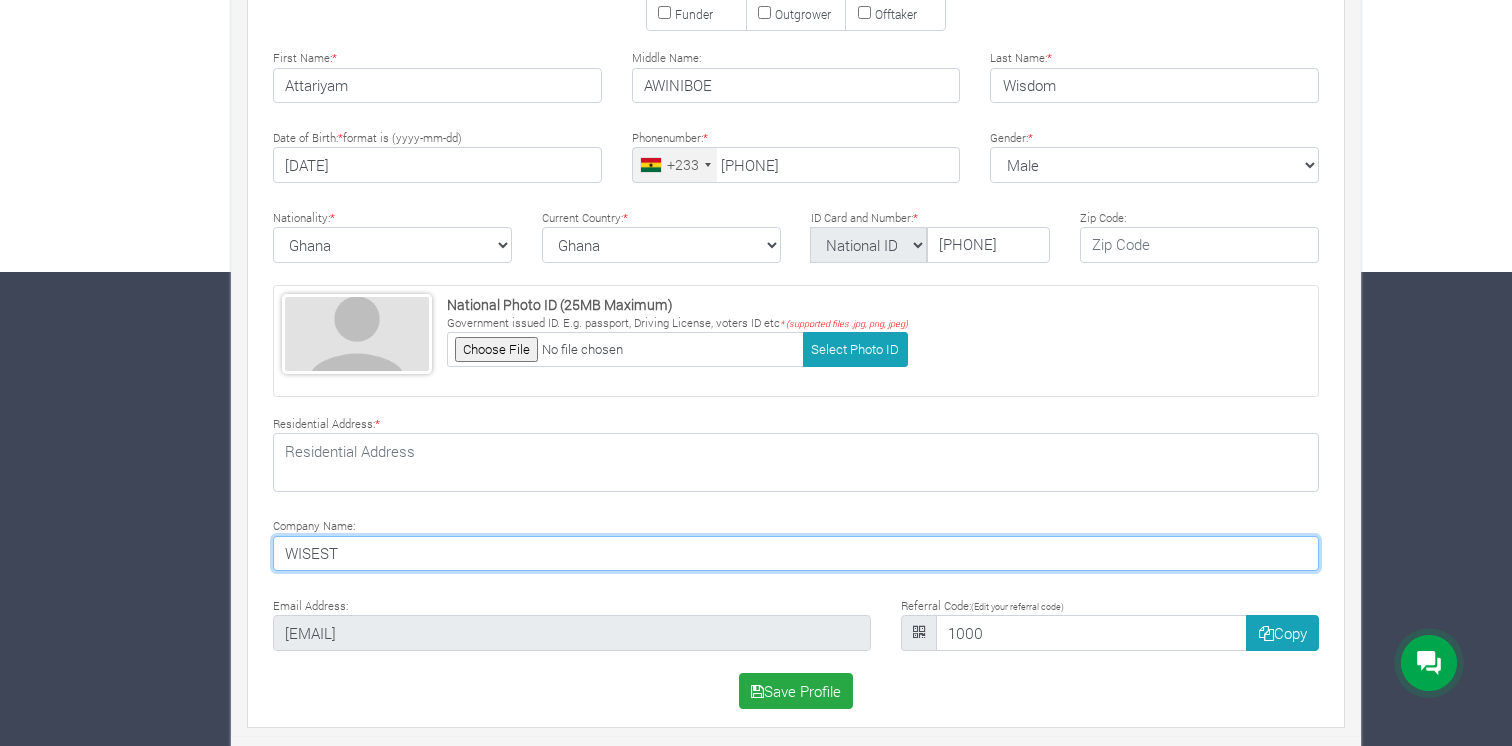 click on "WISEST" at bounding box center (796, 554) 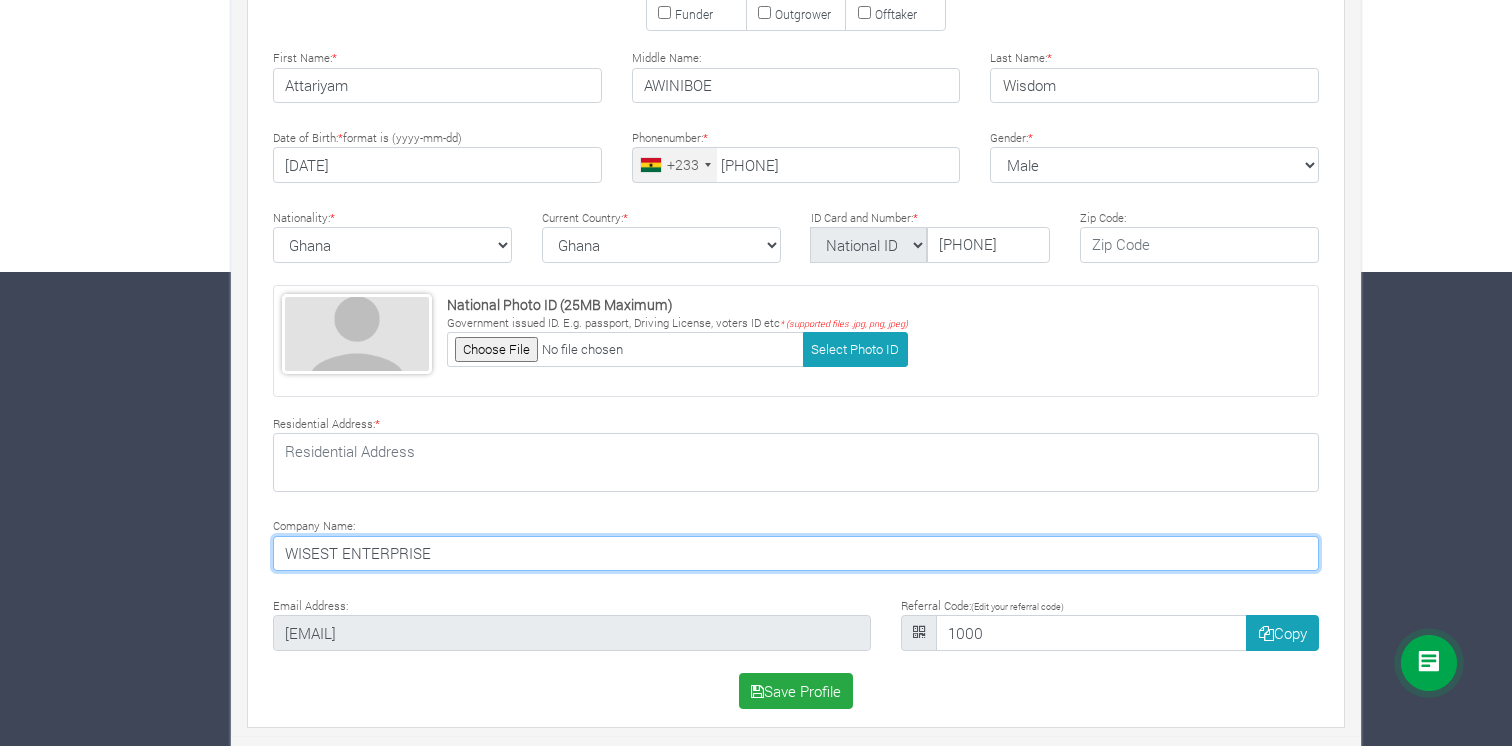 type on "WISEST ENTERPRISE" 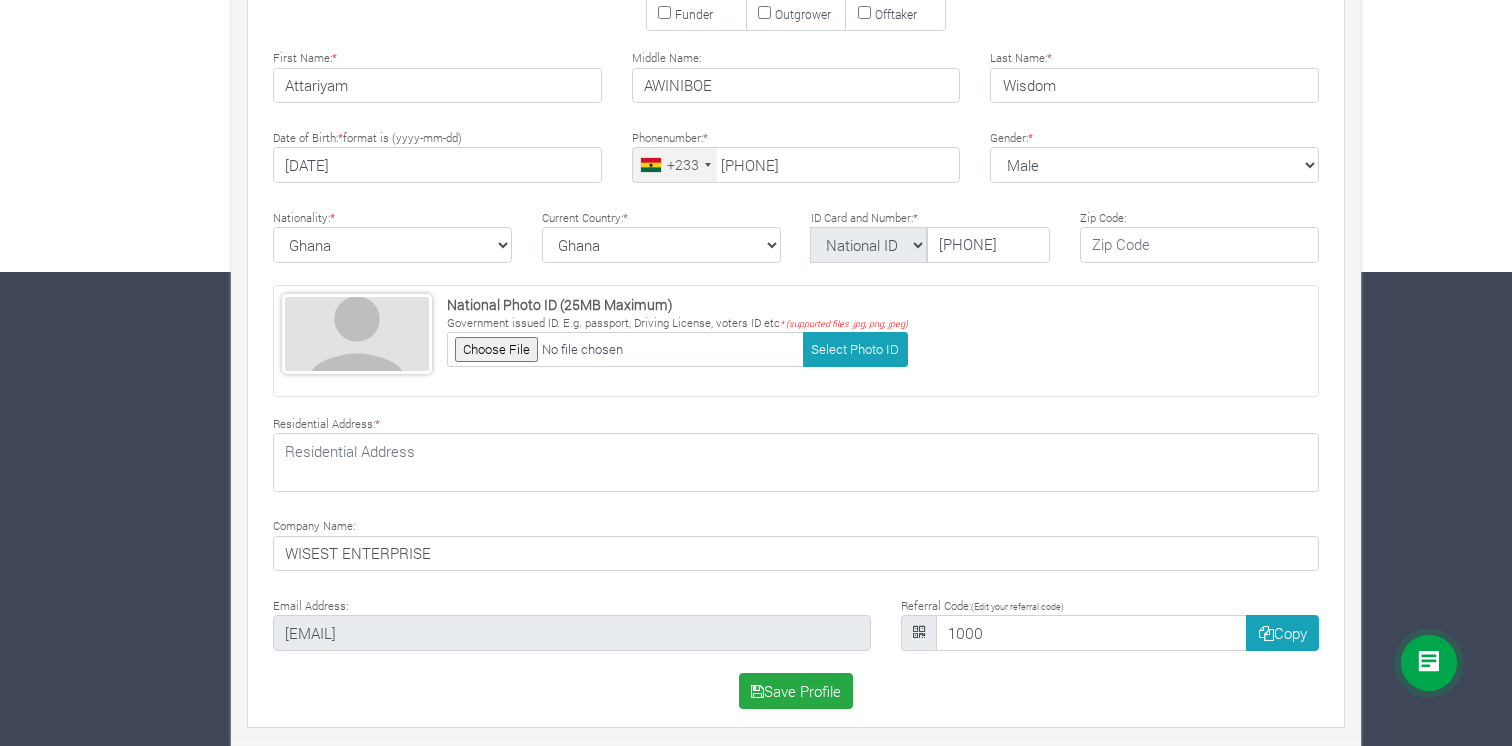click on "Select Photo
Funder
Outgrower
Offtaker
* * *" at bounding box center (796, 218) 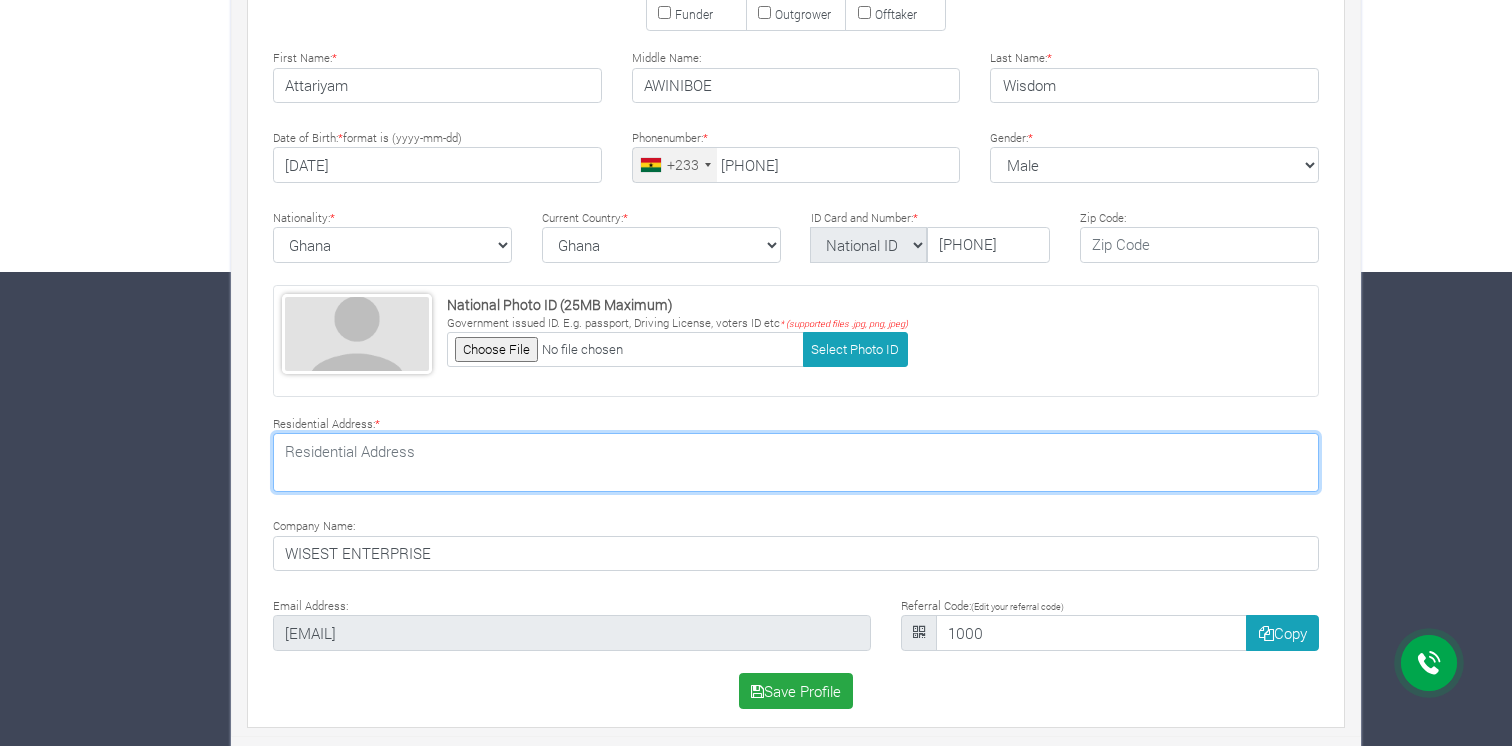click at bounding box center [796, 462] 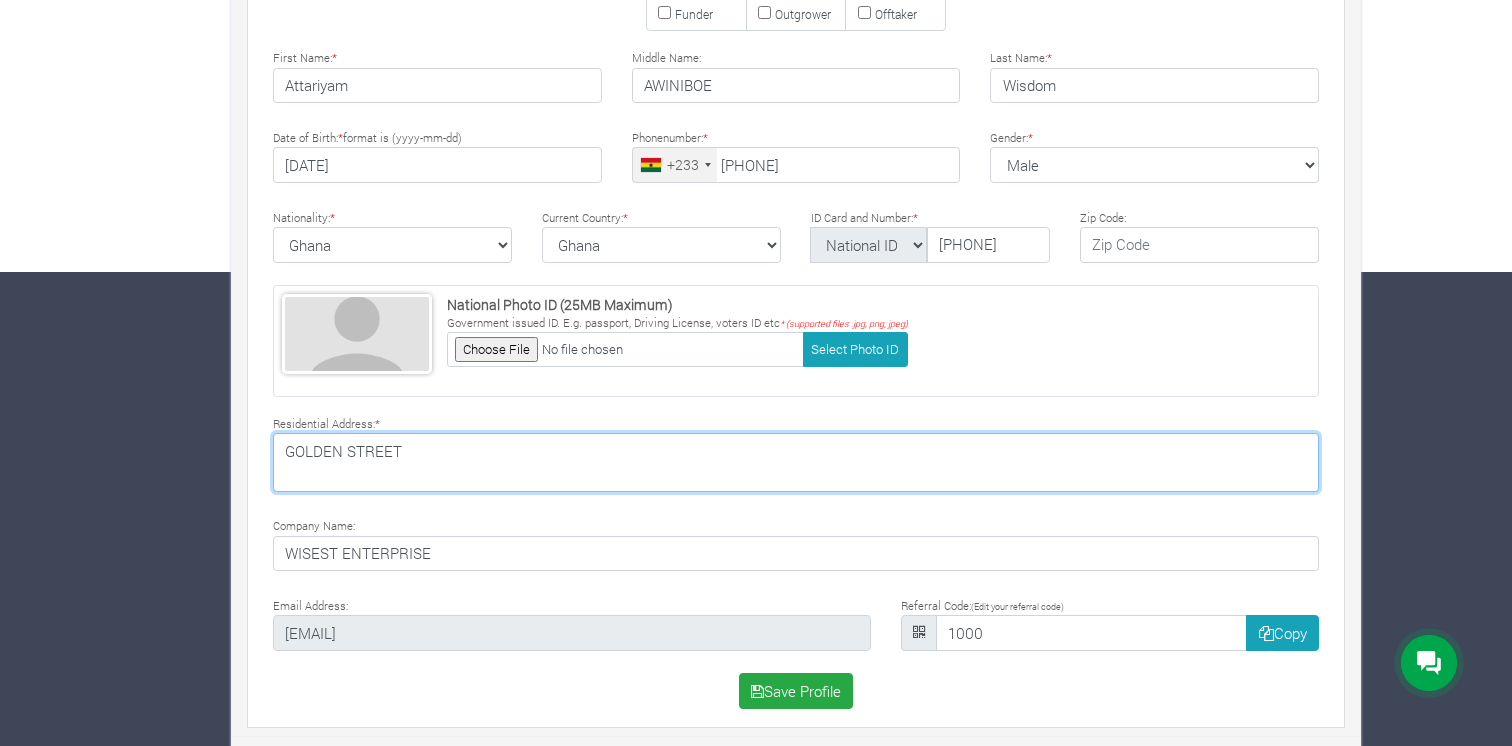 type on "GOLDEN STREET" 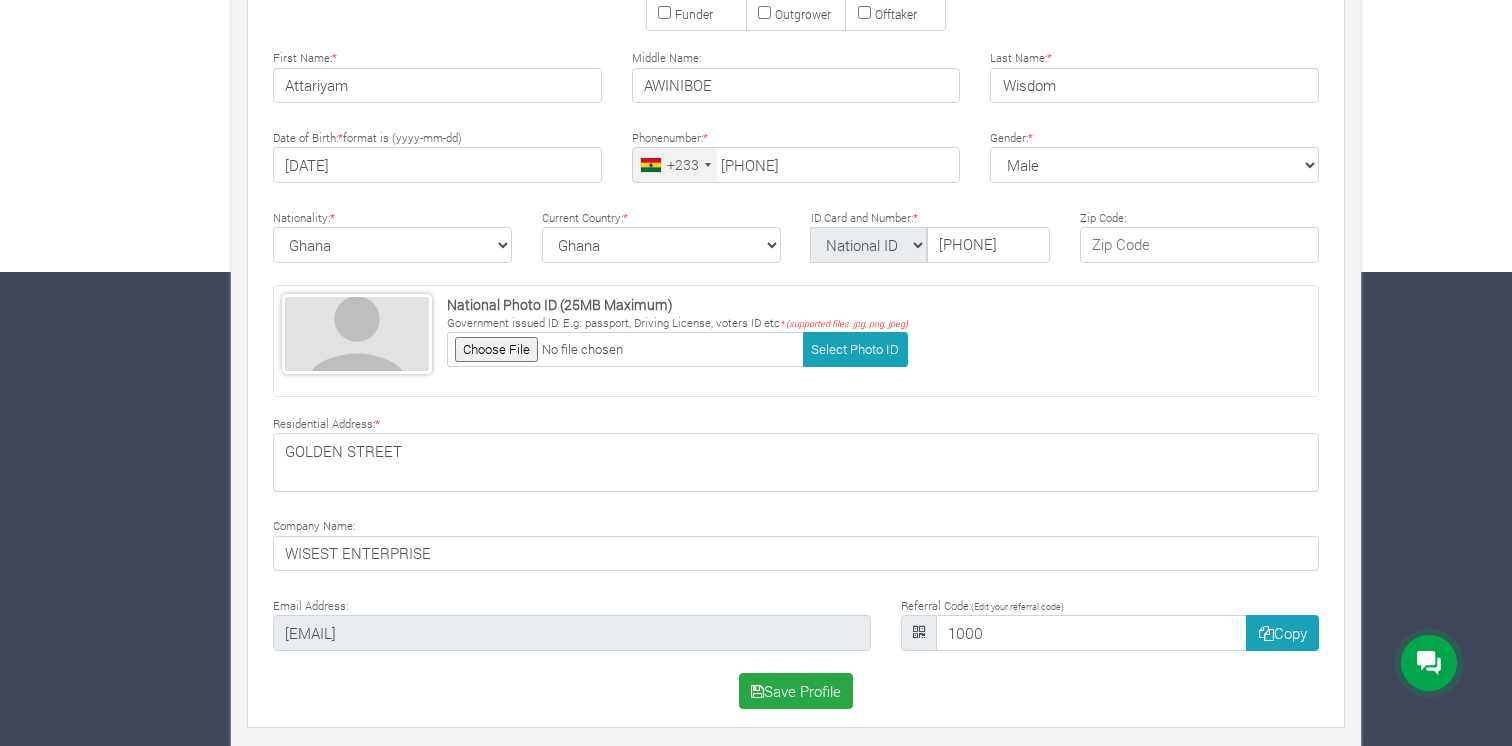 click on "Select Photo
Funder
Outgrower
Offtaker
* * *" at bounding box center (796, 218) 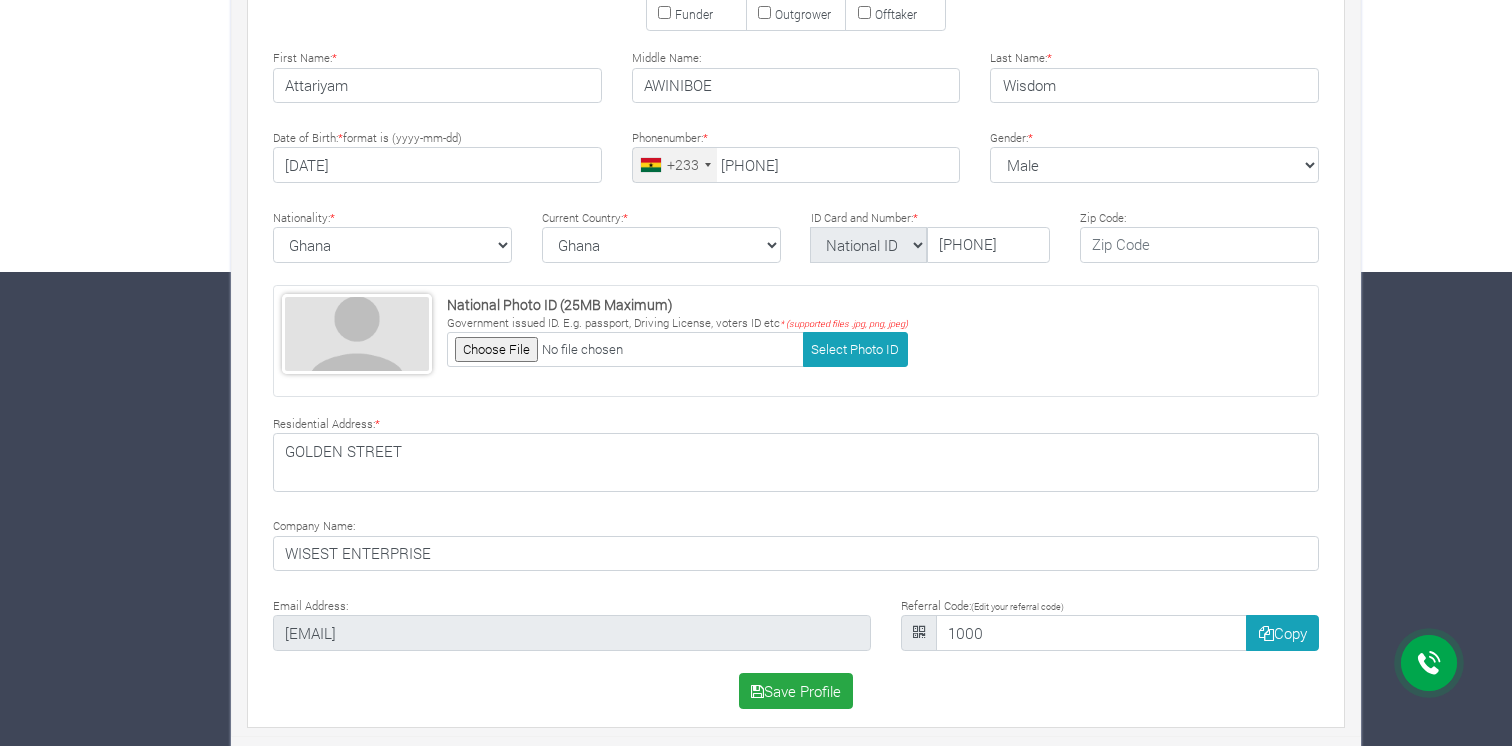 scroll, scrollTop: 174, scrollLeft: 0, axis: vertical 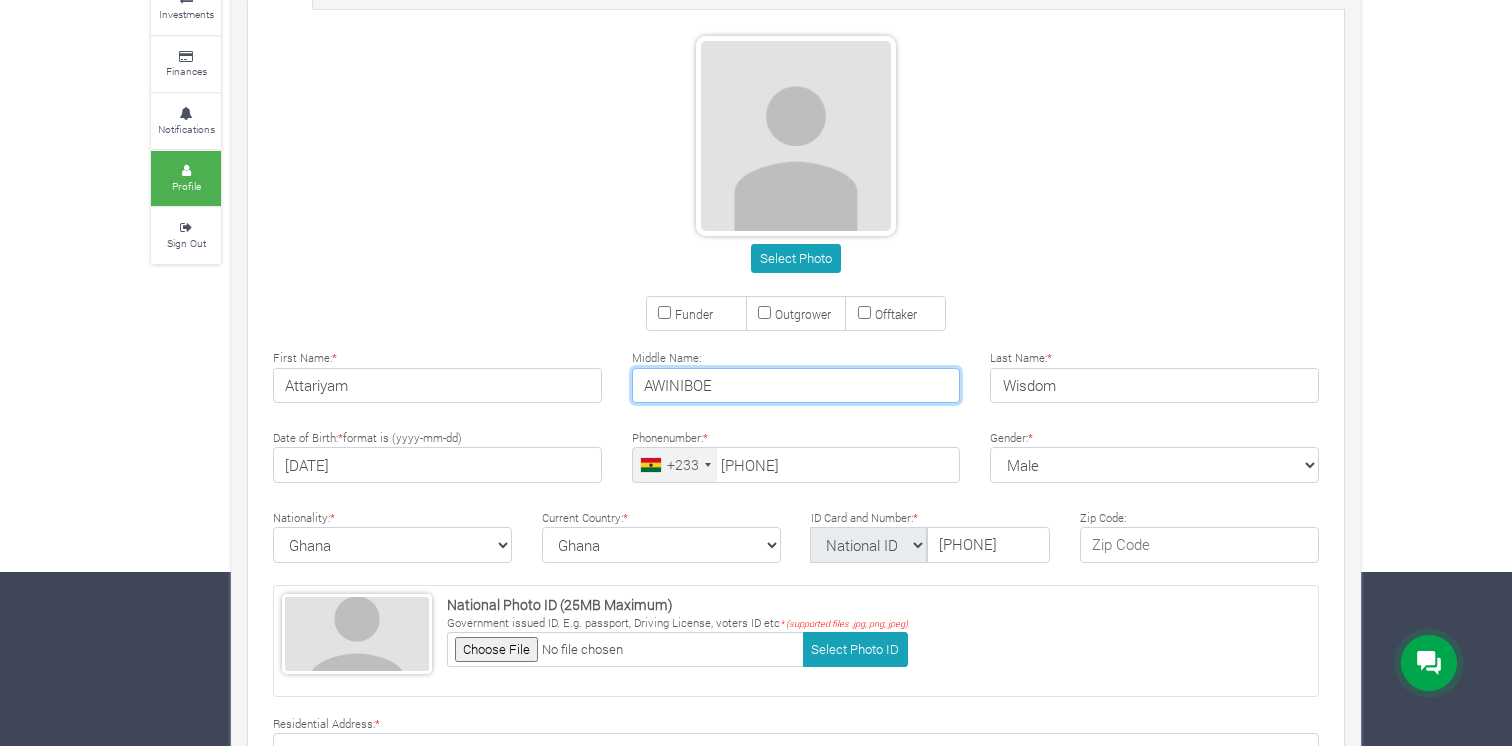 click on "AWINIBOE" at bounding box center [796, 386] 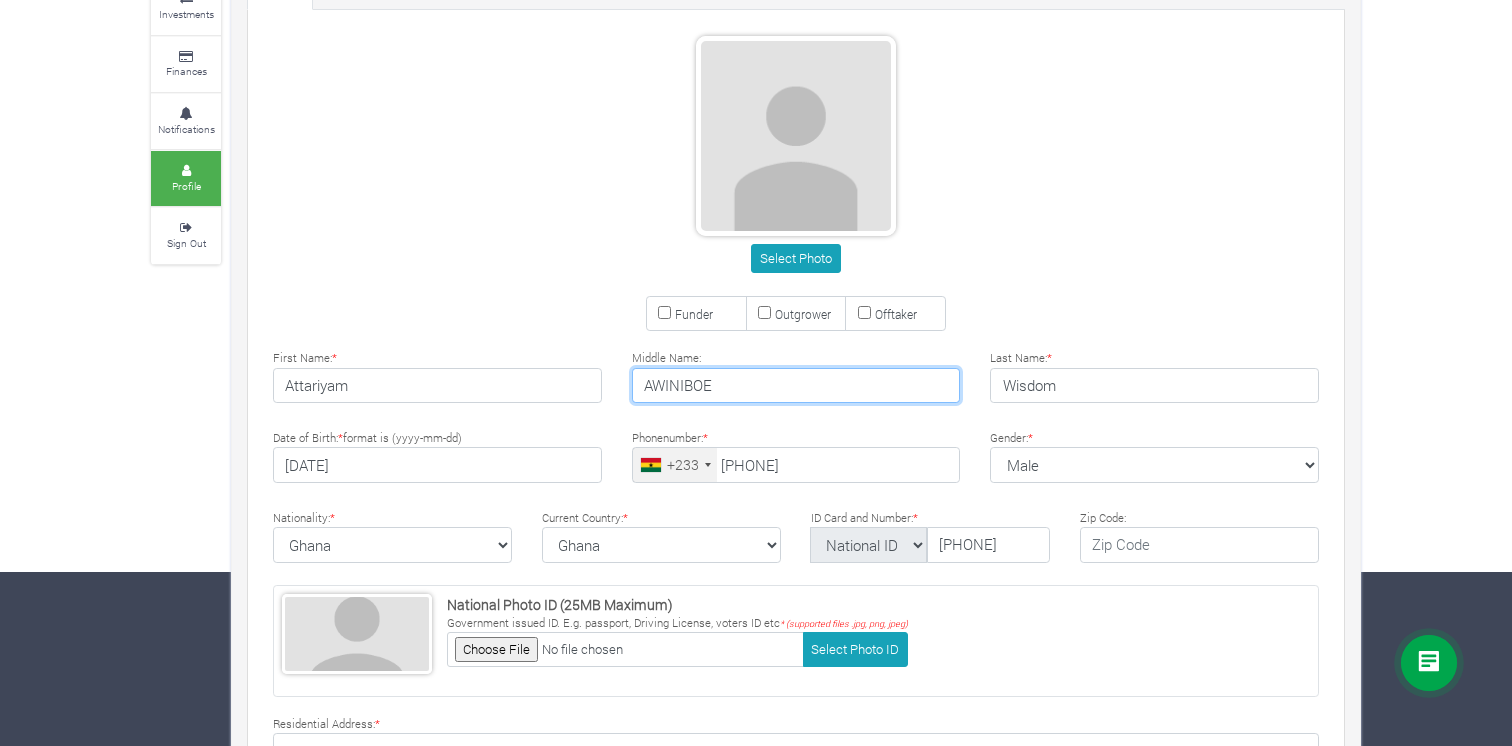 click on "AWINIBOE" at bounding box center (796, 386) 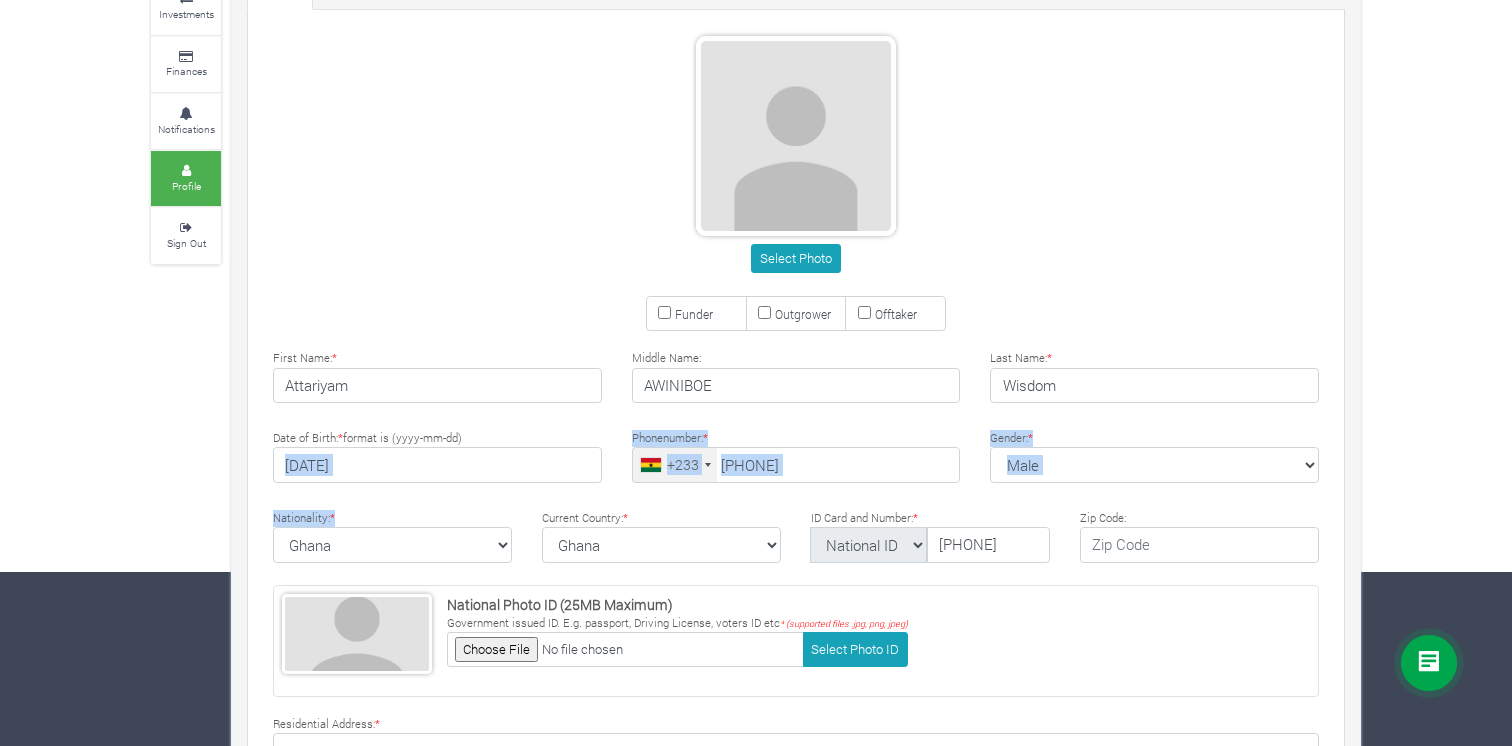 click on "Select Photo
Funder
Outgrower
Offtaker
* * *" at bounding box center (796, 518) 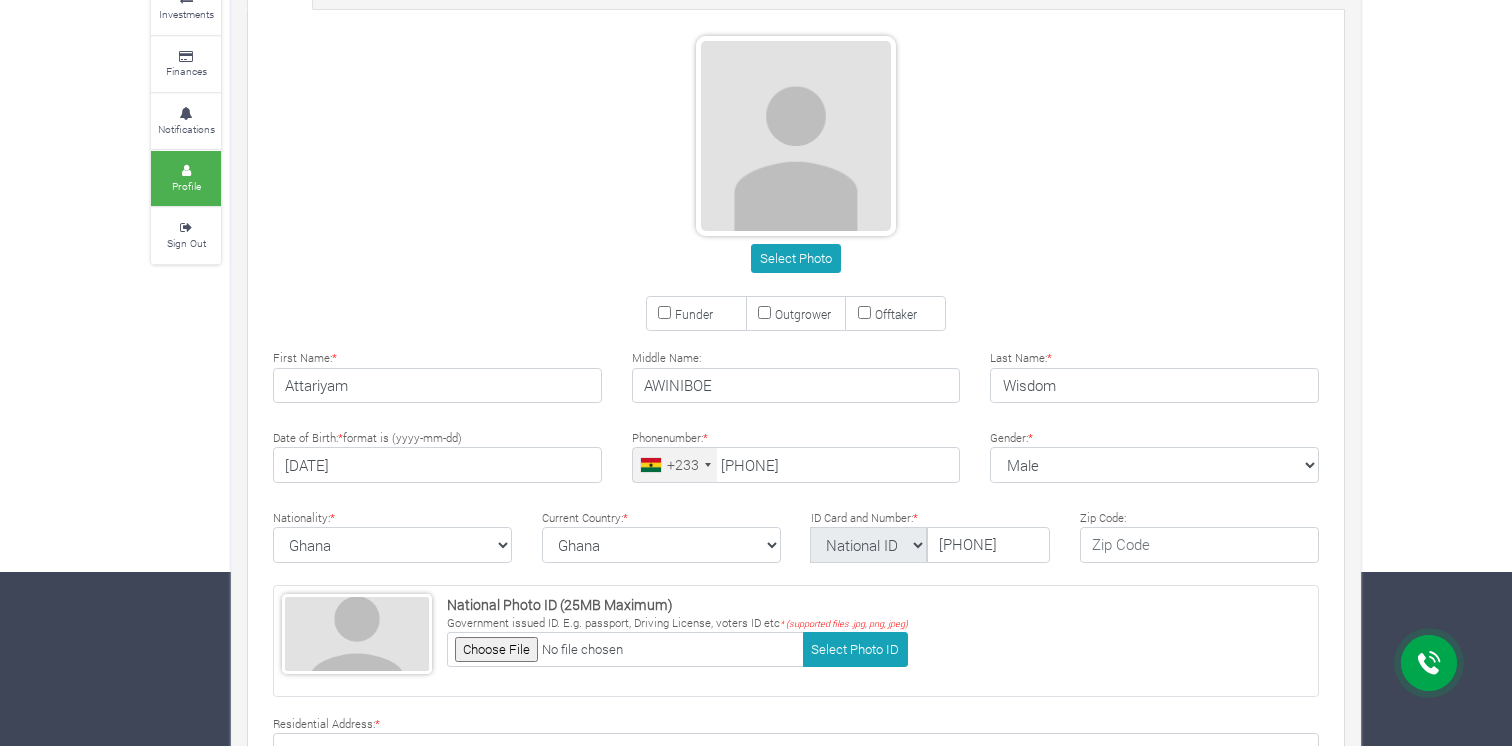 click on "Select Photo
Funder
Outgrower
Offtaker
* * *" at bounding box center [796, 518] 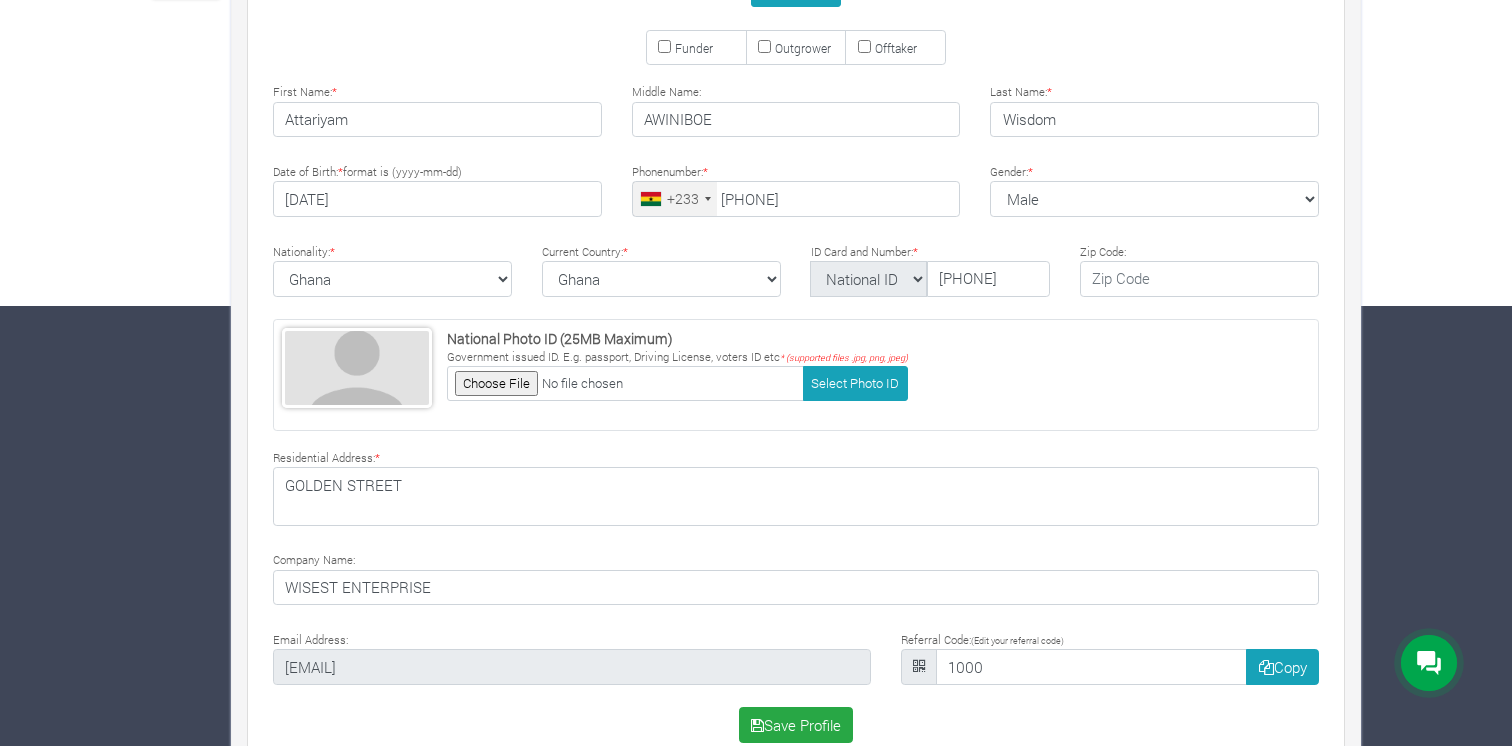scroll, scrollTop: 474, scrollLeft: 0, axis: vertical 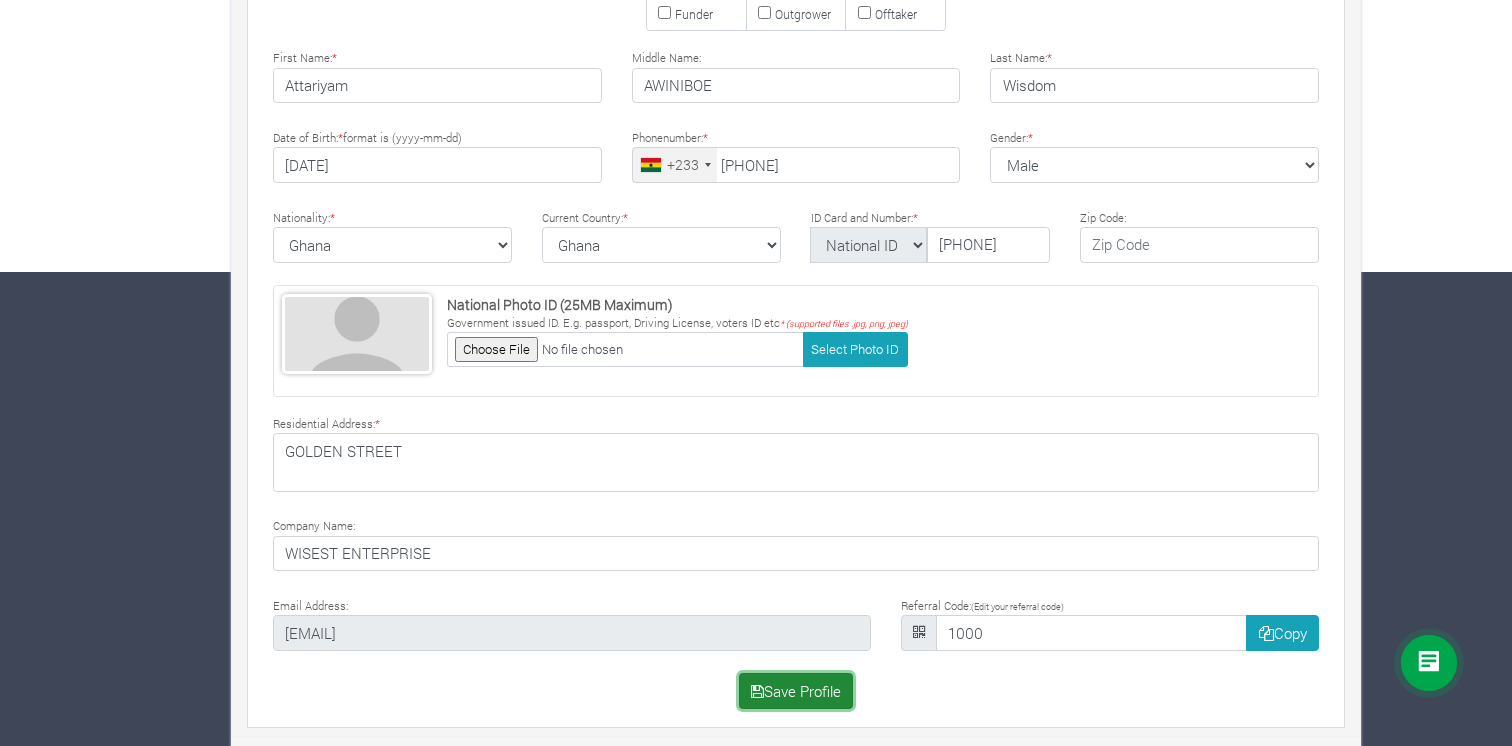 click on "Save Profile" at bounding box center [796, 691] 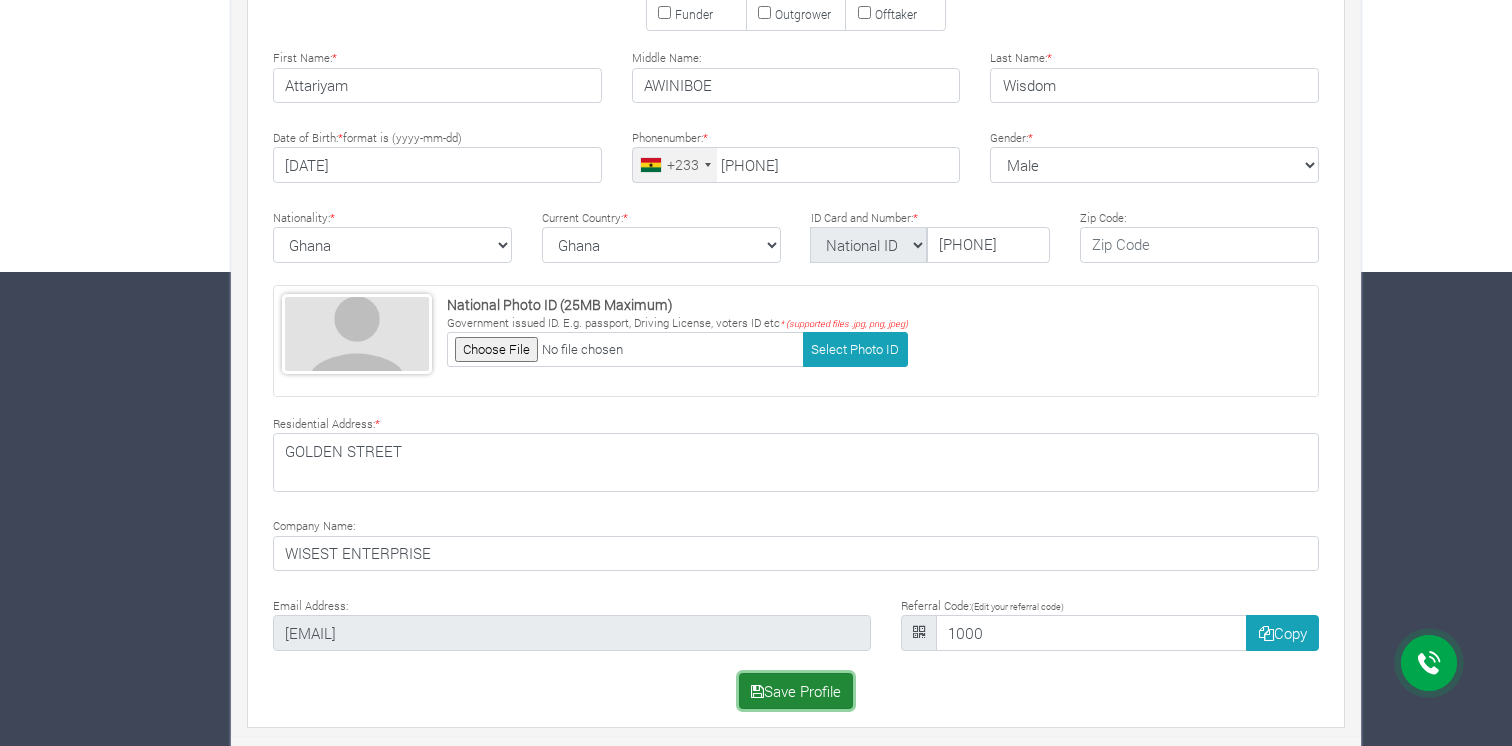 click on "Save Profile" at bounding box center [796, 691] 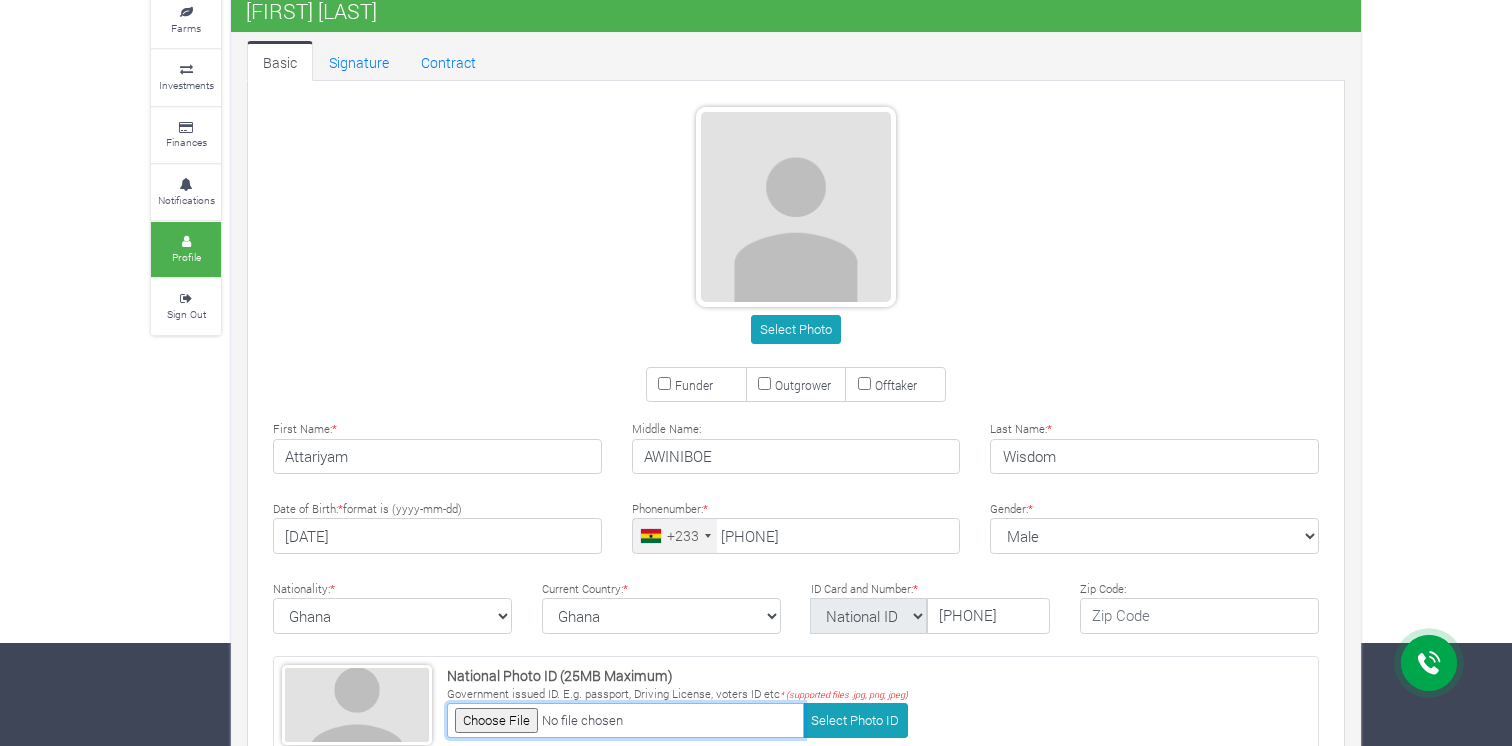 scroll, scrollTop: 0, scrollLeft: 0, axis: both 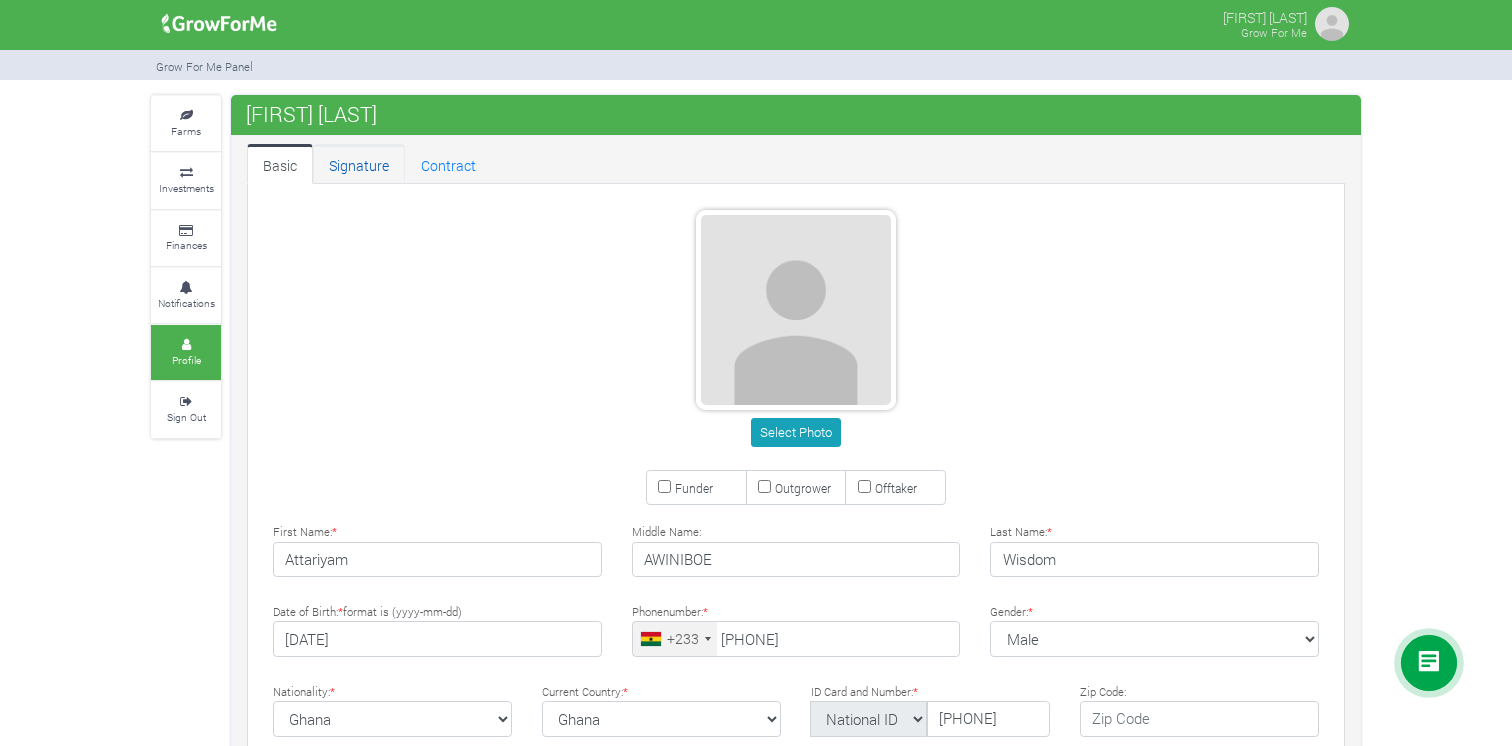 click on "Signature" at bounding box center (359, 164) 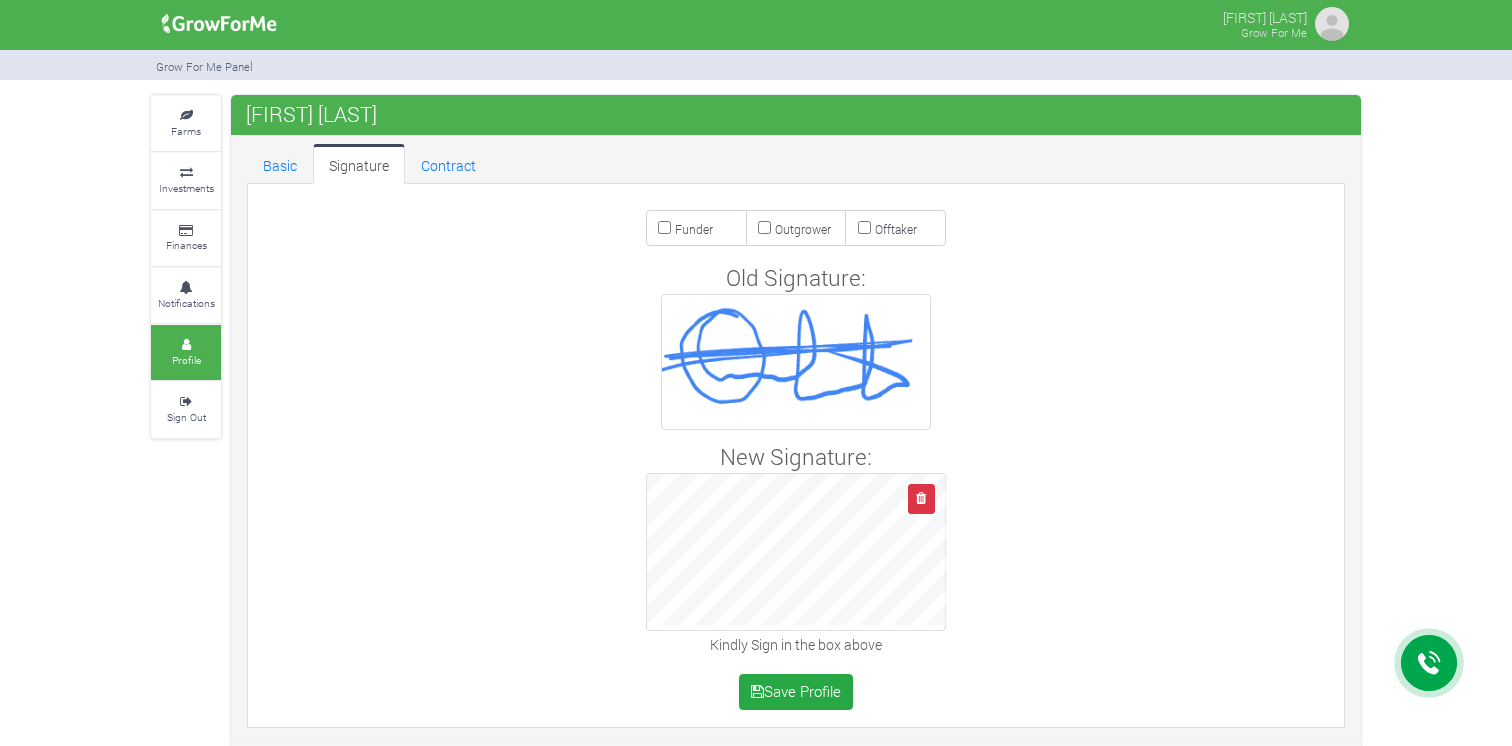 scroll, scrollTop: 0, scrollLeft: 0, axis: both 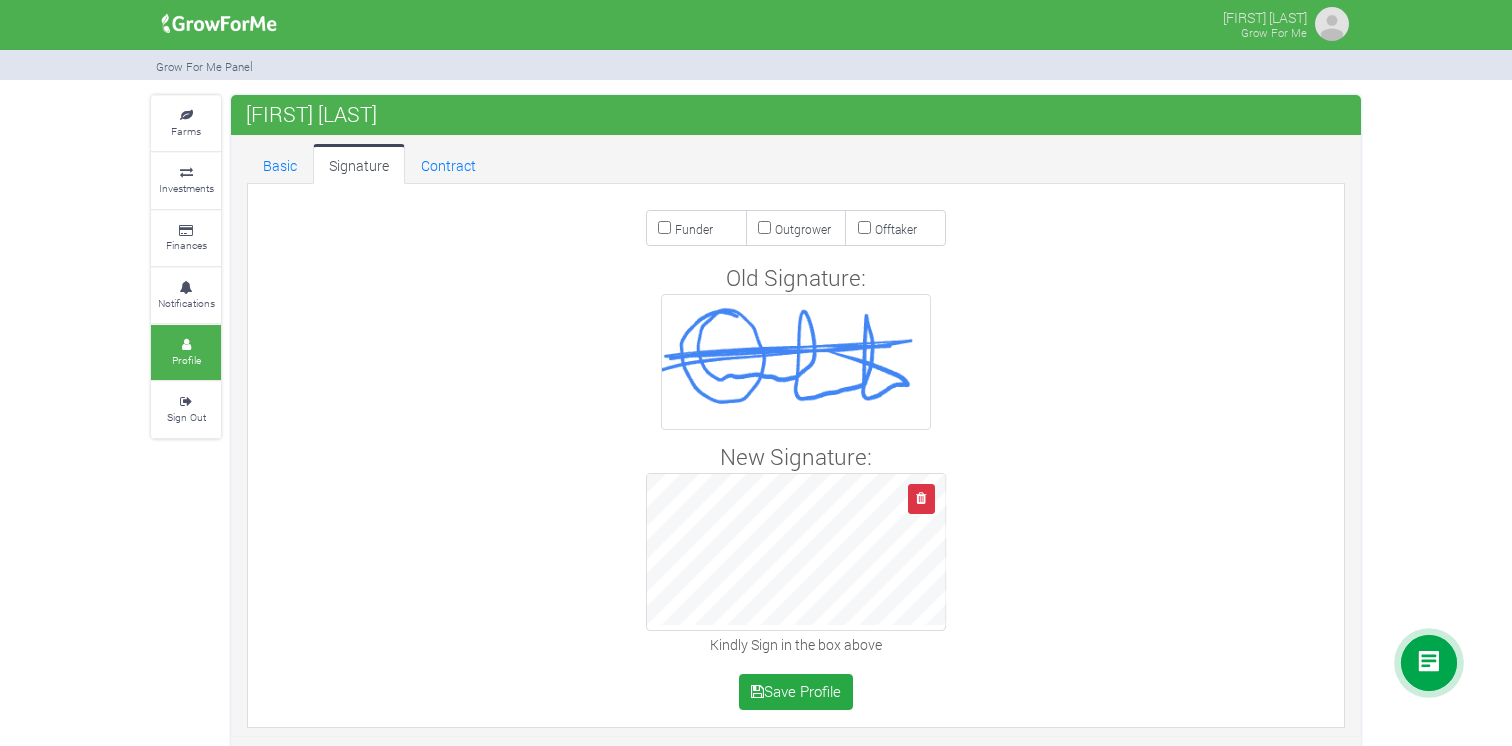 click at bounding box center [796, 362] 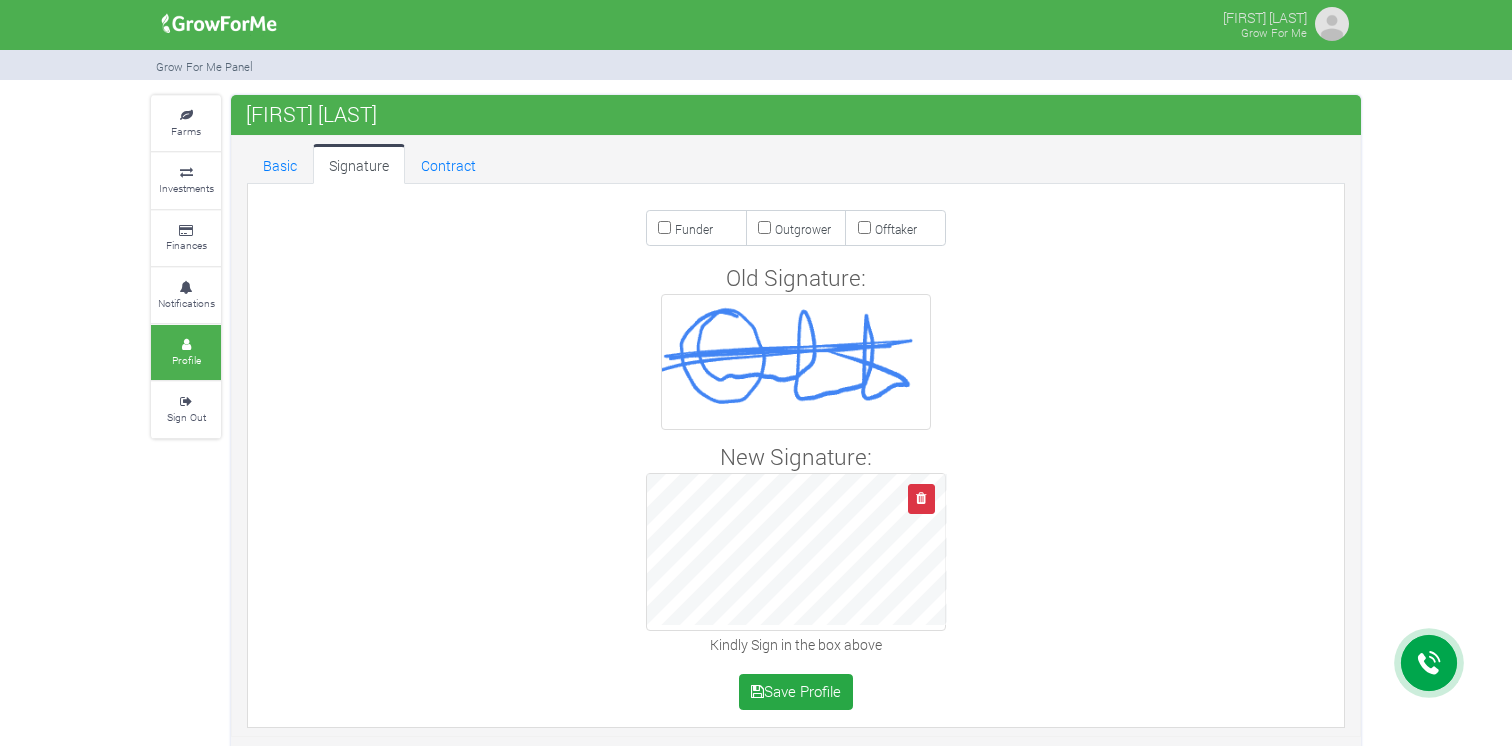 click at bounding box center (796, 362) 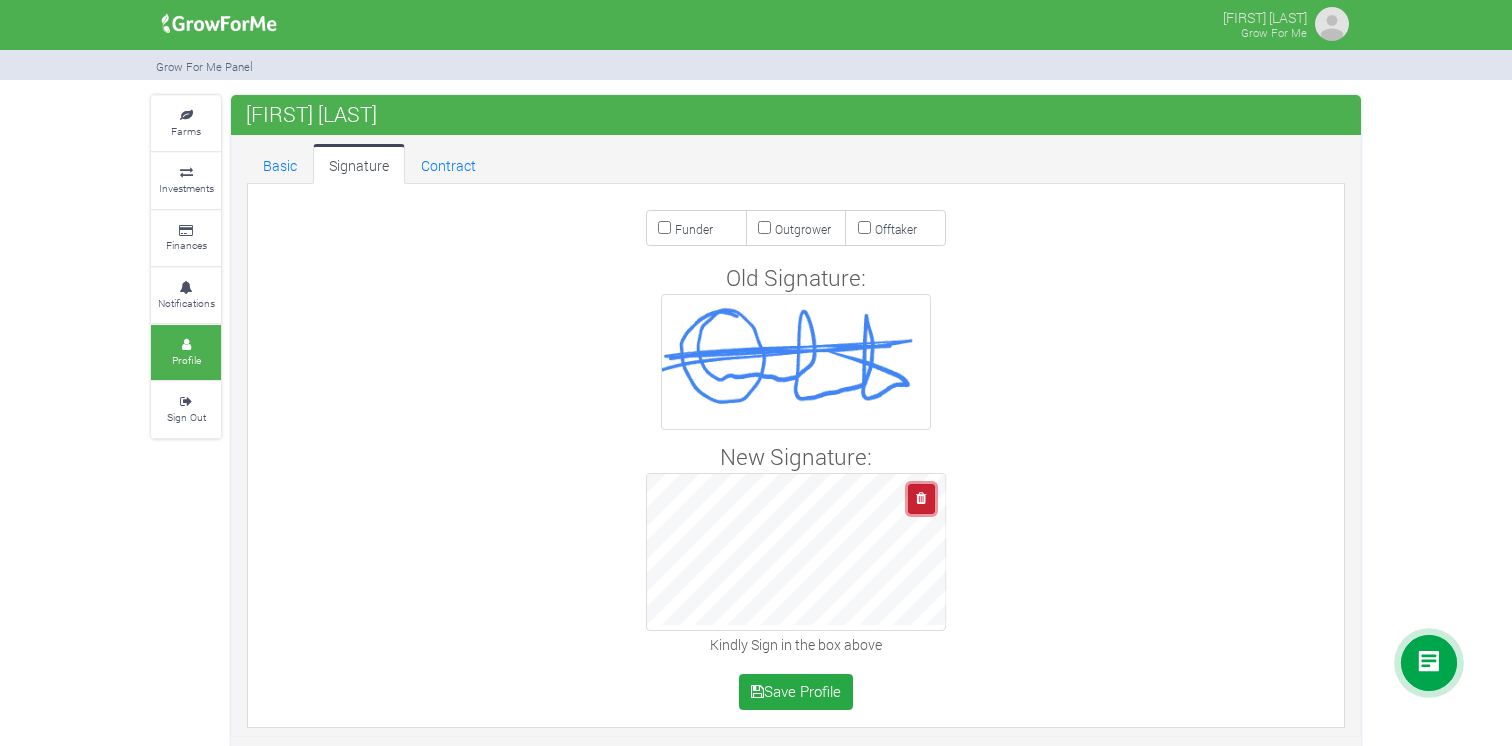click at bounding box center (921, 498) 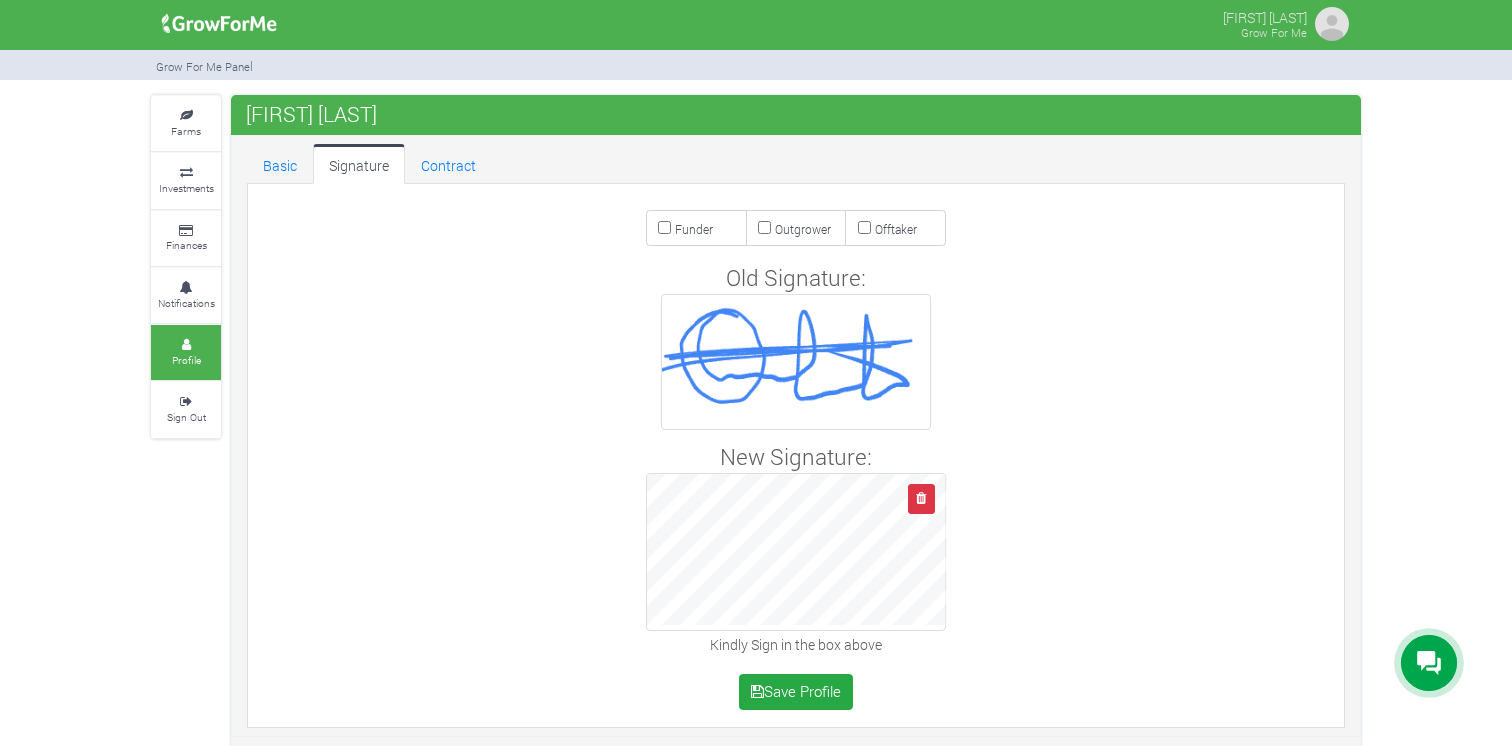 click at bounding box center [796, 362] 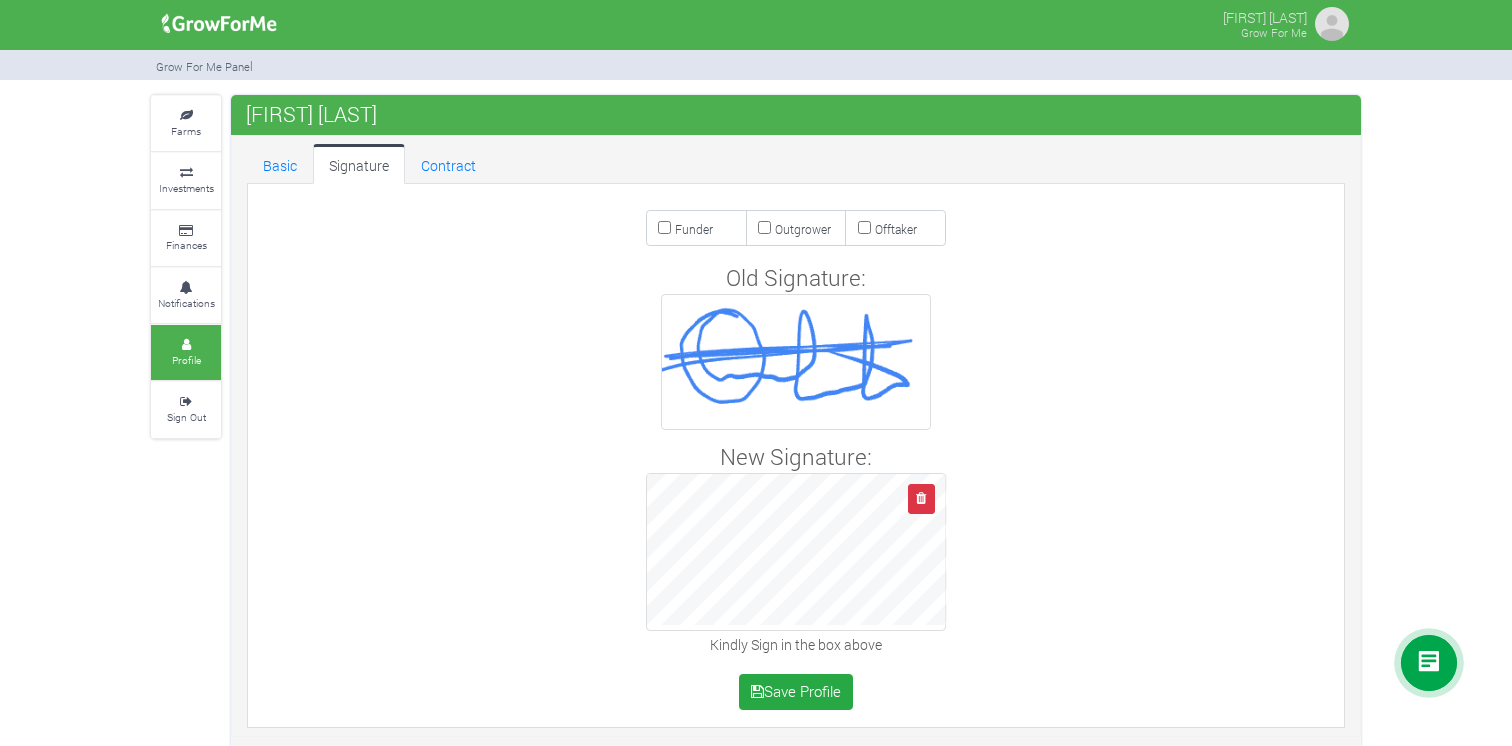 click at bounding box center (796, 362) 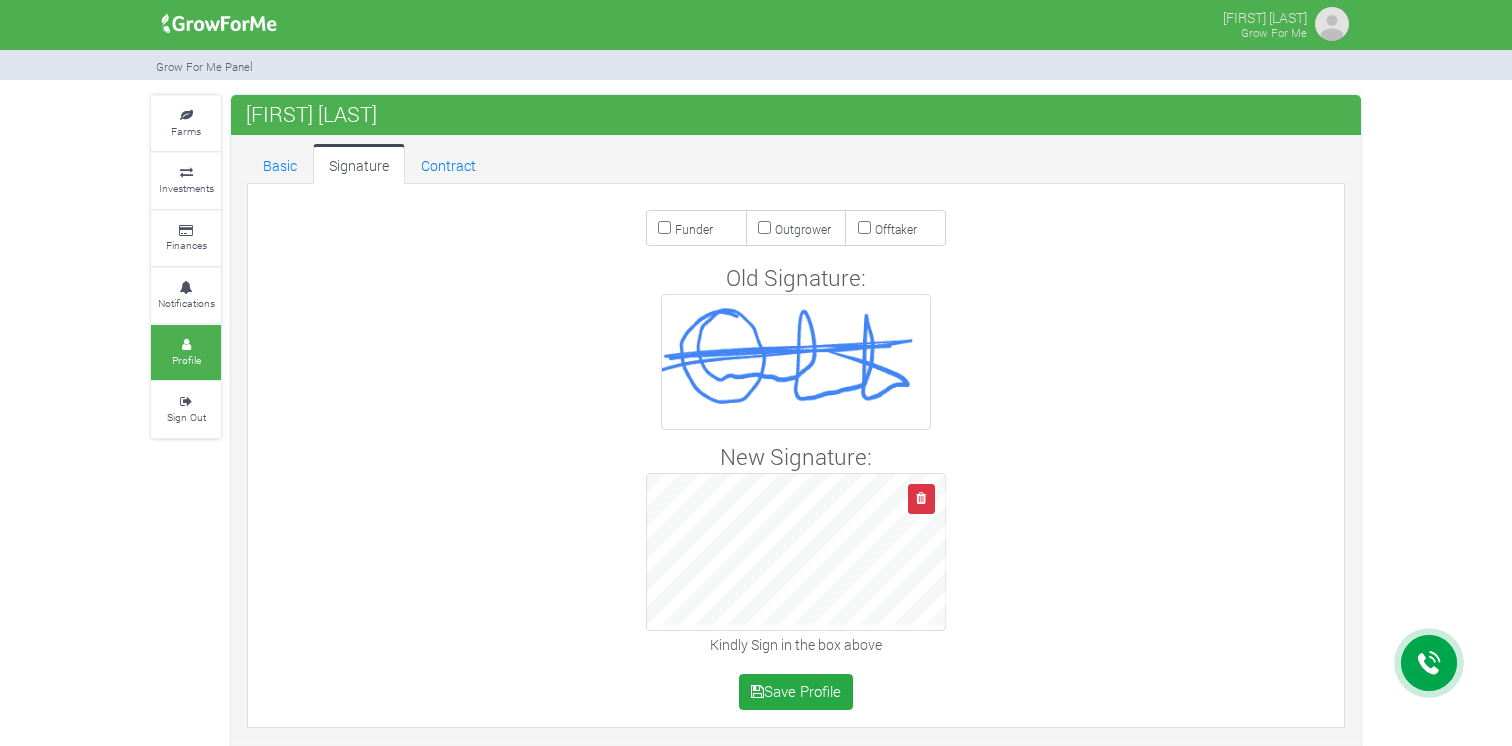 click at bounding box center (796, 362) 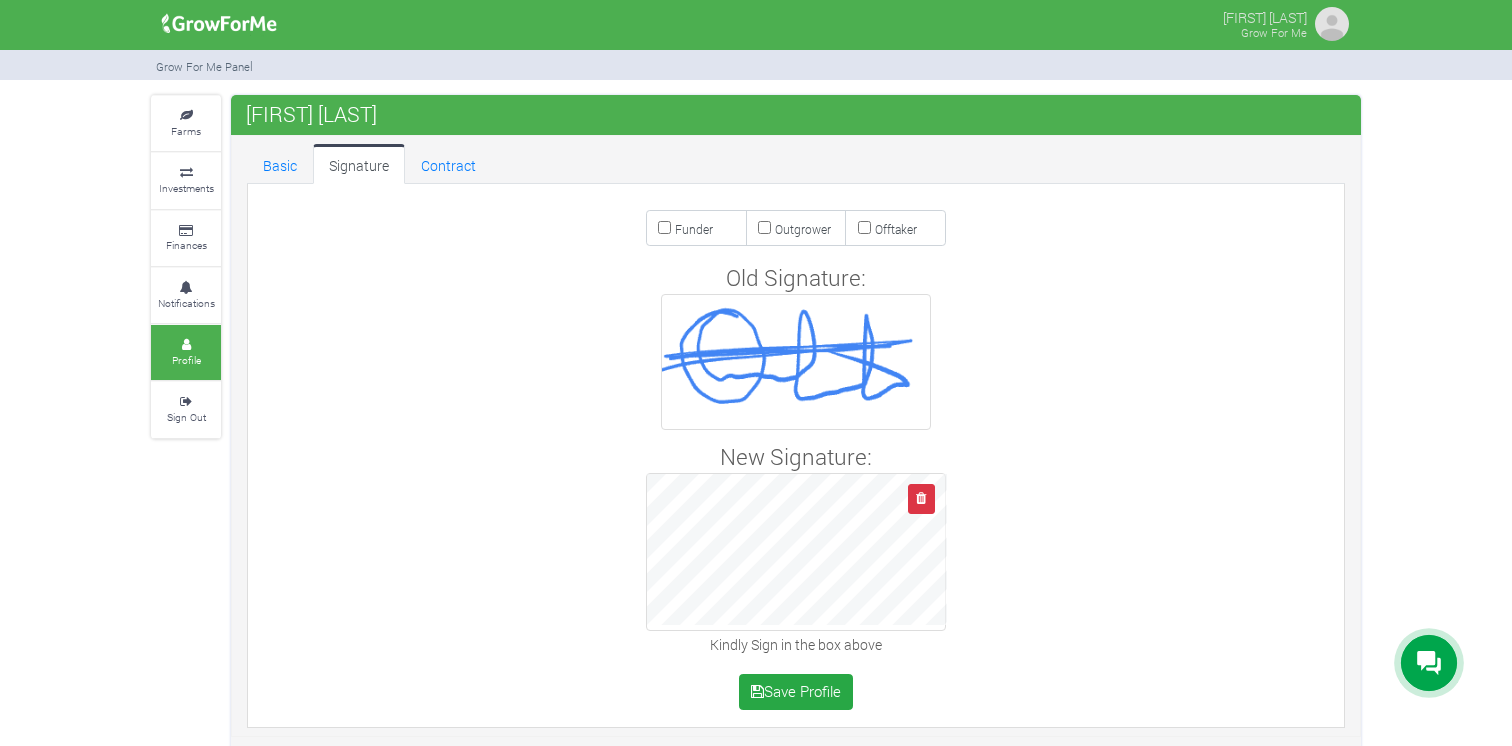 click at bounding box center (796, 362) 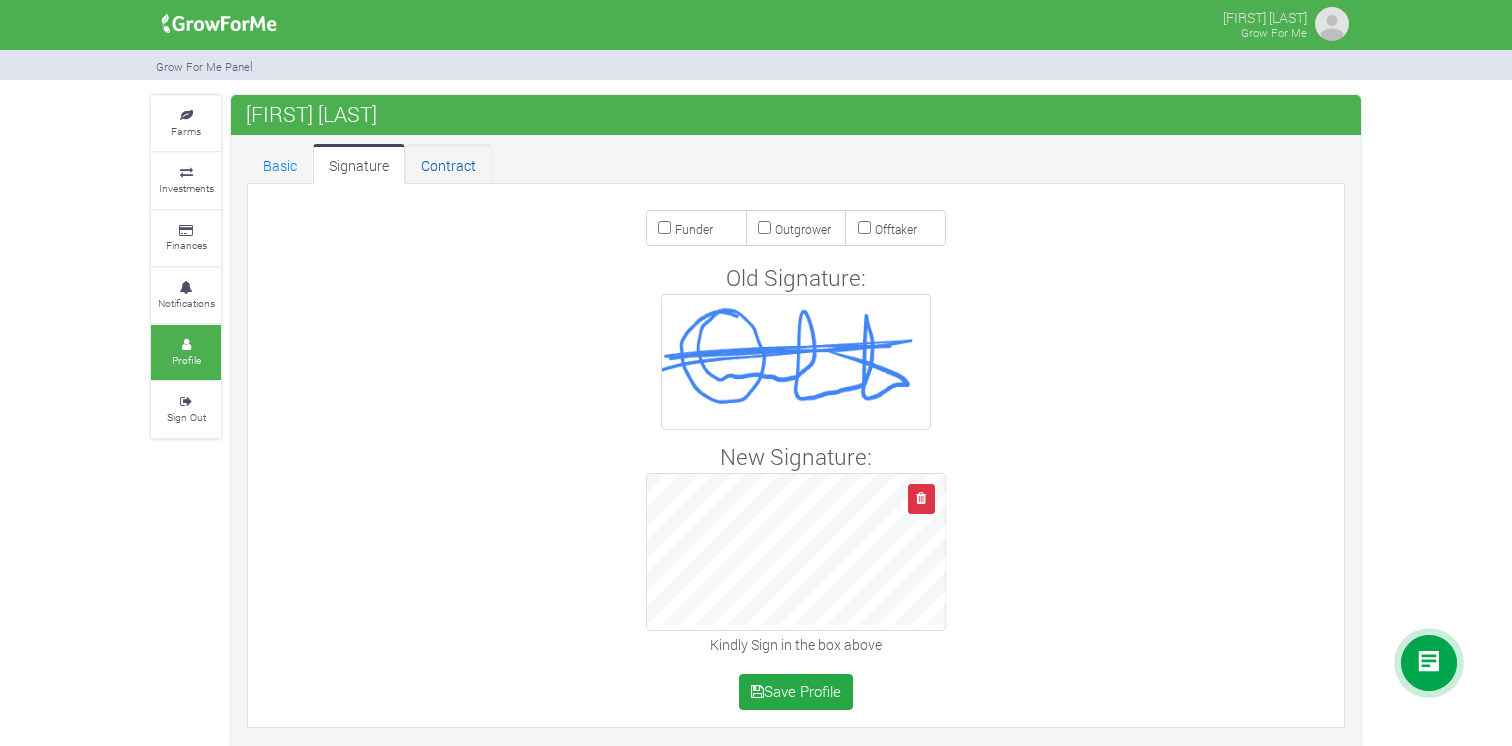 click on "Contract" at bounding box center [448, 164] 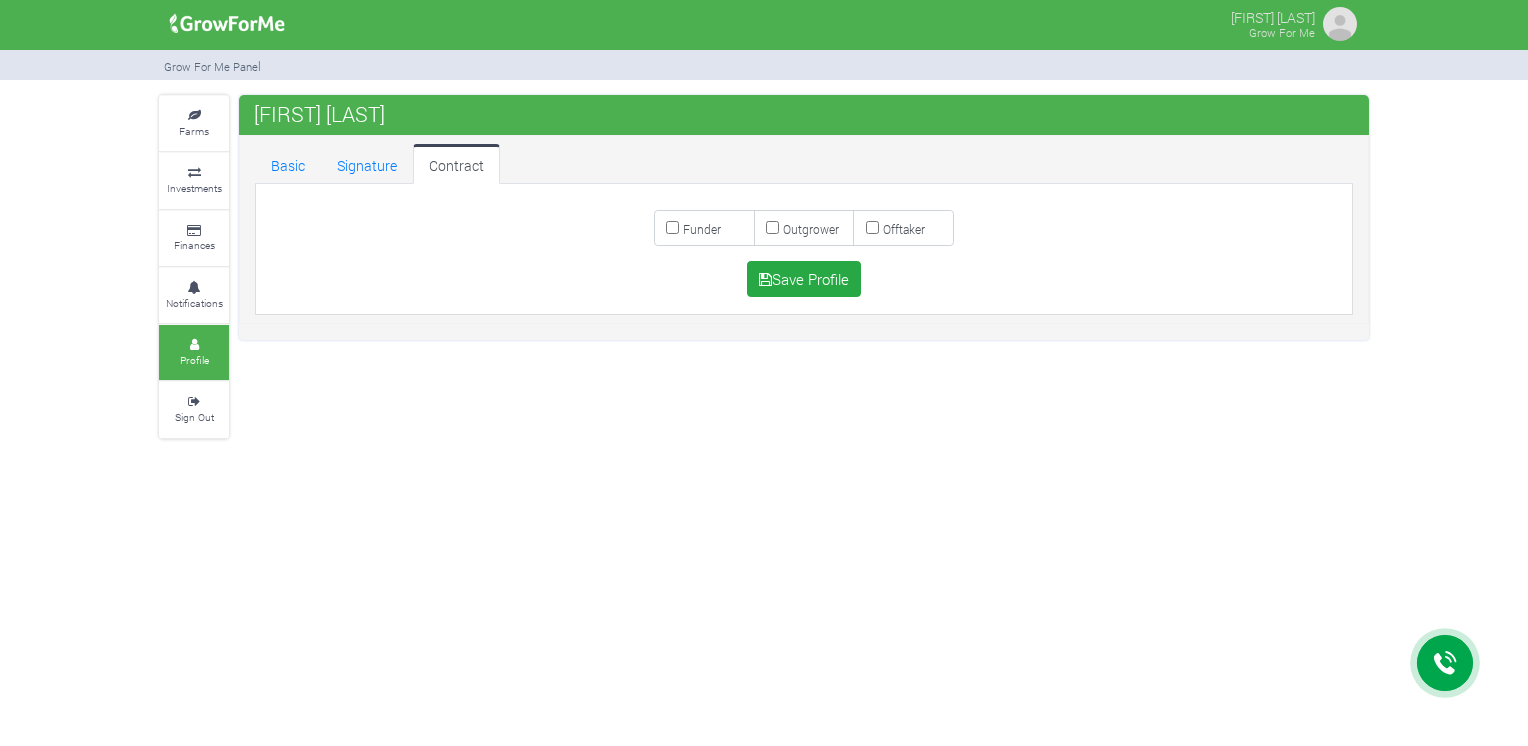 scroll, scrollTop: 0, scrollLeft: 0, axis: both 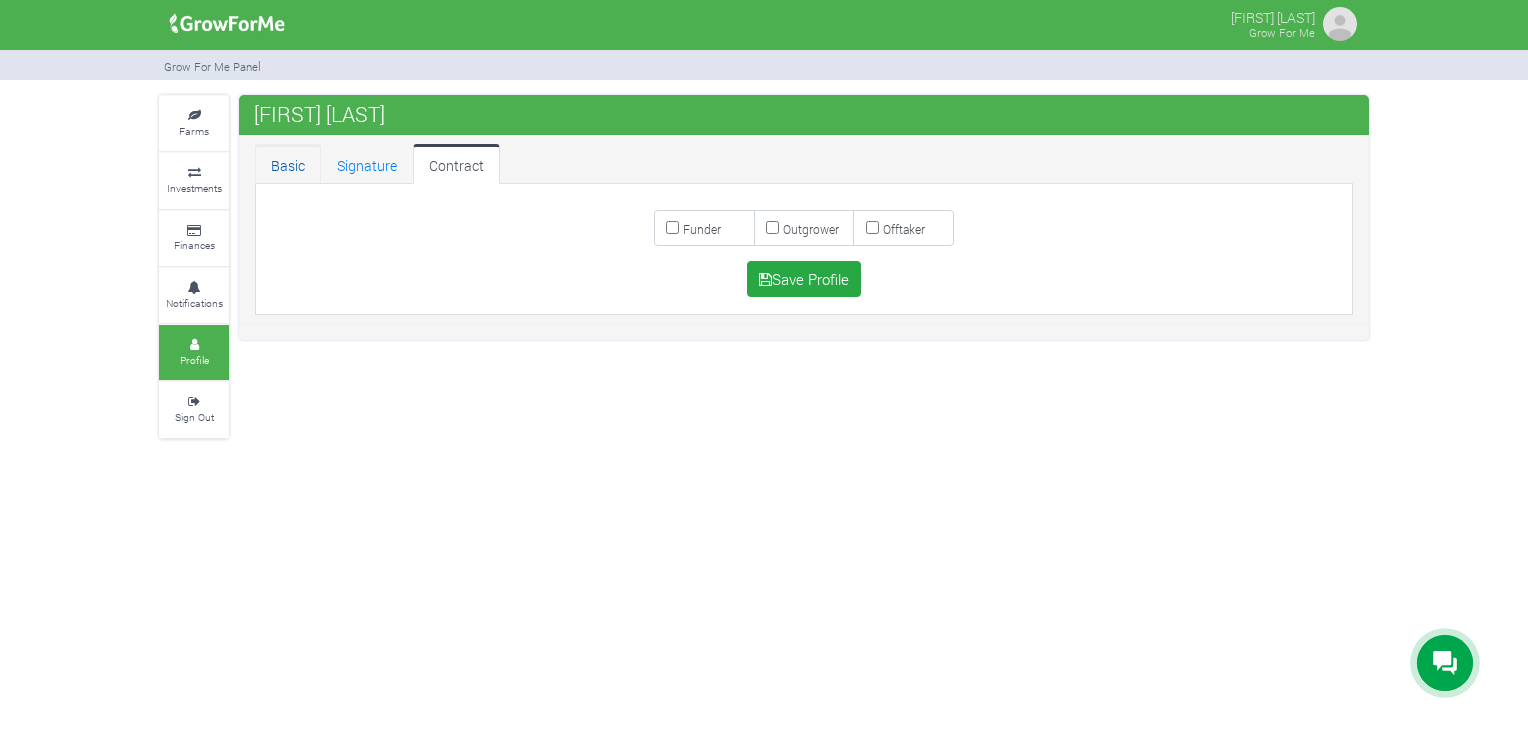 click on "Basic" at bounding box center [288, 164] 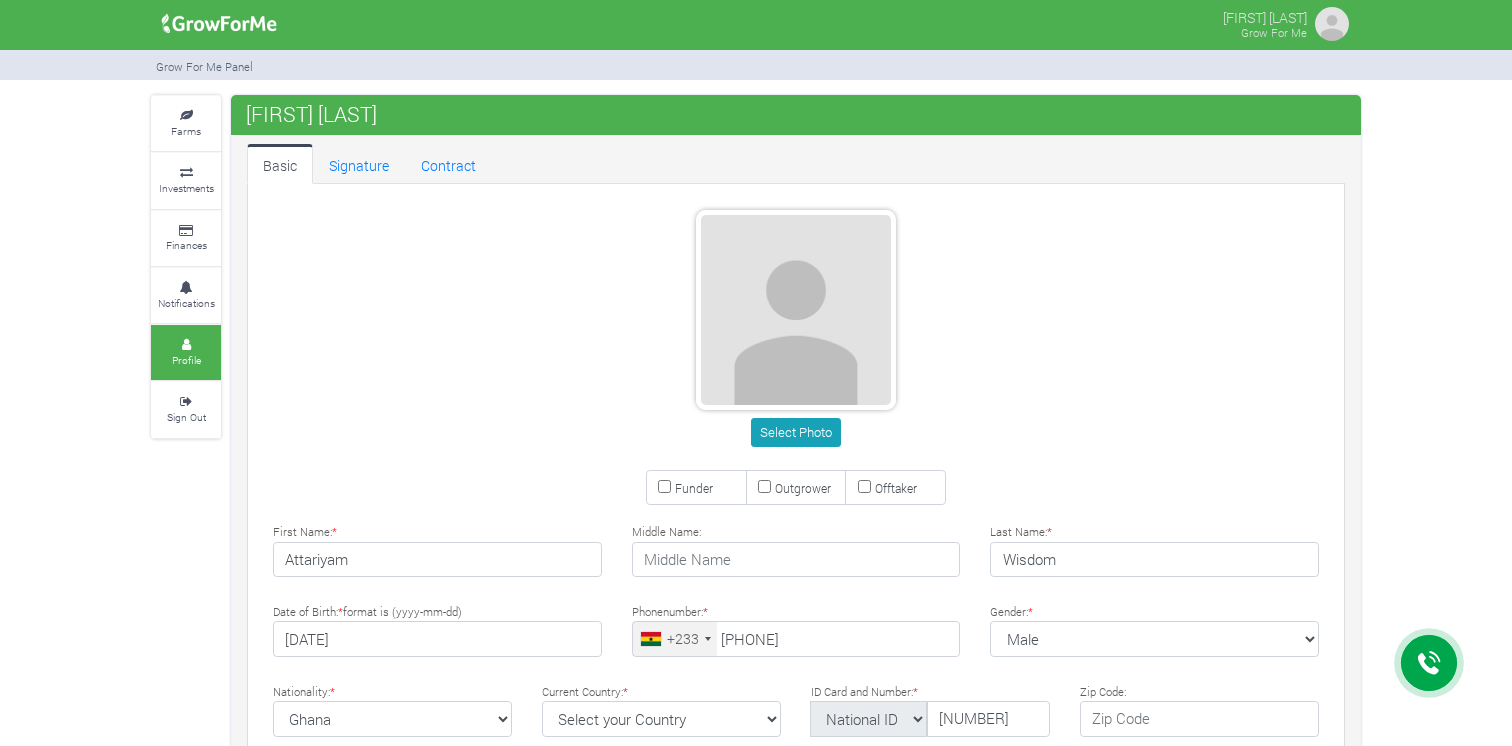 scroll, scrollTop: 0, scrollLeft: 0, axis: both 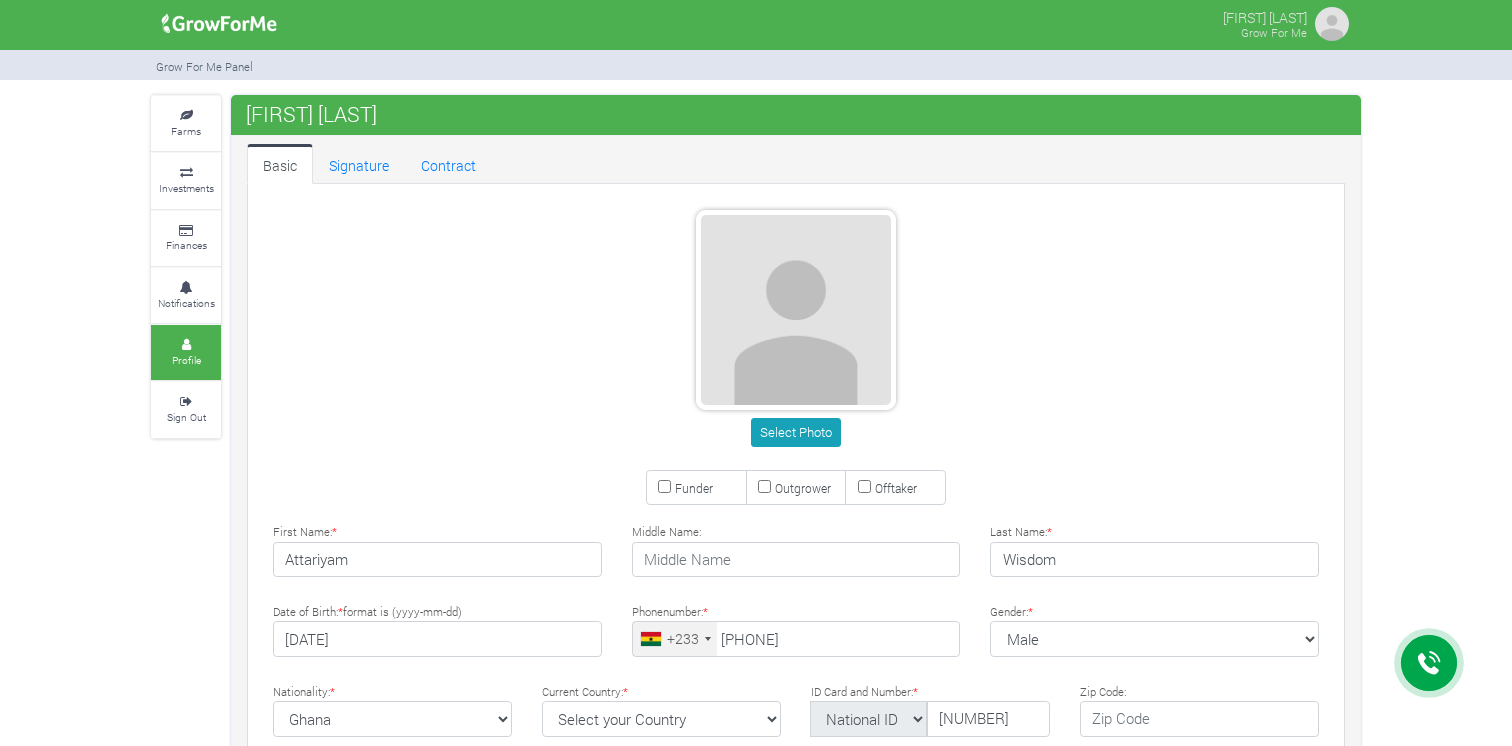 type on "54 795 2554" 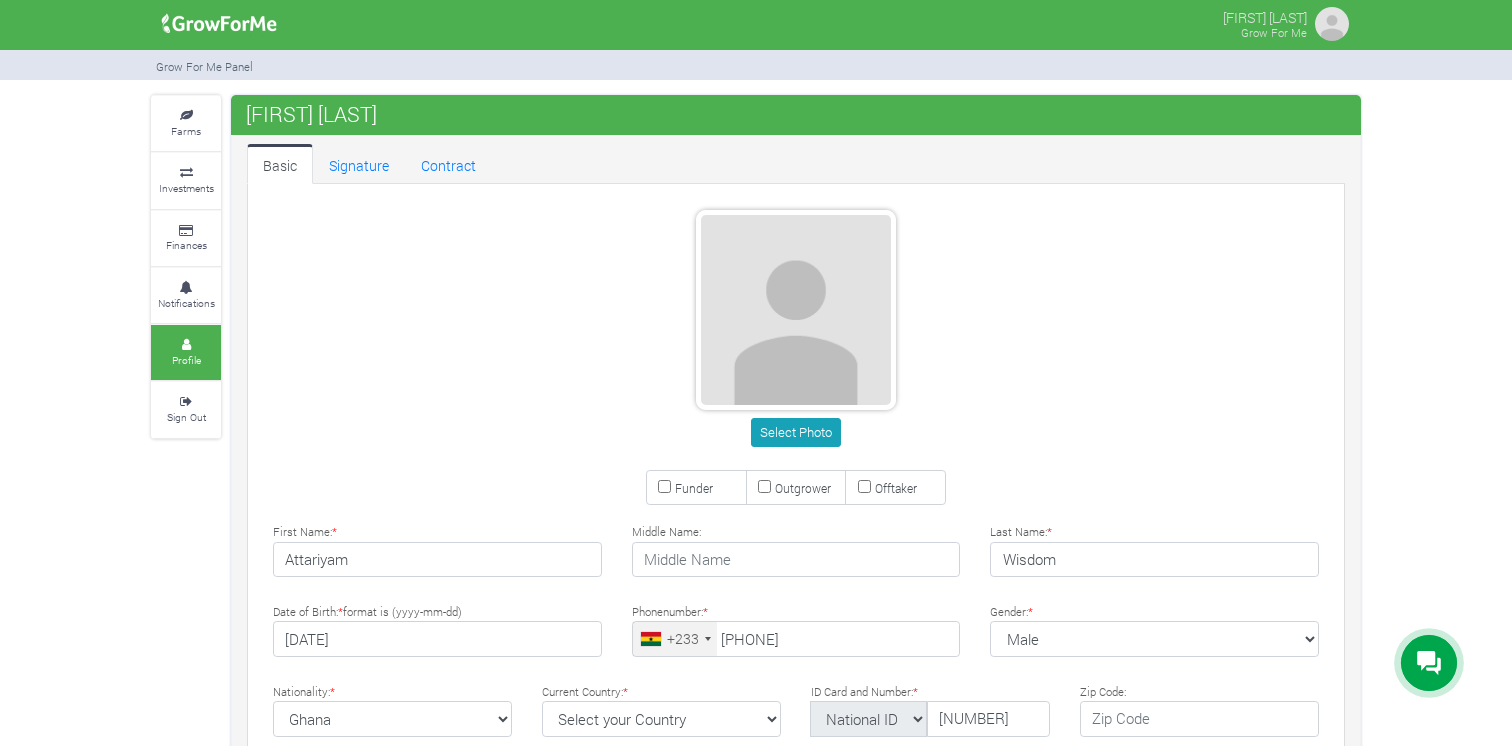 click on "Funder" at bounding box center (664, 486) 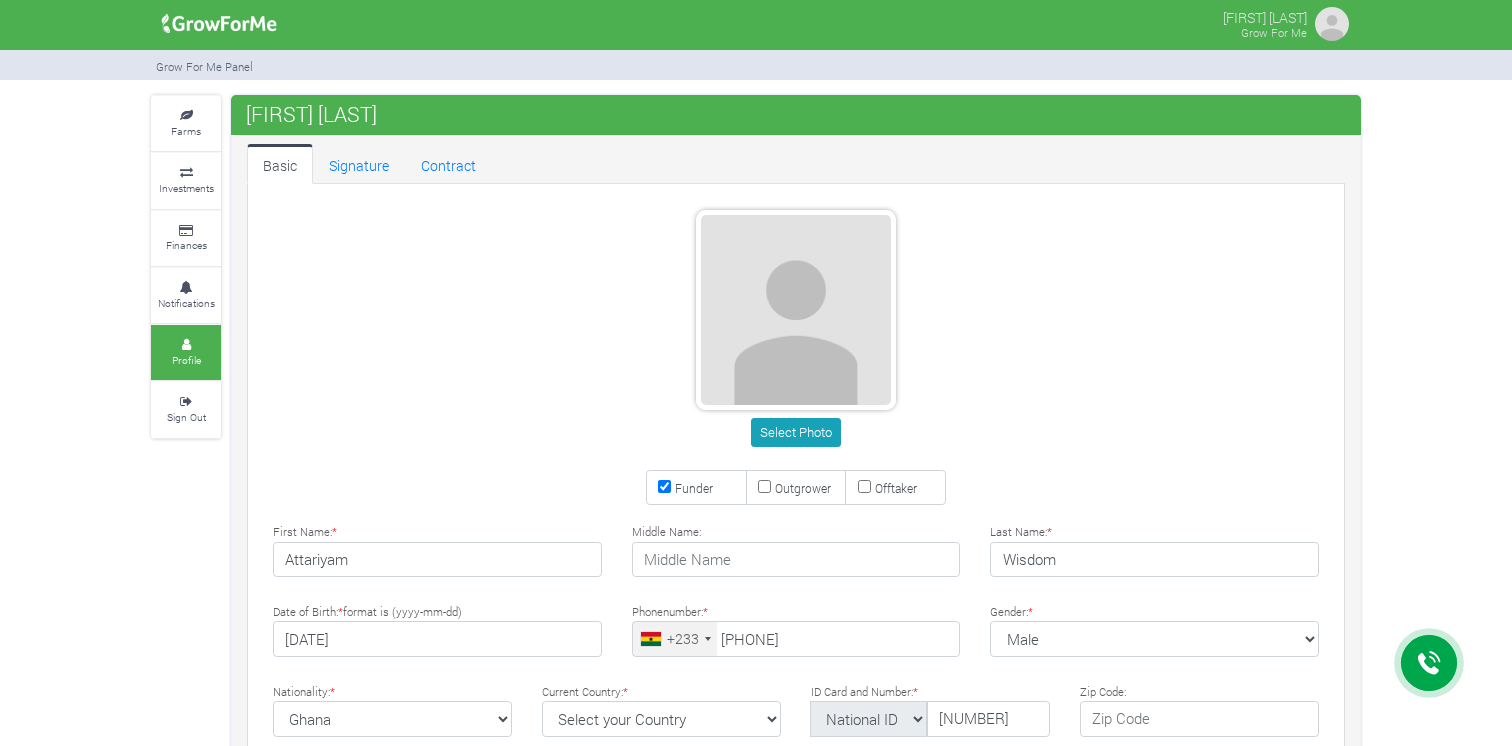 click on "Outgrower" at bounding box center [764, 486] 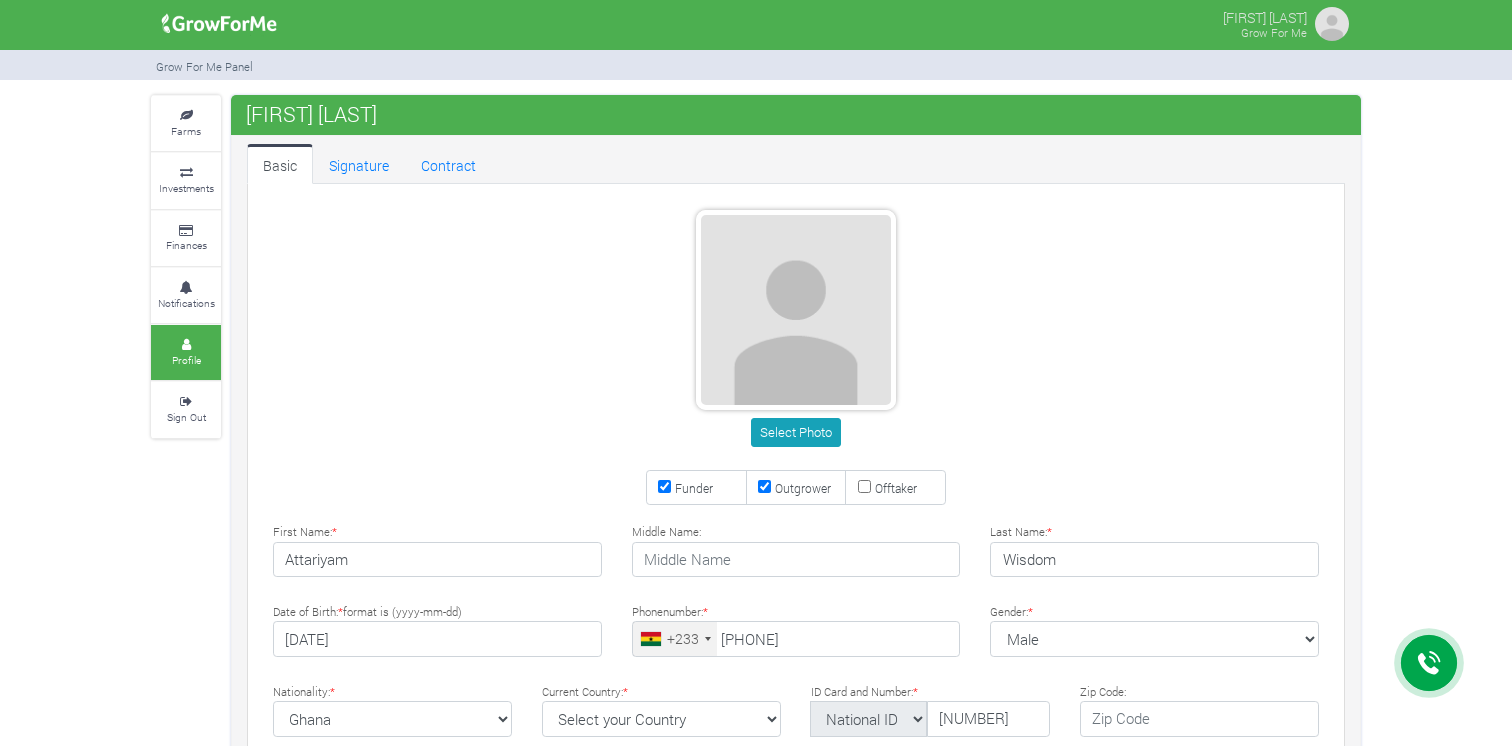 drag, startPoint x: 760, startPoint y: 490, endPoint x: 776, endPoint y: 483, distance: 17.464249 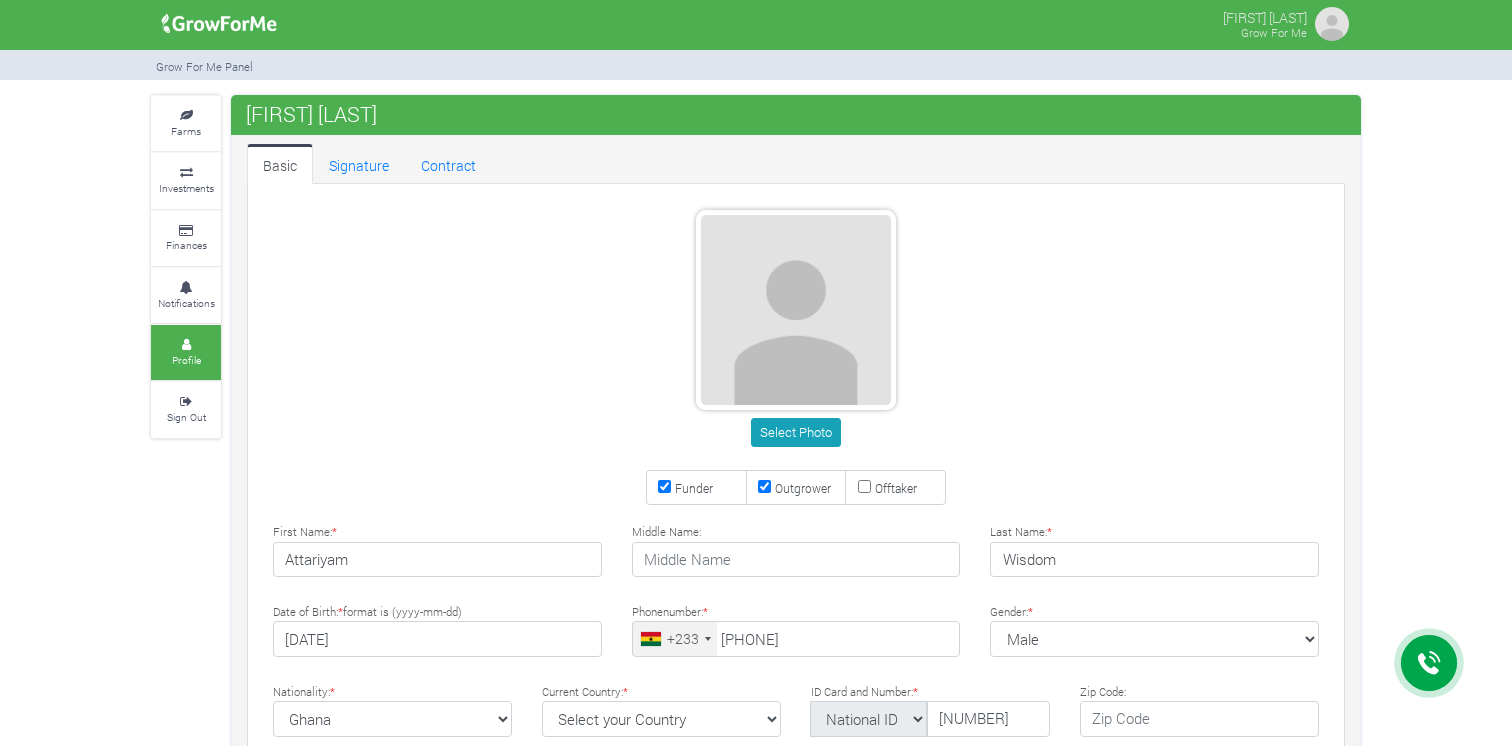 click on "Outgrower" at bounding box center [764, 486] 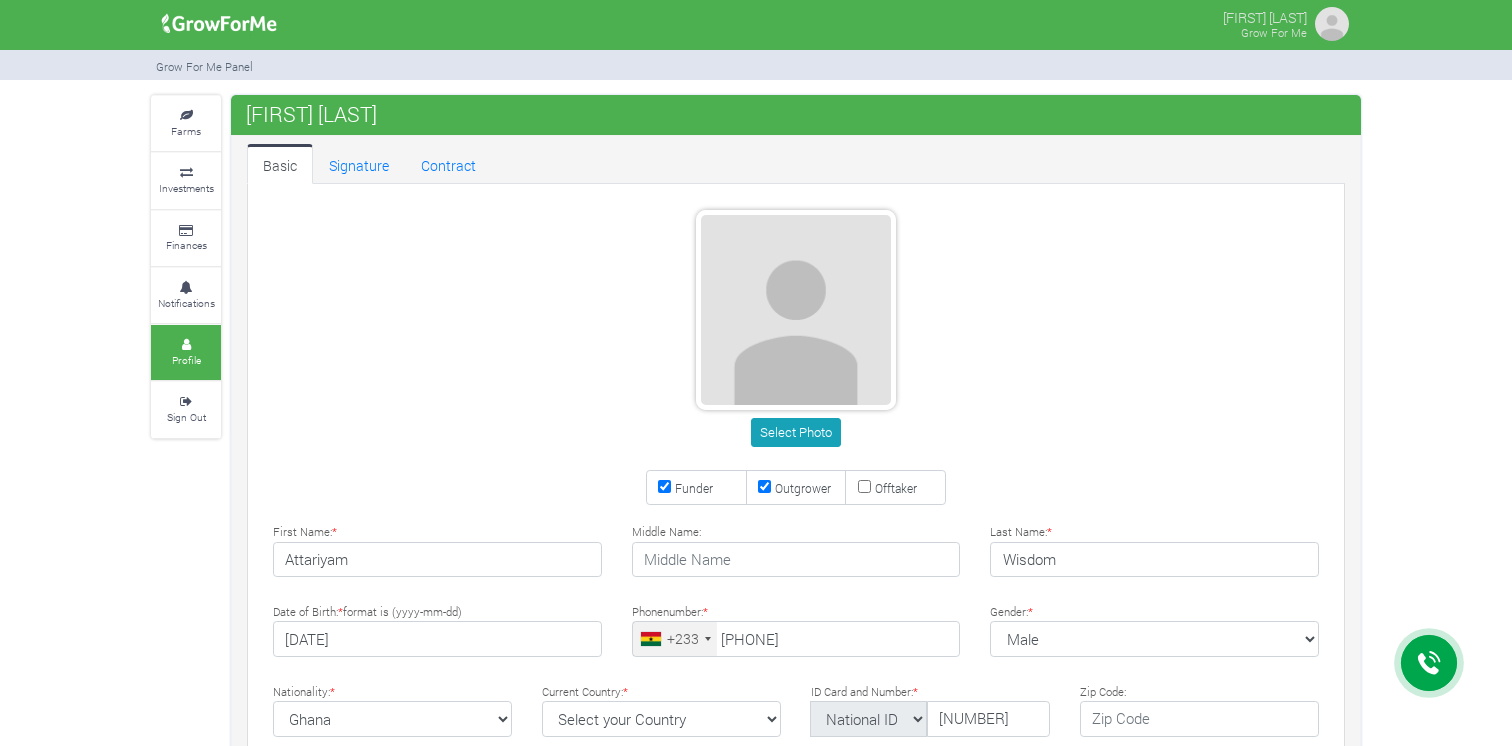 checkbox on "false" 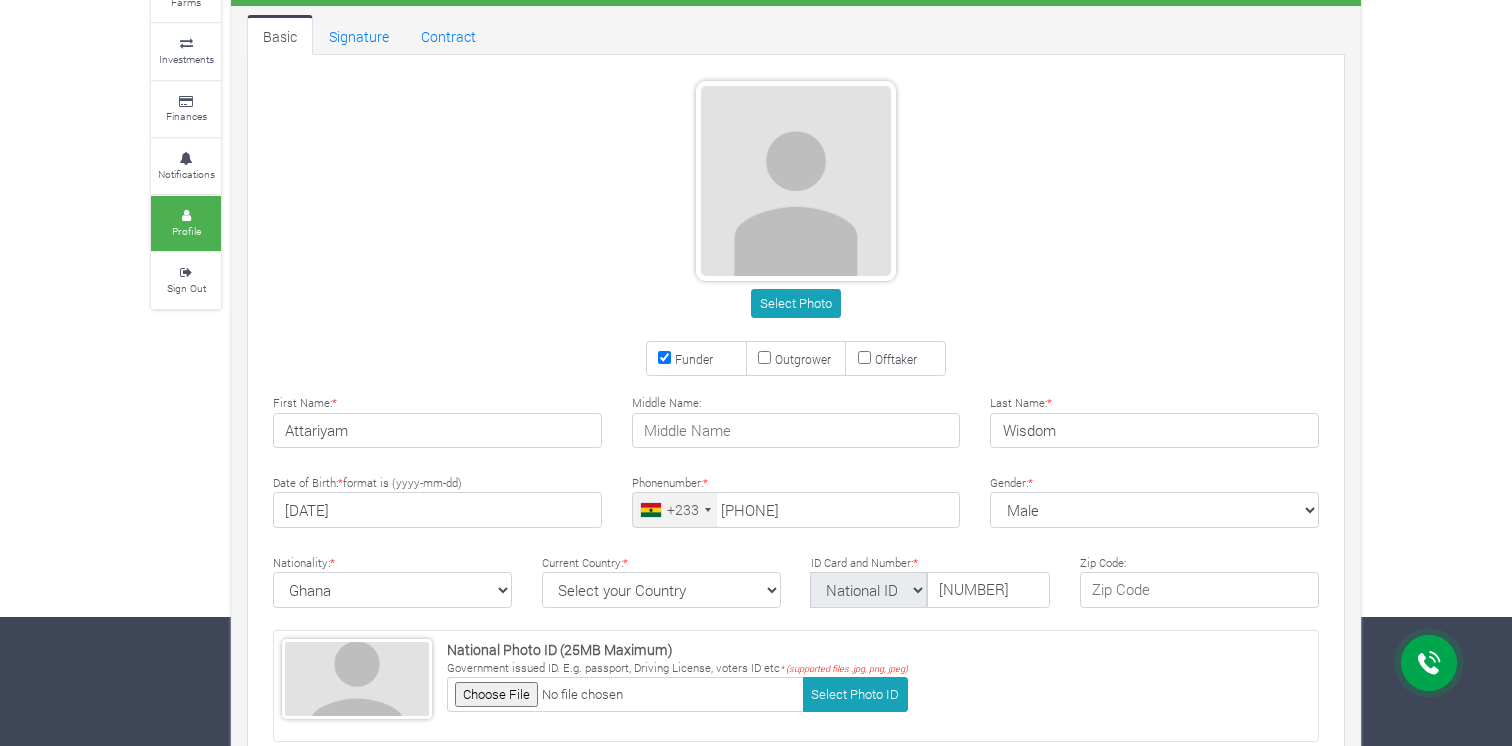 scroll, scrollTop: 0, scrollLeft: 0, axis: both 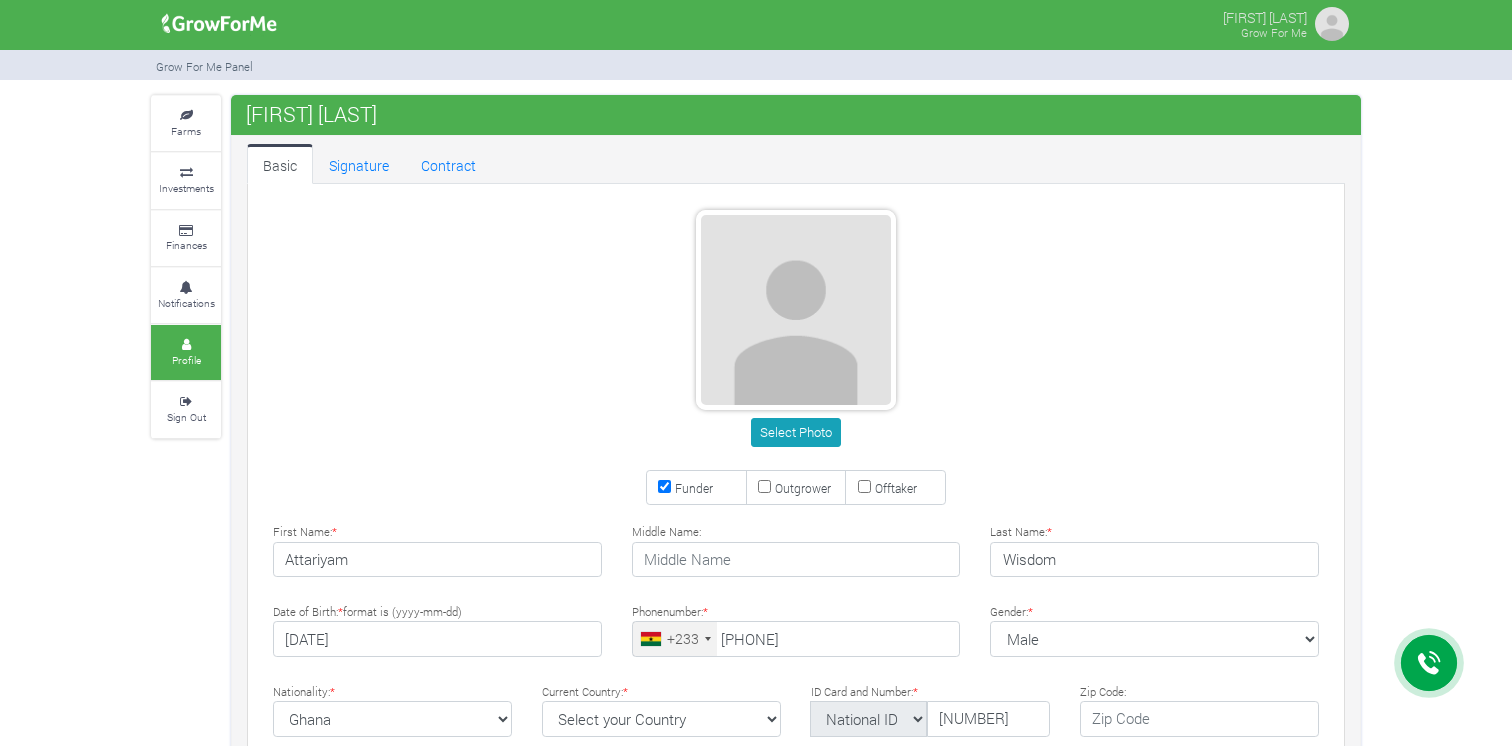 click on "Funder" at bounding box center (664, 486) 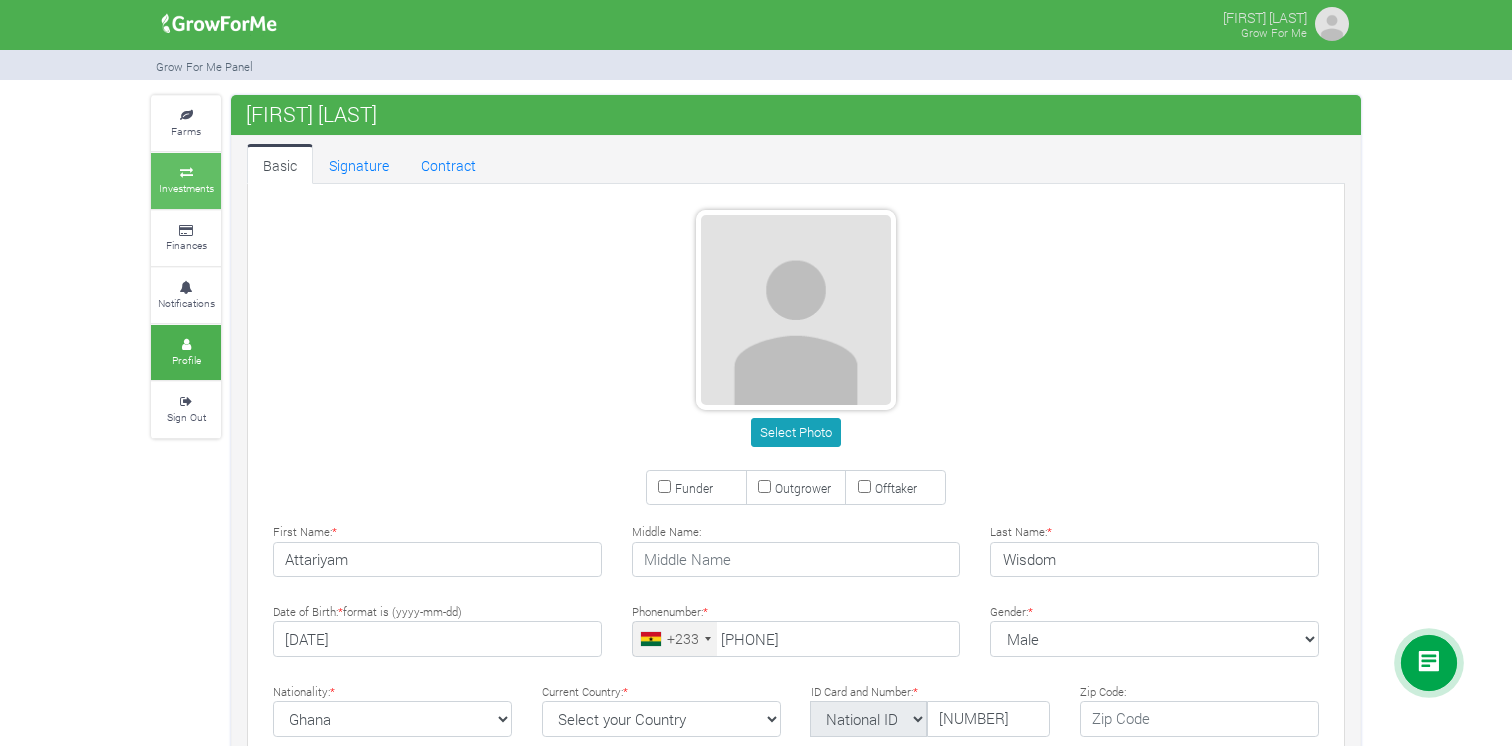 click on "Investments" at bounding box center [186, 188] 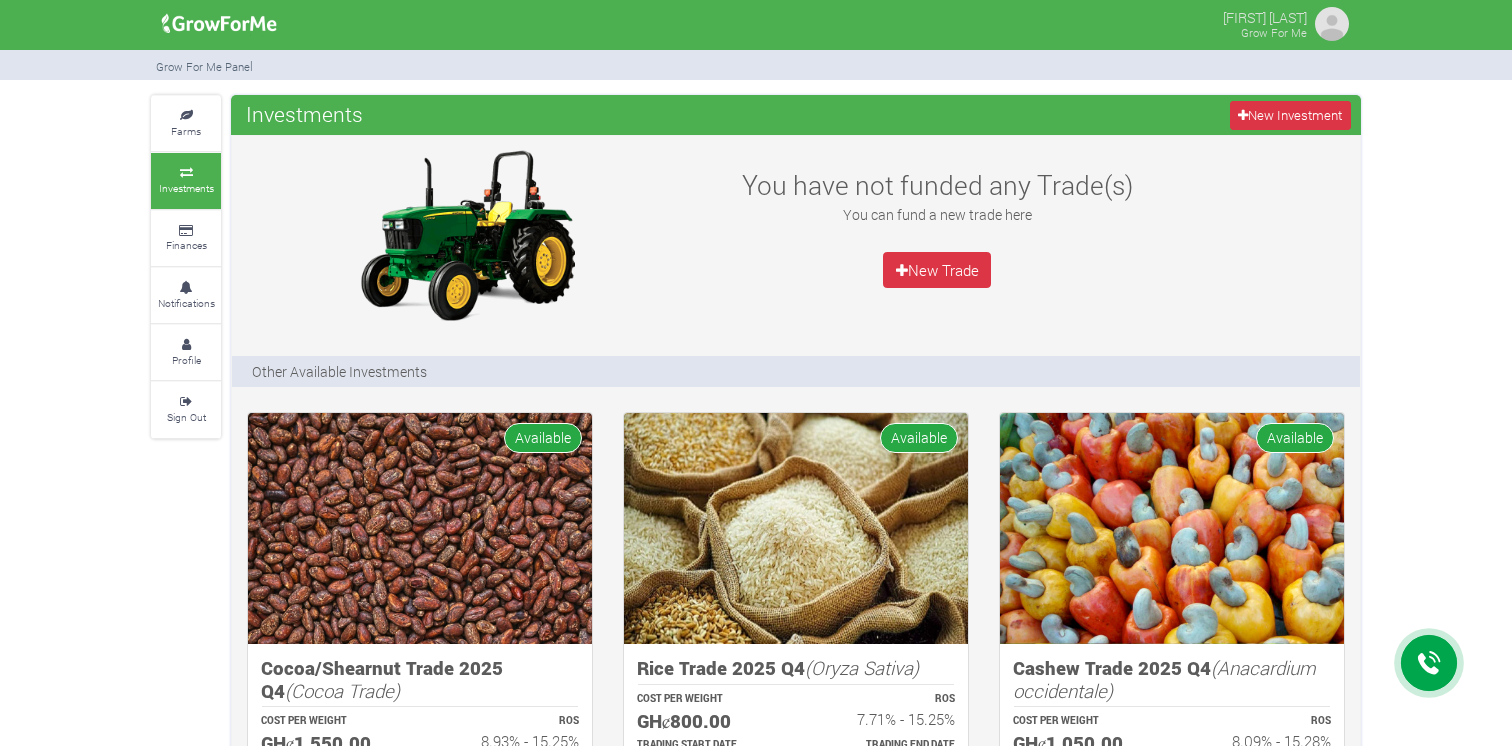 scroll, scrollTop: 0, scrollLeft: 0, axis: both 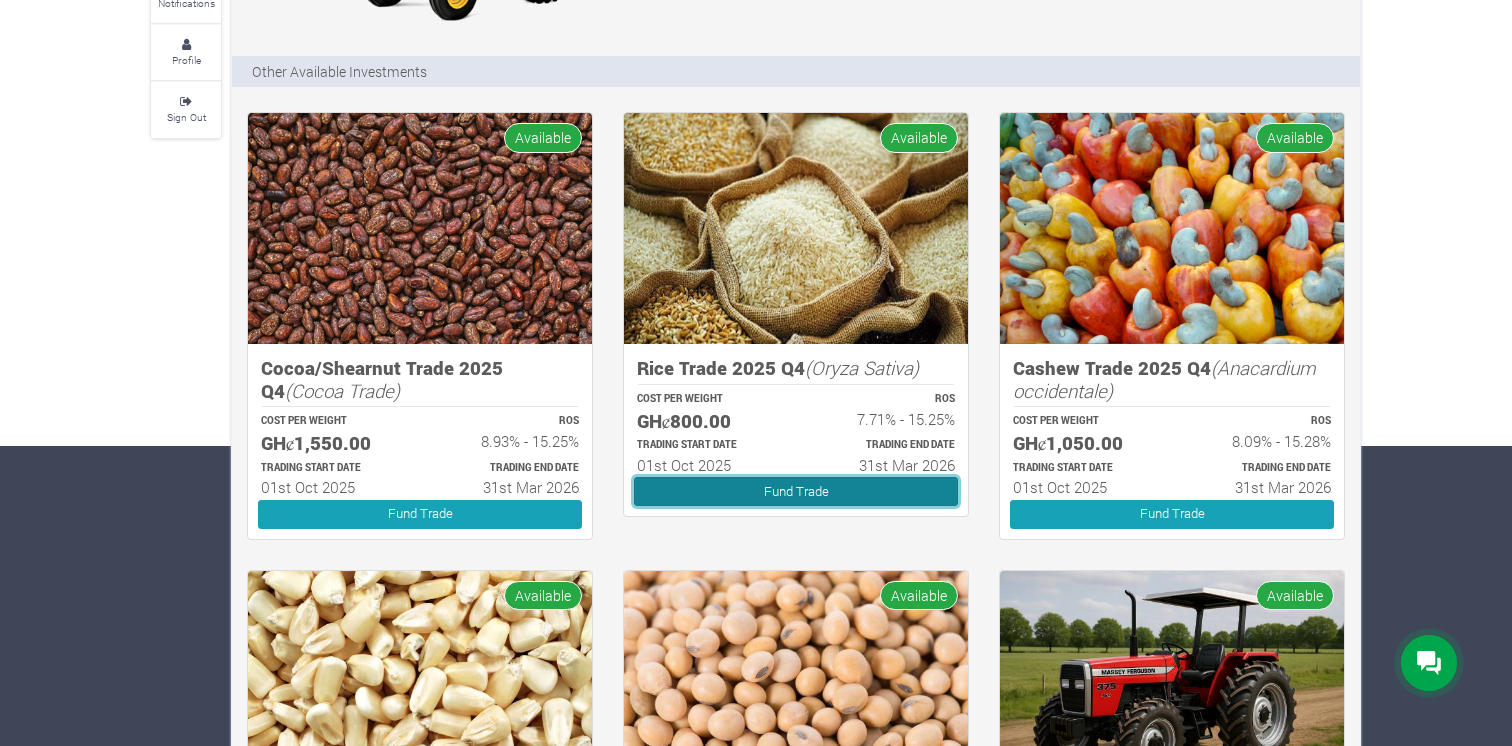 click on "Fund Trade" at bounding box center (796, 491) 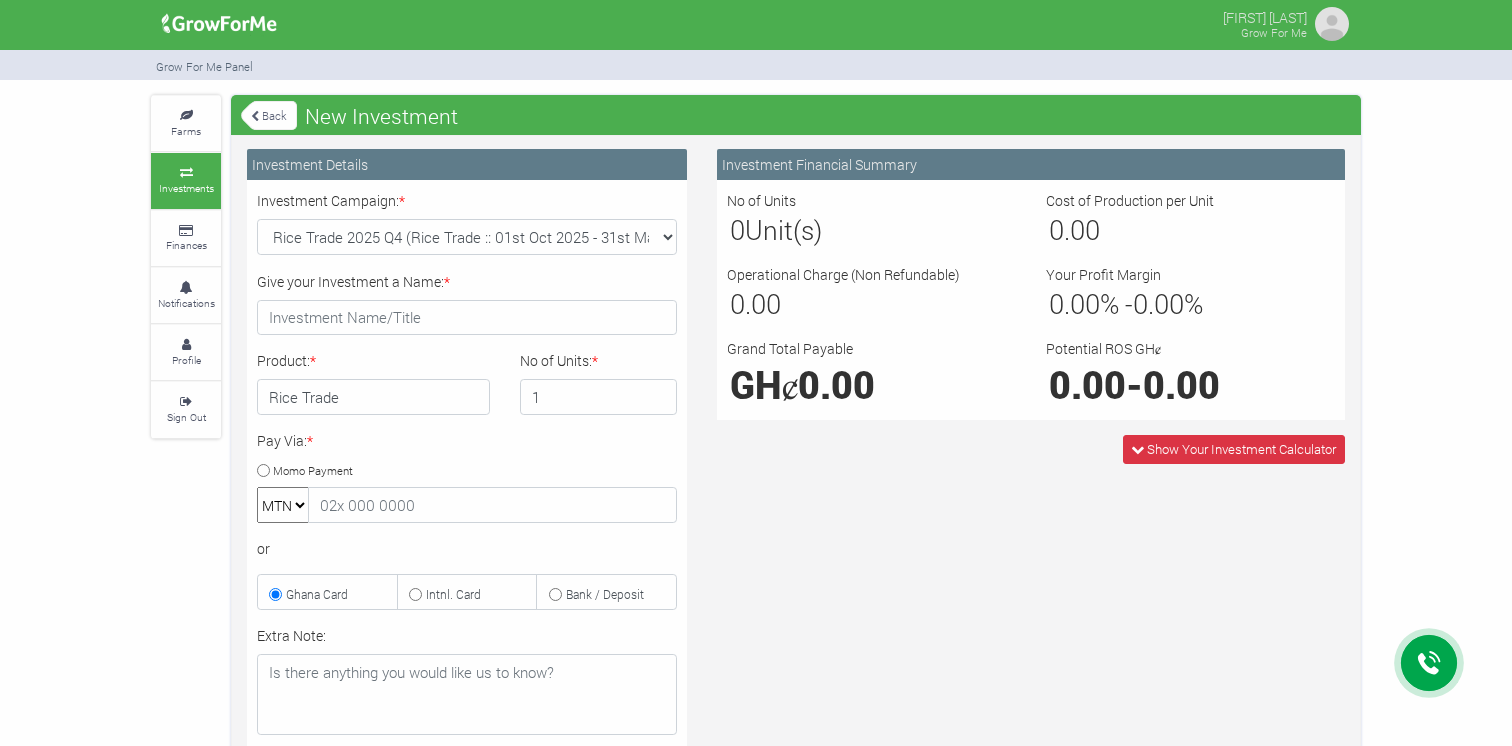 scroll, scrollTop: 0, scrollLeft: 0, axis: both 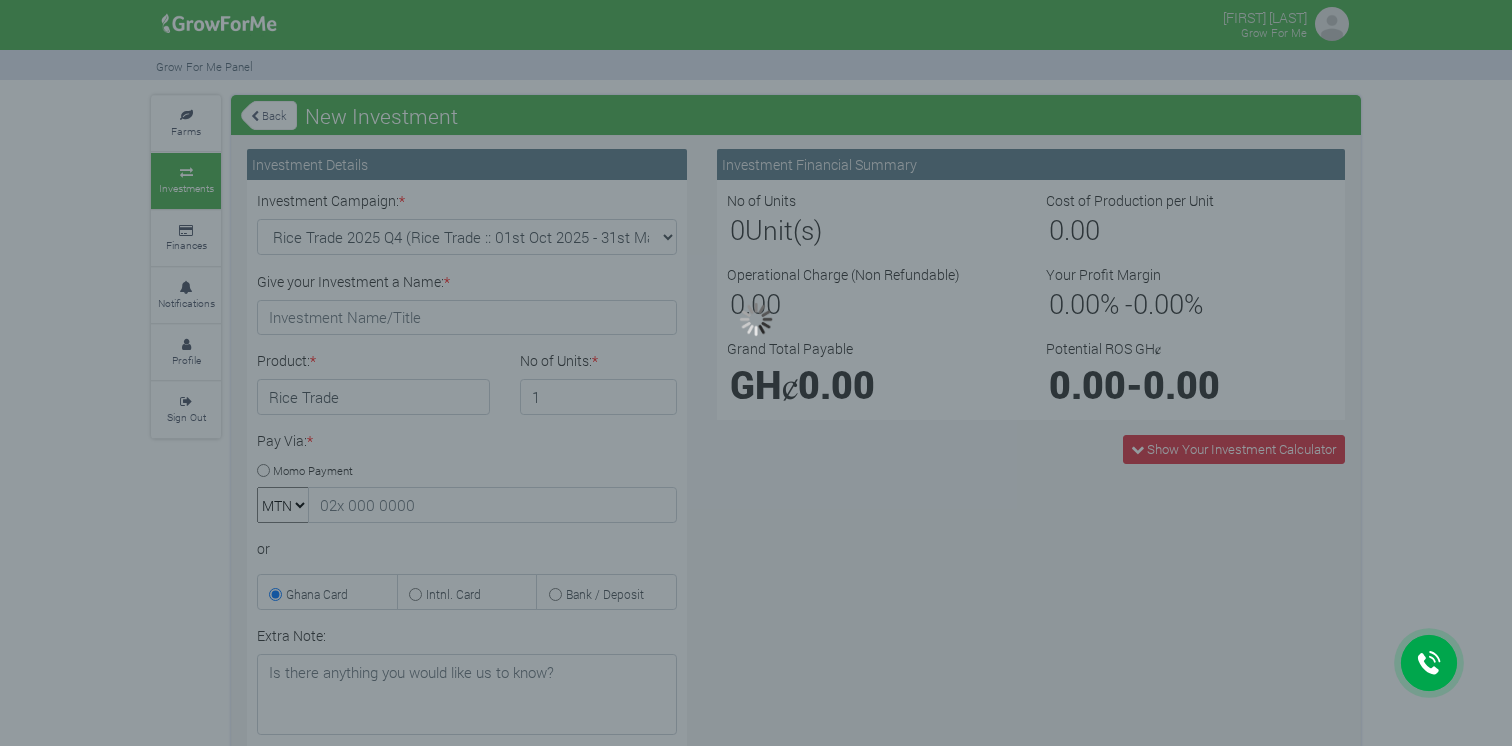 type on "1" 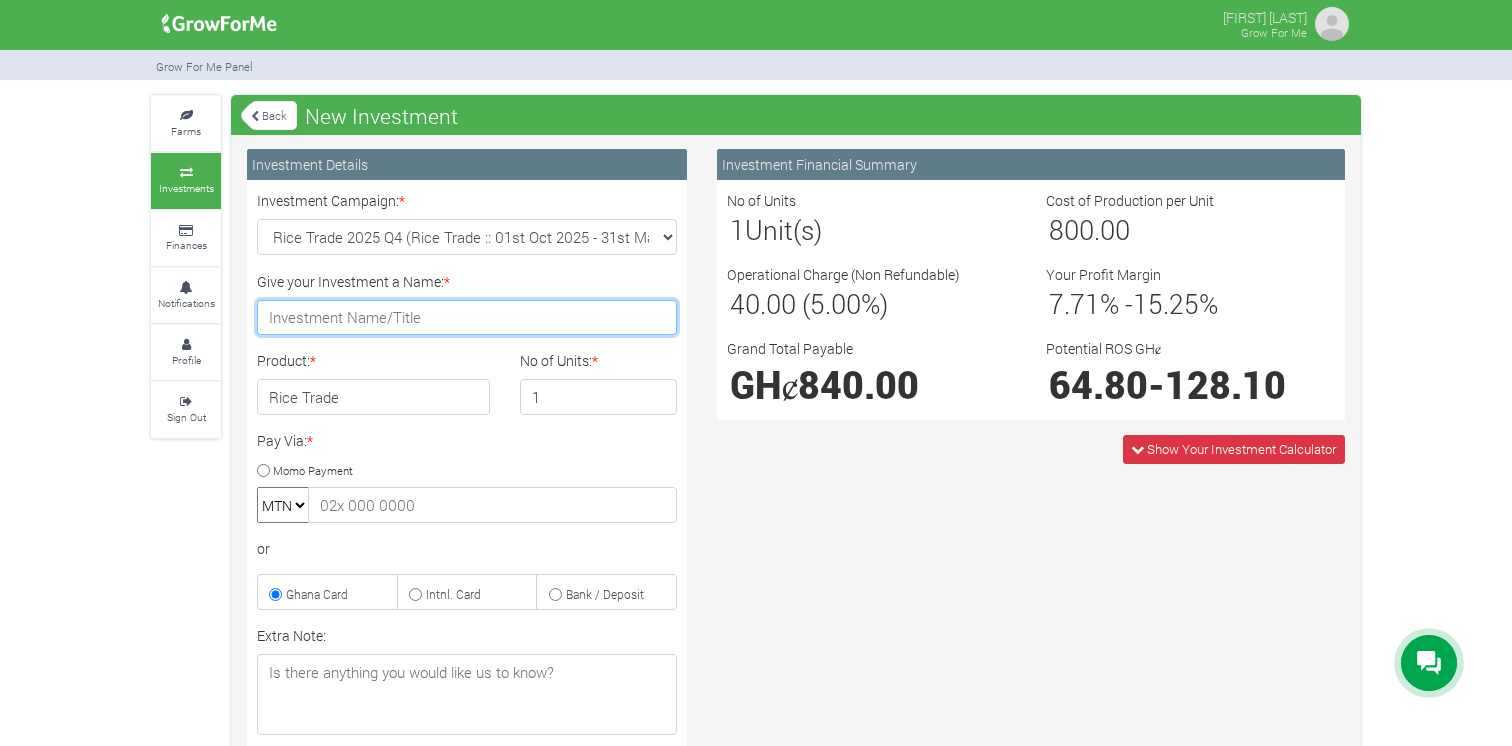 click on "Give your Investment a Name:  *" at bounding box center (467, 318) 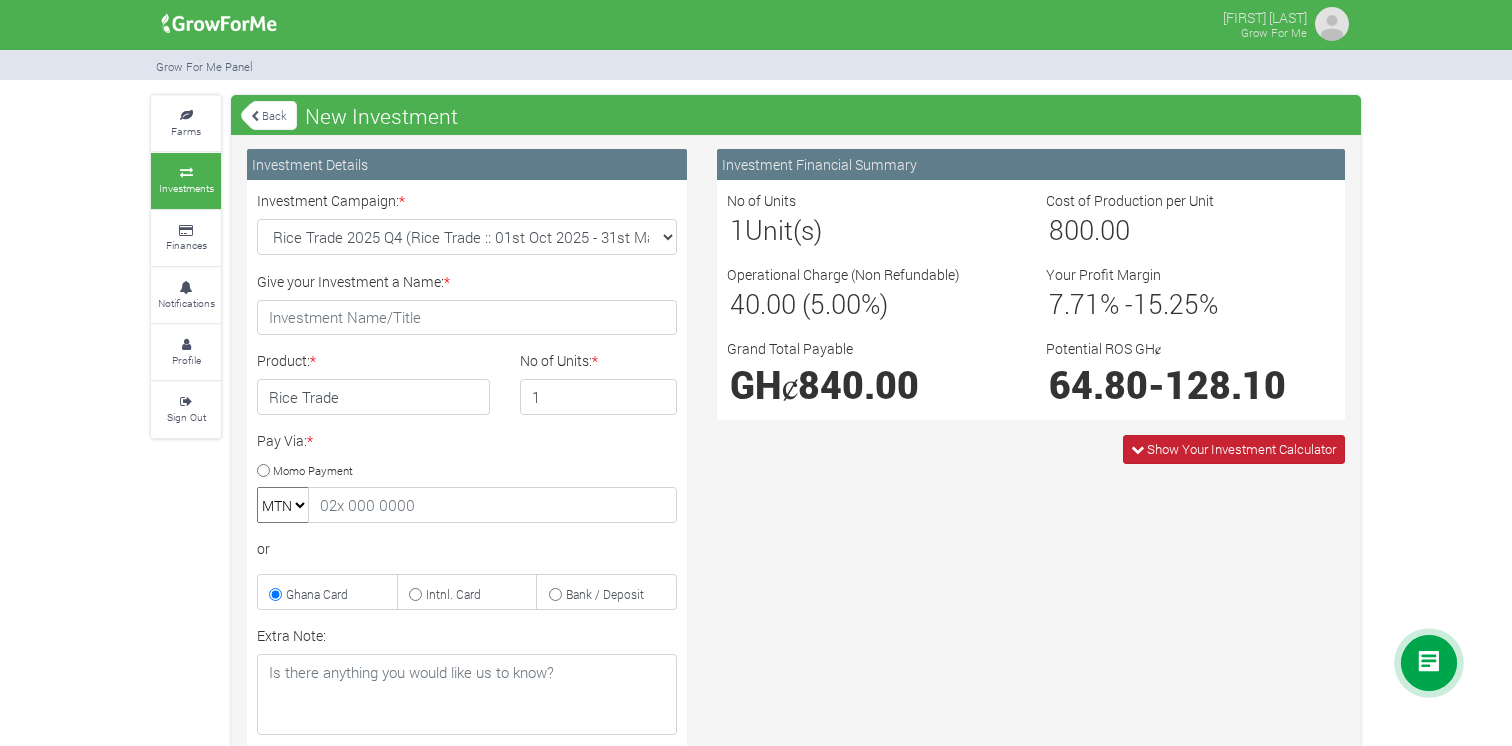 click at bounding box center (1137, 449) 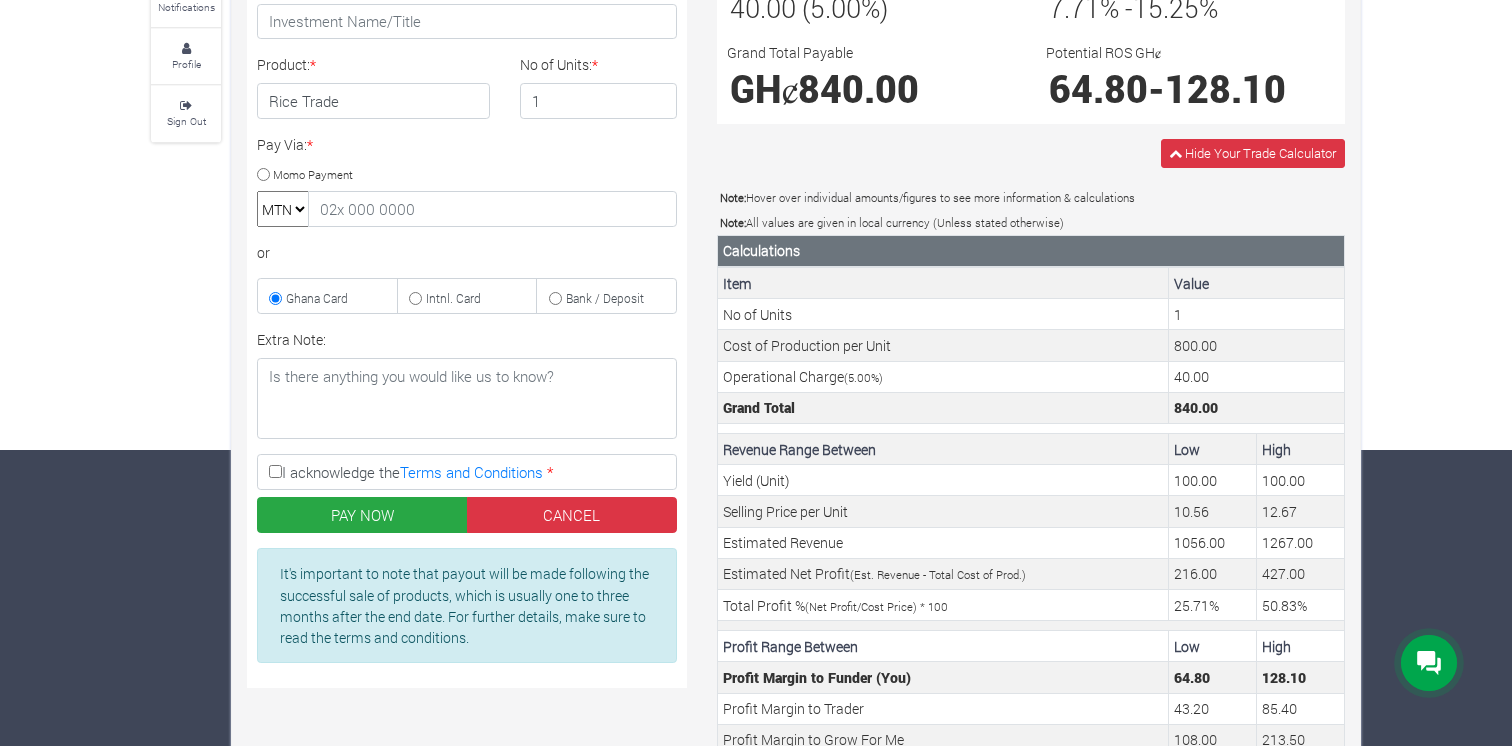 scroll, scrollTop: 341, scrollLeft: 0, axis: vertical 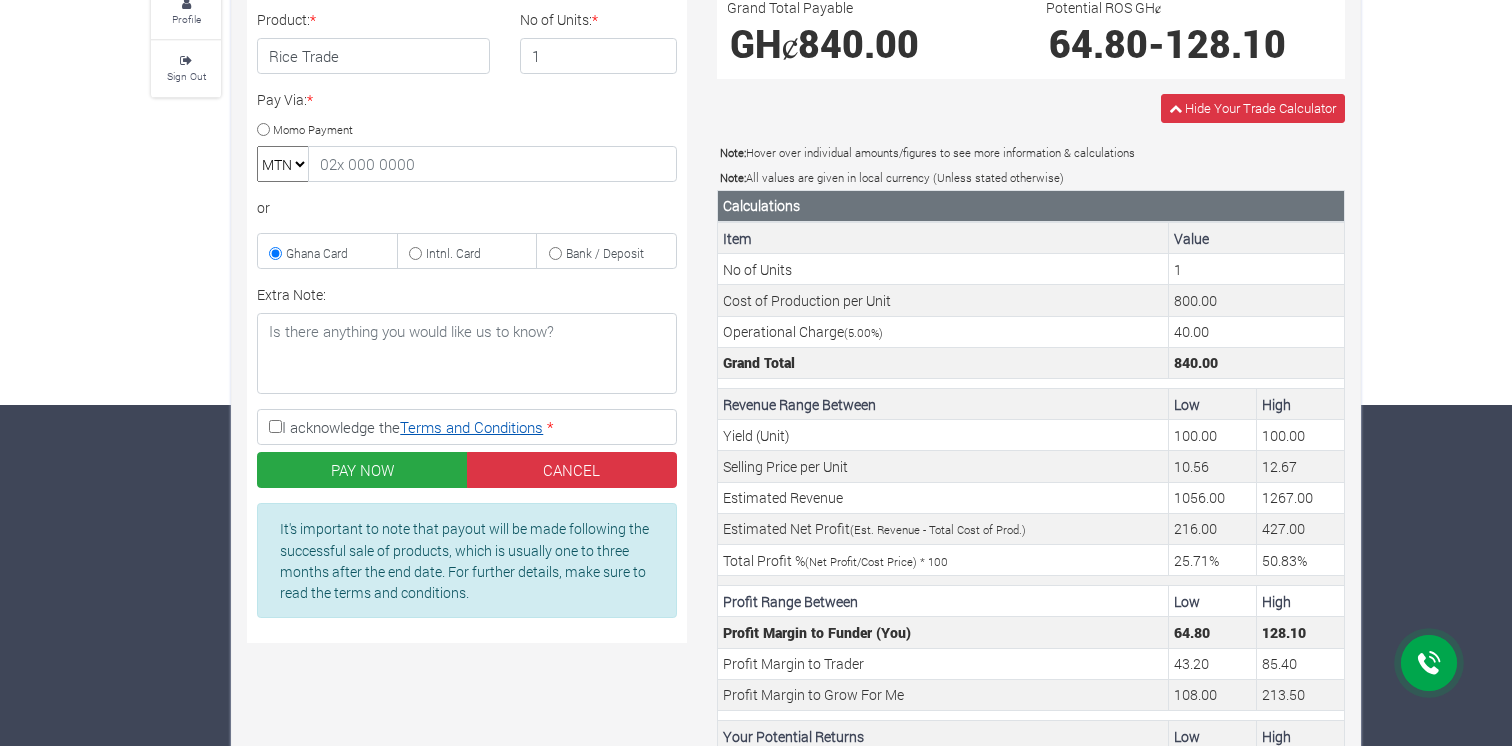 click on "Terms and Conditions" at bounding box center (471, 427) 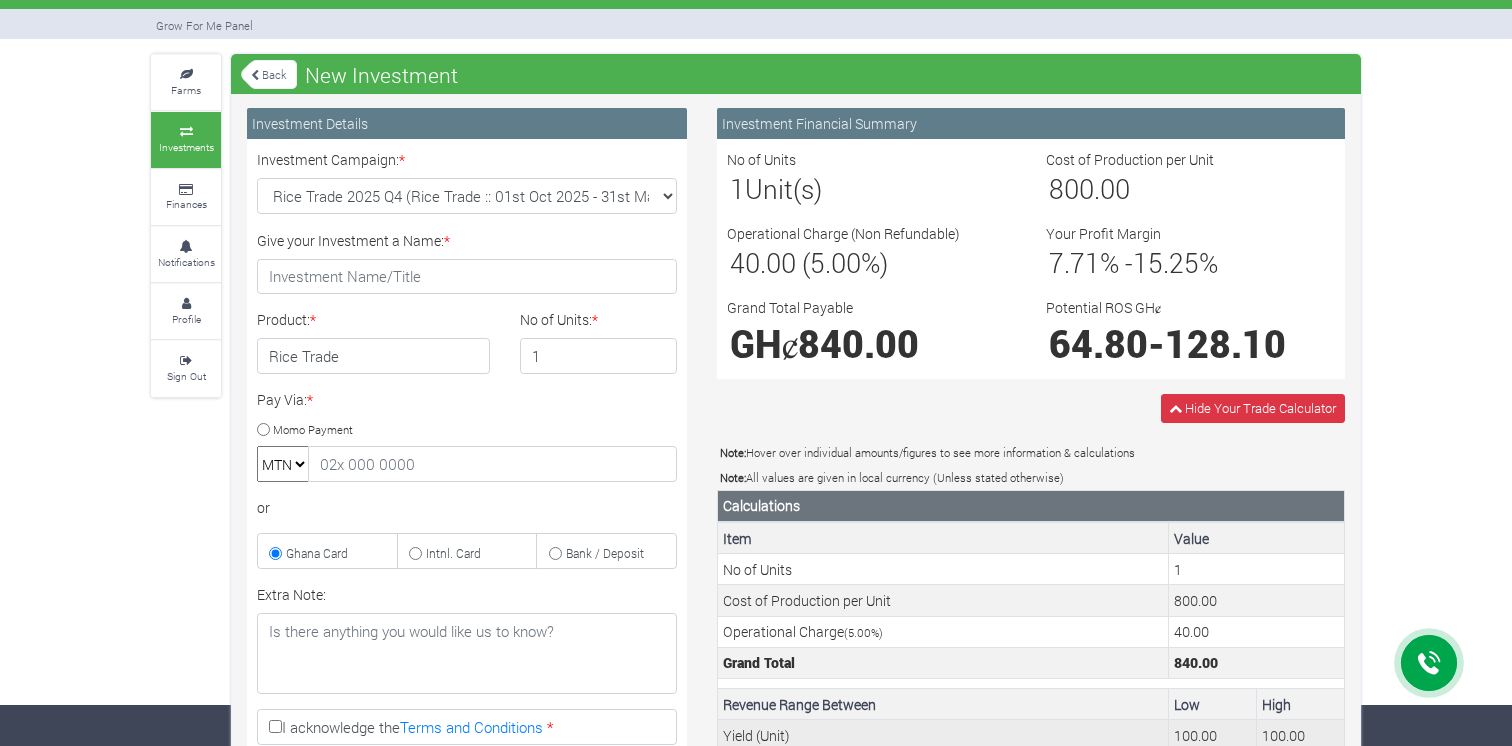 scroll, scrollTop: 0, scrollLeft: 0, axis: both 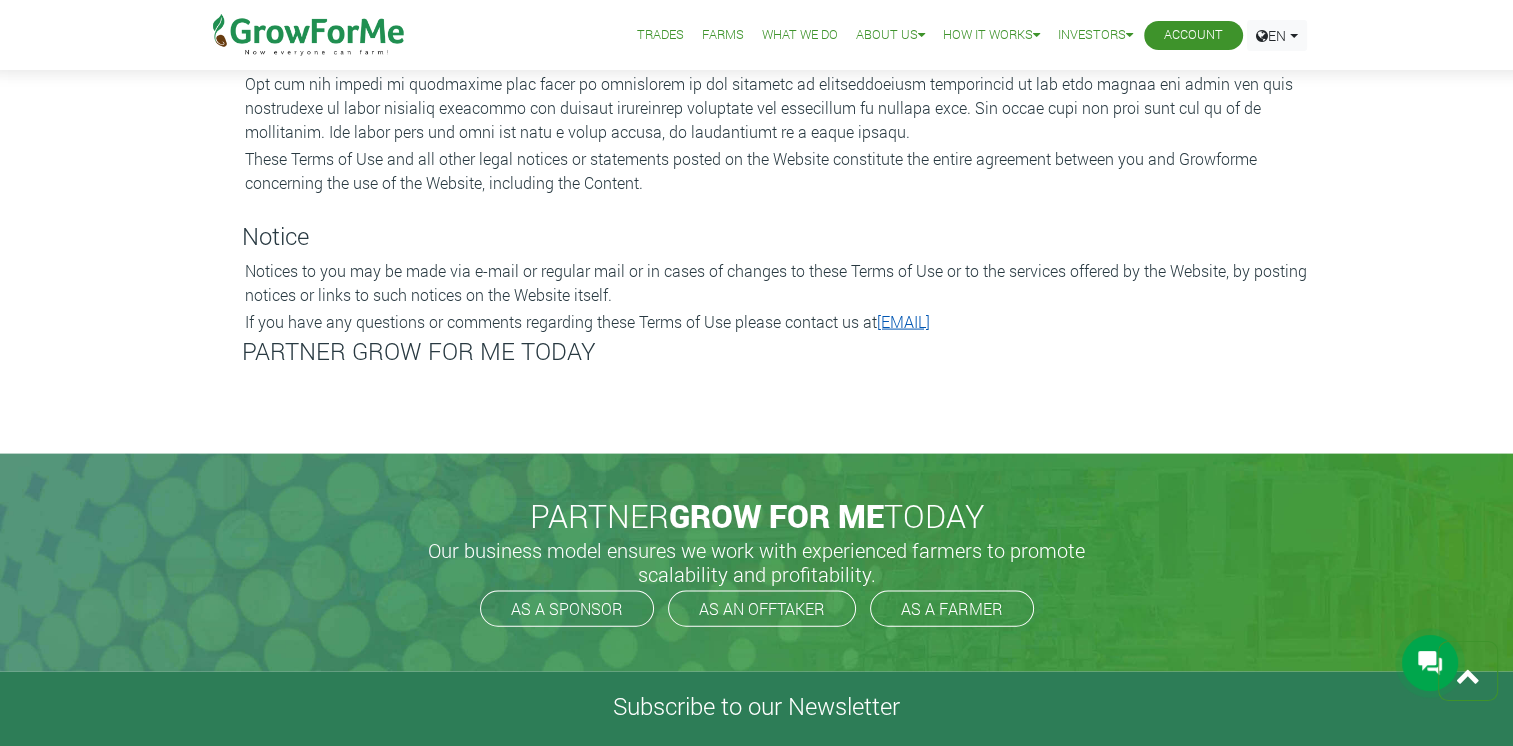 click on "info@growforme.com" at bounding box center [903, 321] 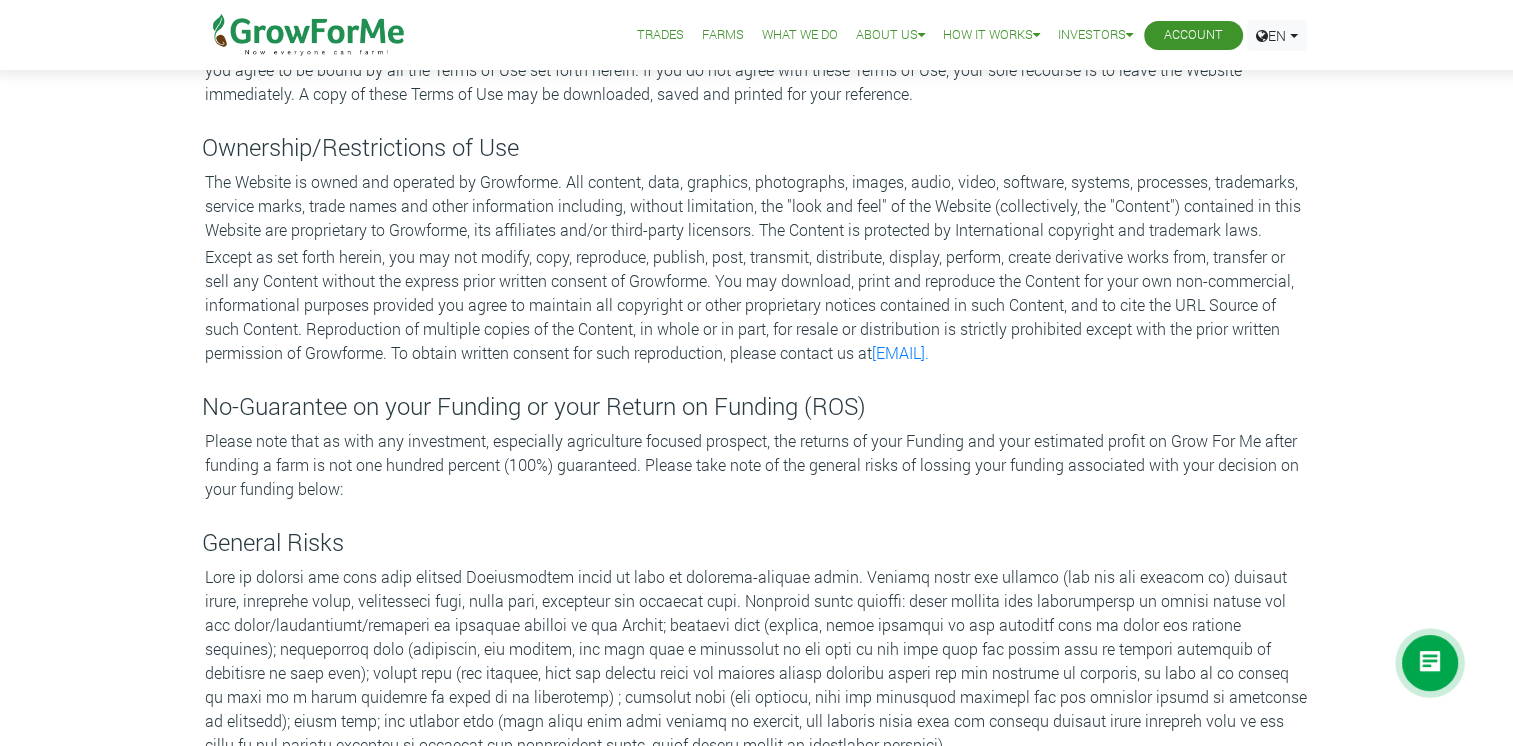 scroll, scrollTop: 0, scrollLeft: 0, axis: both 